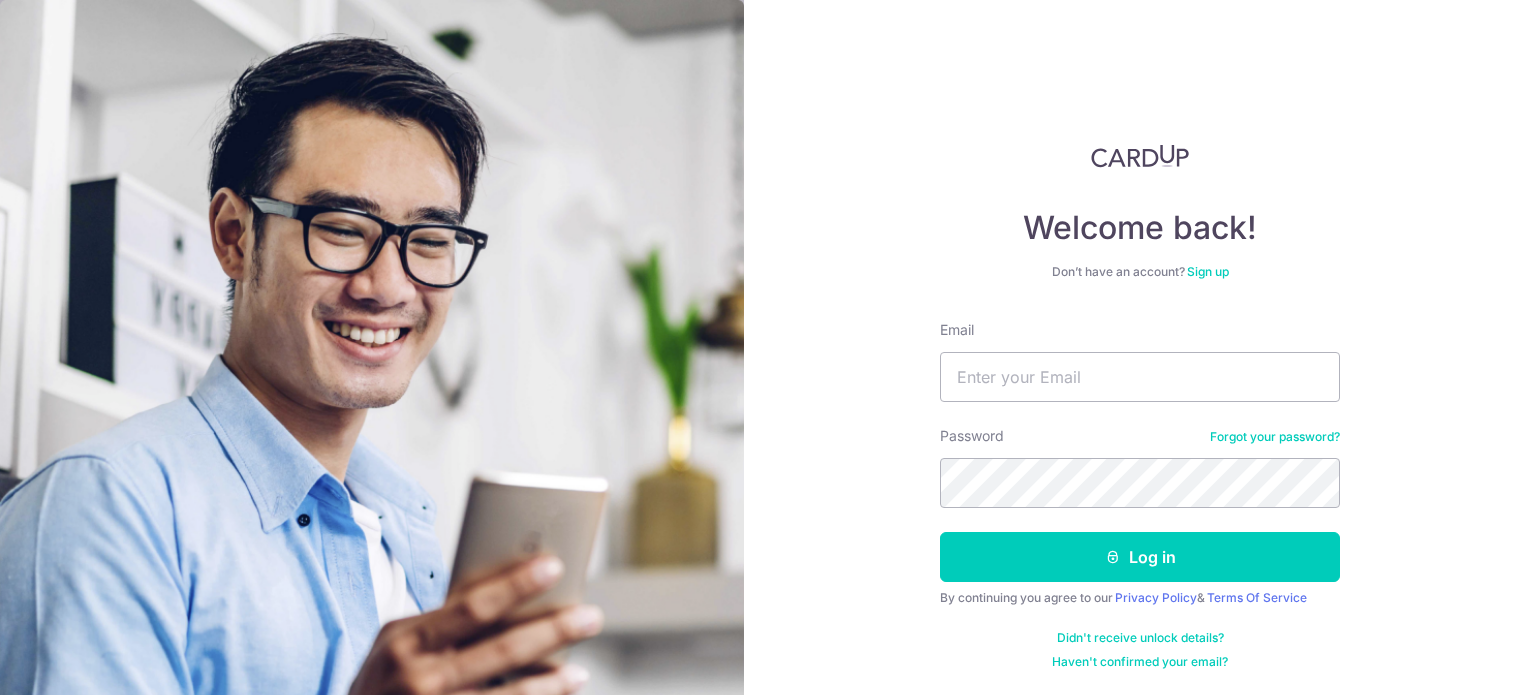 scroll, scrollTop: 0, scrollLeft: 0, axis: both 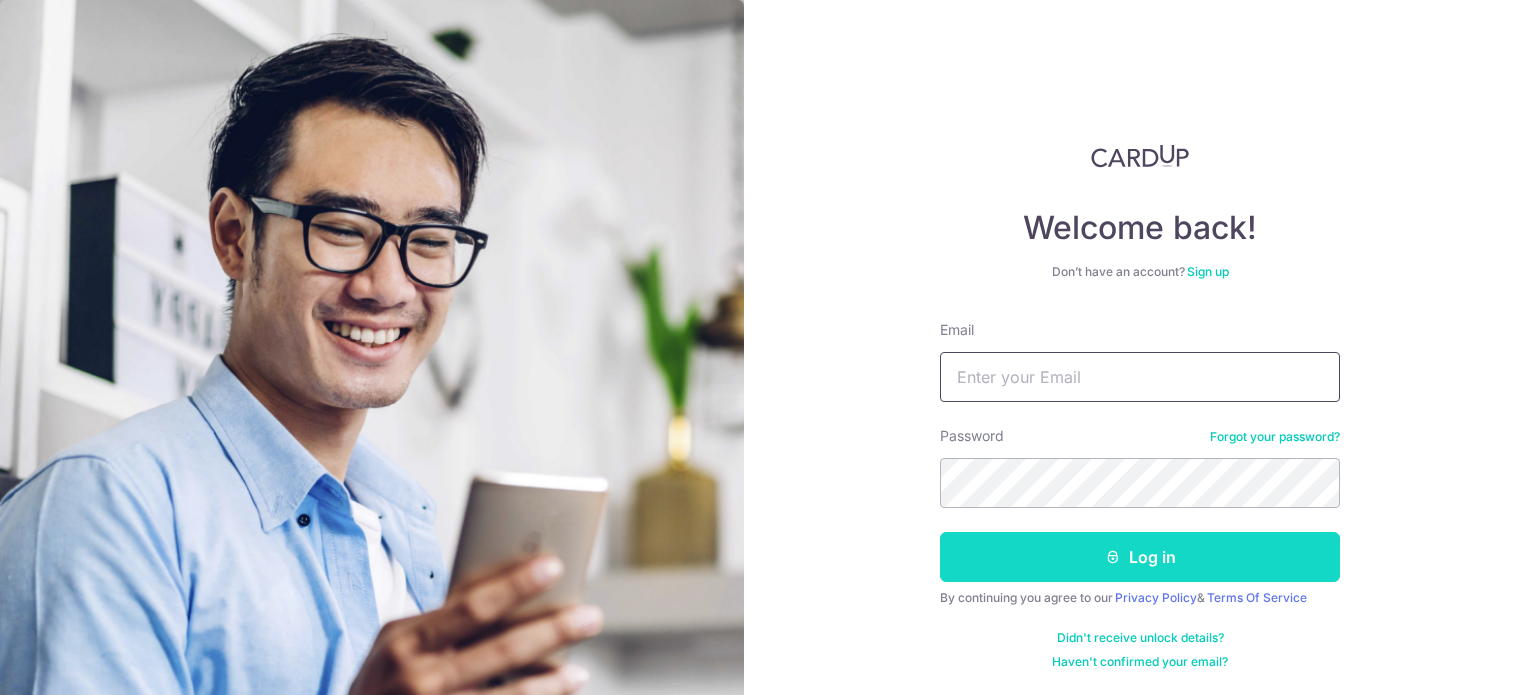 type on "cloudd@gmail.com" 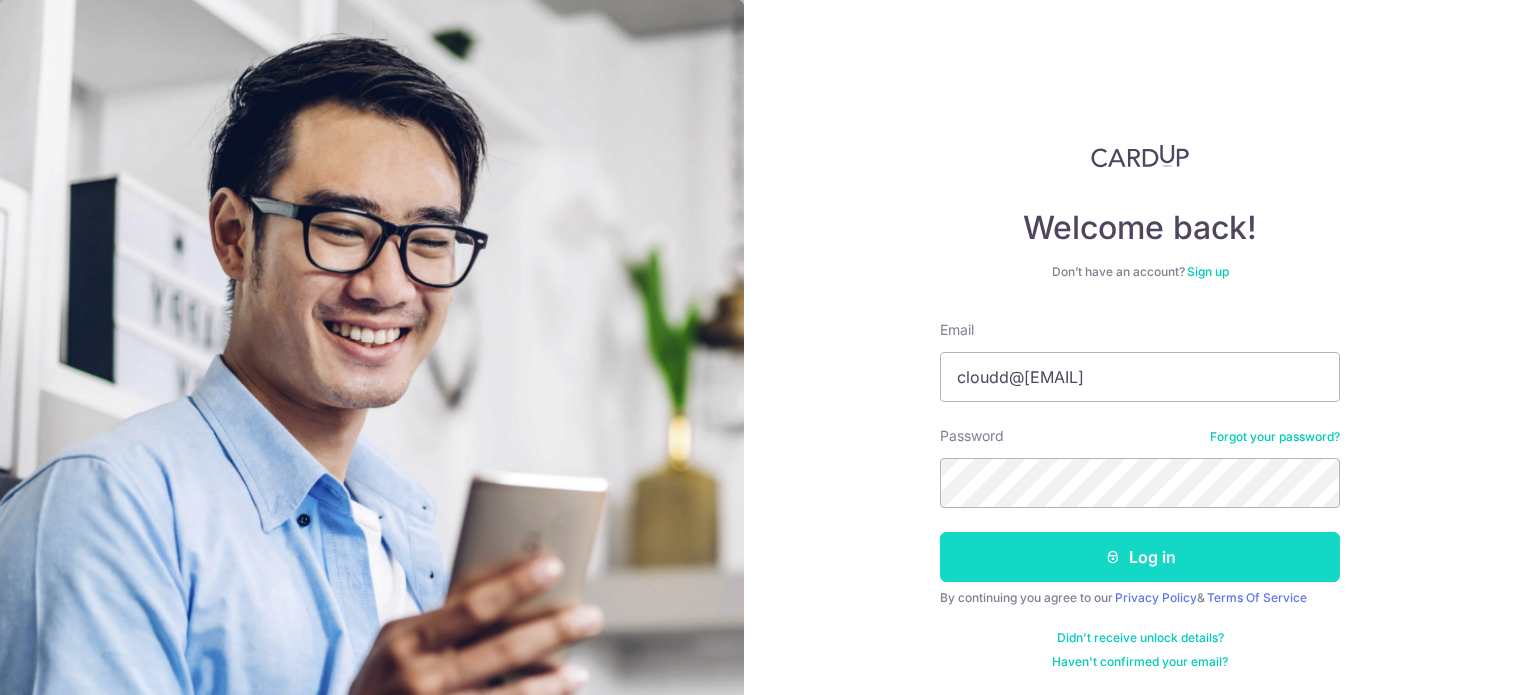 click on "Log in" at bounding box center [1140, 557] 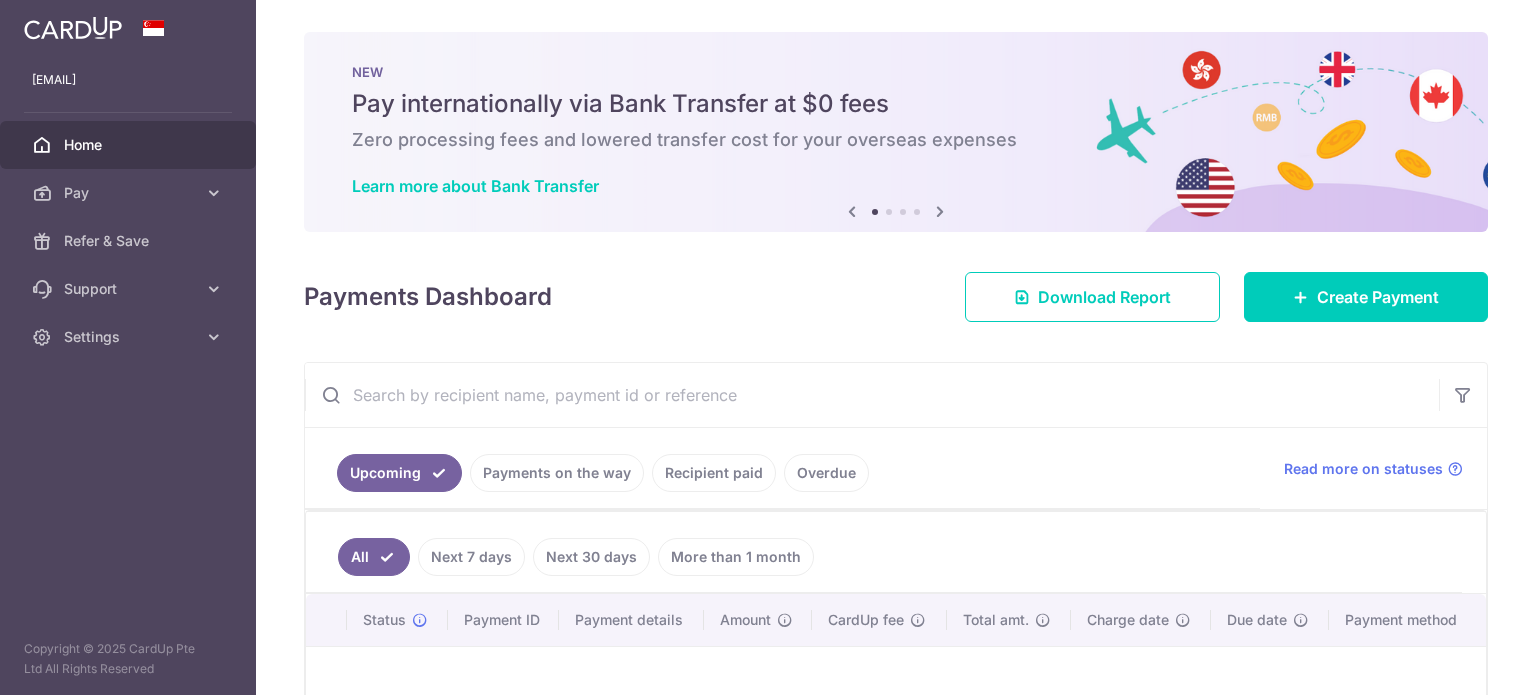 scroll, scrollTop: 0, scrollLeft: 0, axis: both 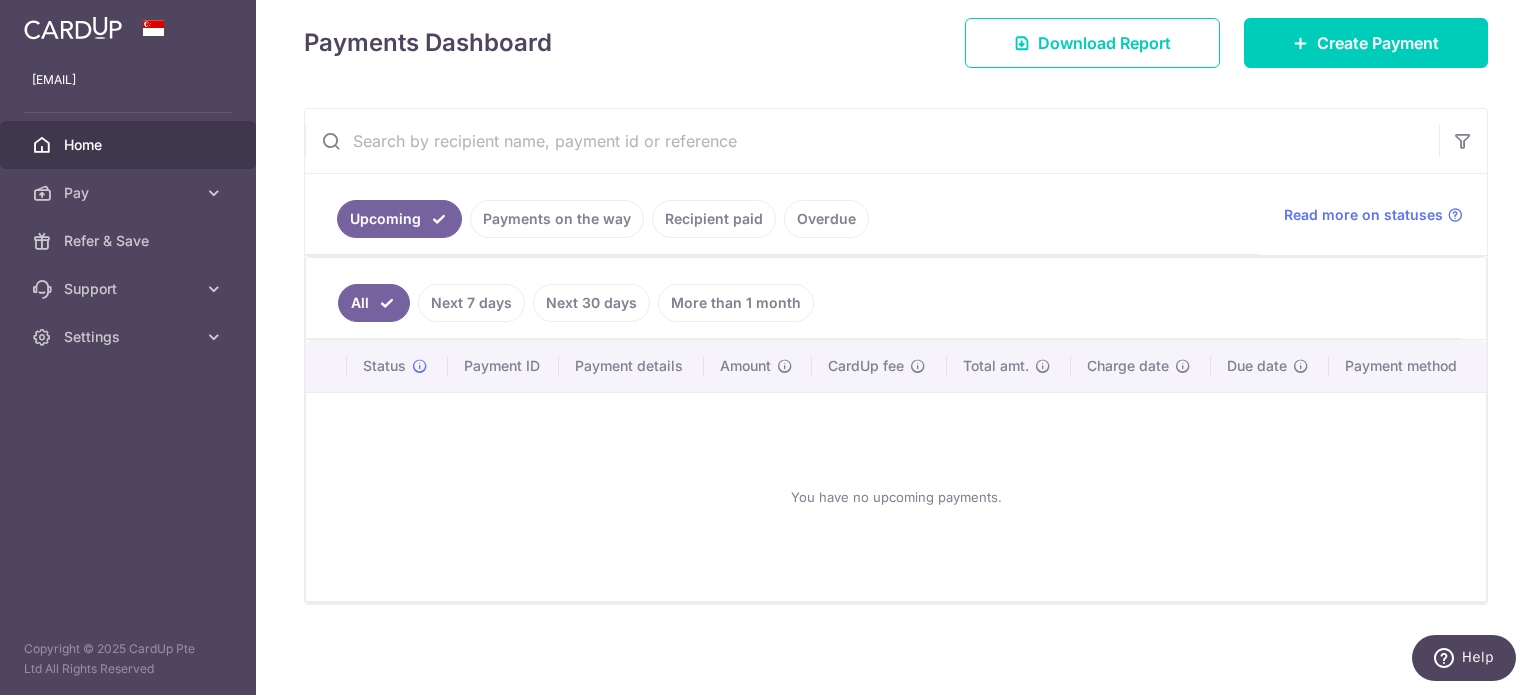click on "Payments on the way" at bounding box center [557, 219] 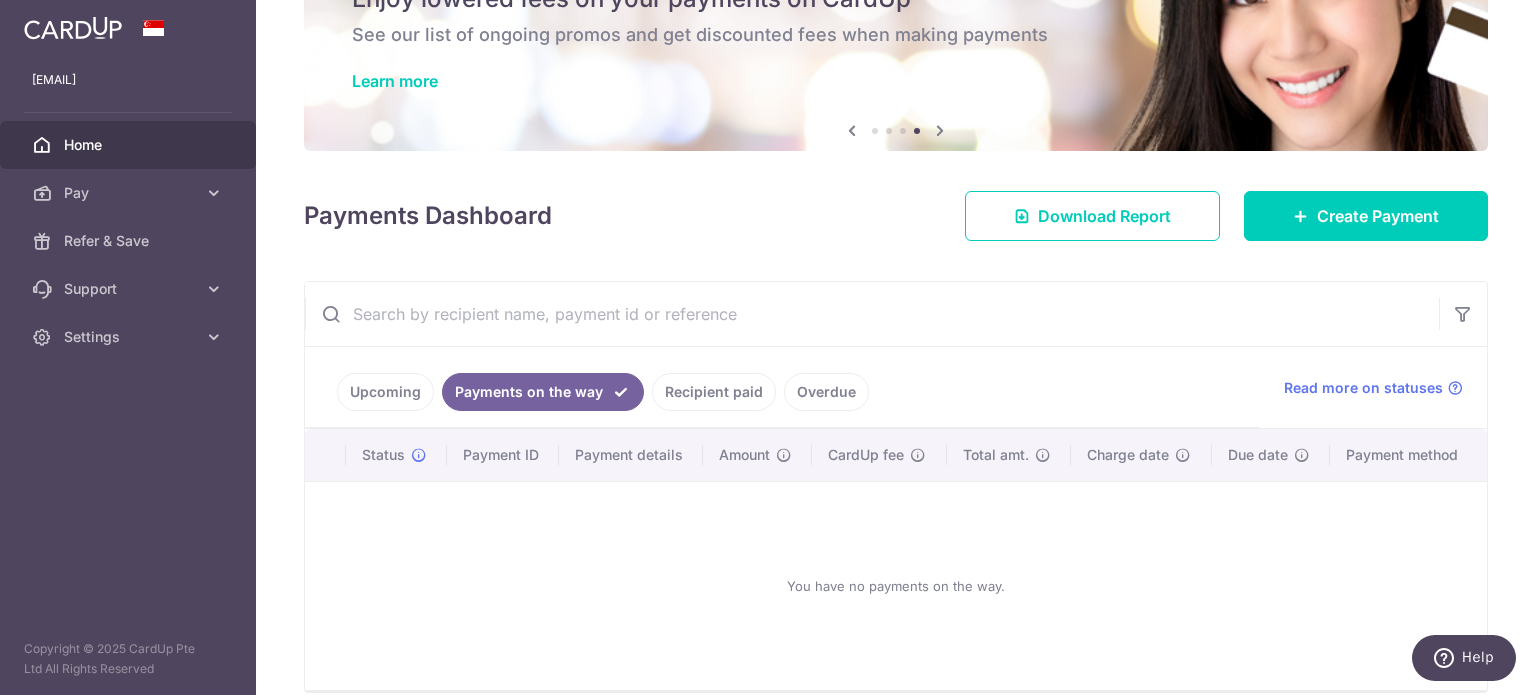 scroll, scrollTop: 194, scrollLeft: 0, axis: vertical 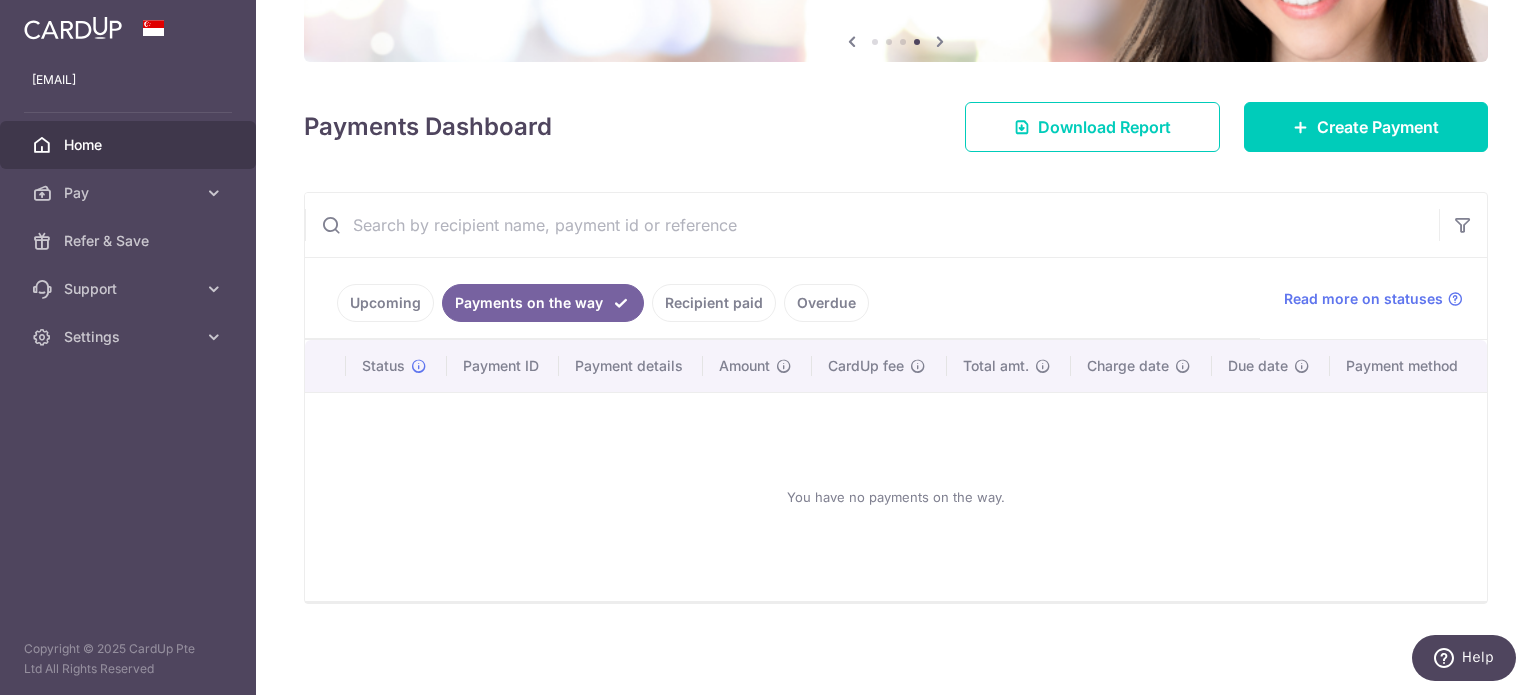click on "Recipient paid" at bounding box center [714, 303] 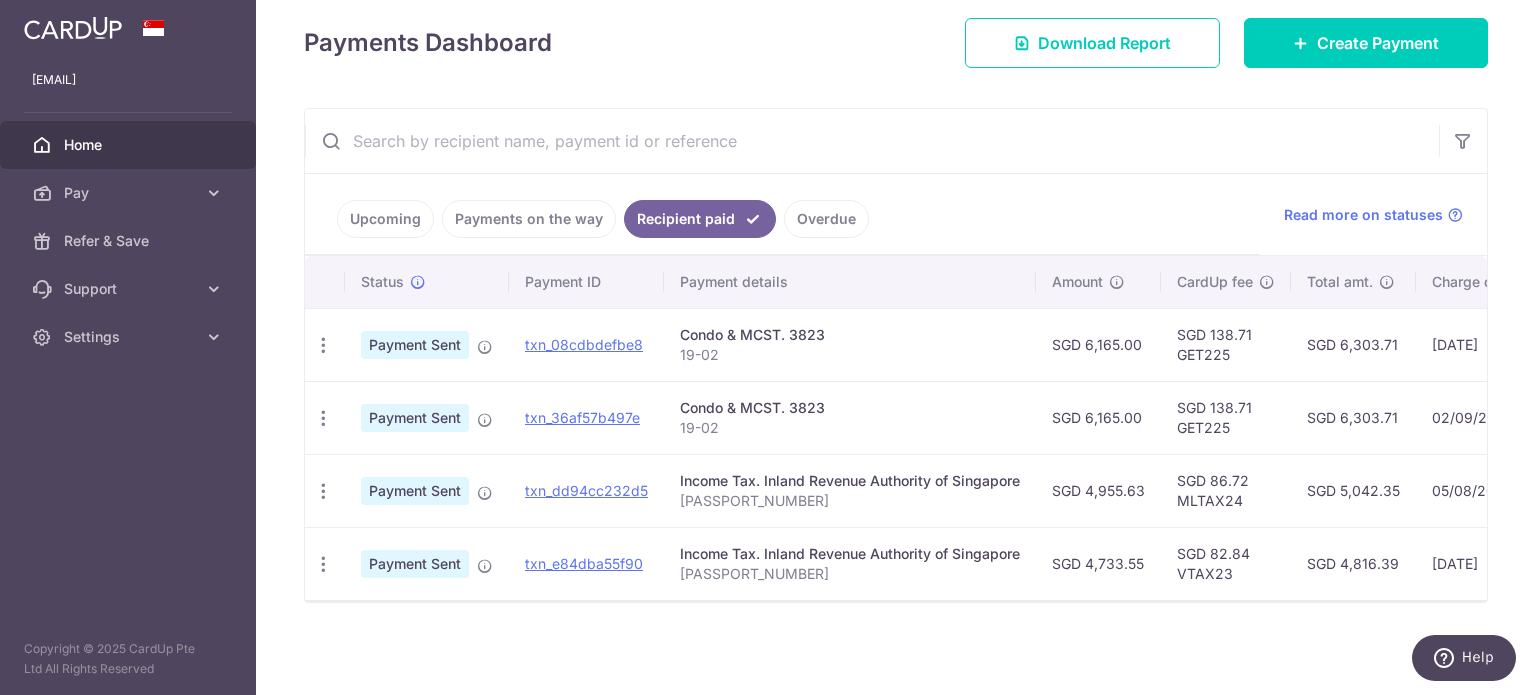 scroll, scrollTop: 287, scrollLeft: 0, axis: vertical 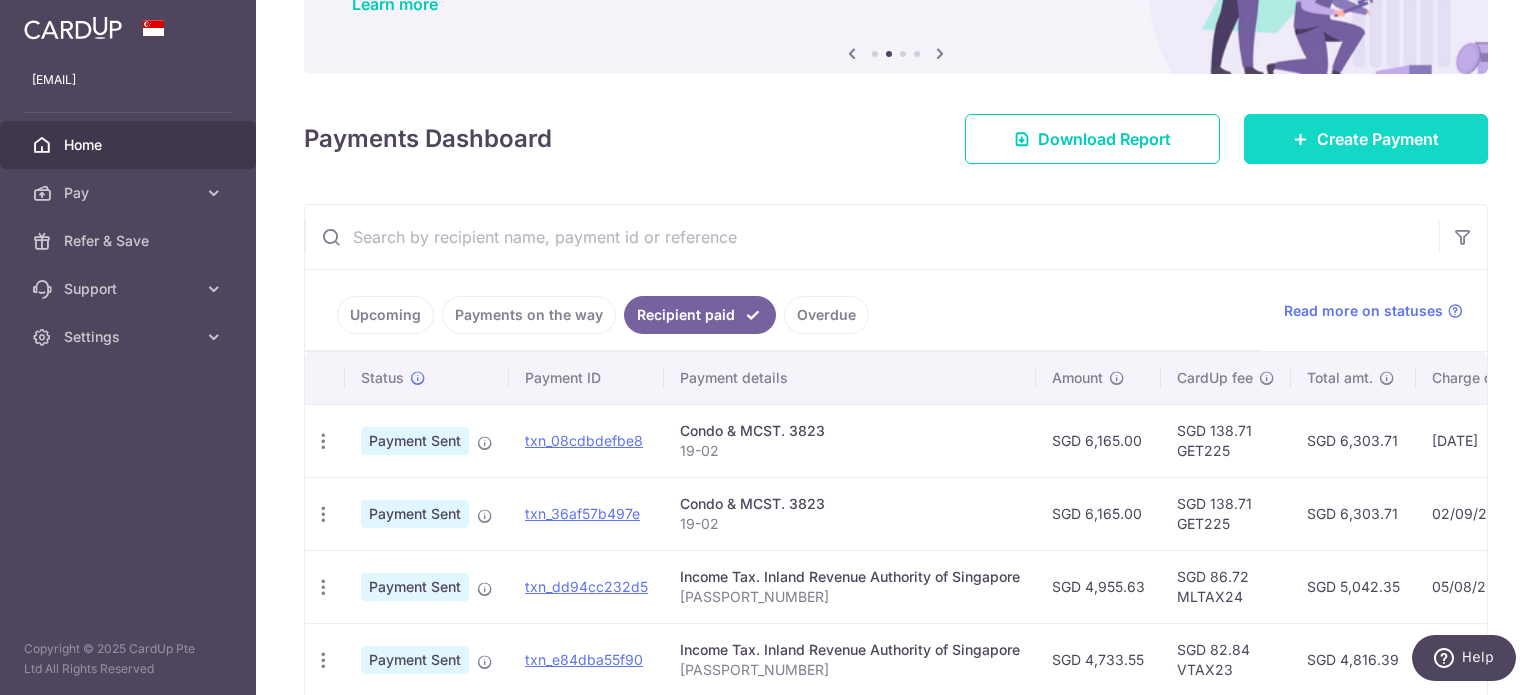 click on "Create Payment" at bounding box center [1366, 139] 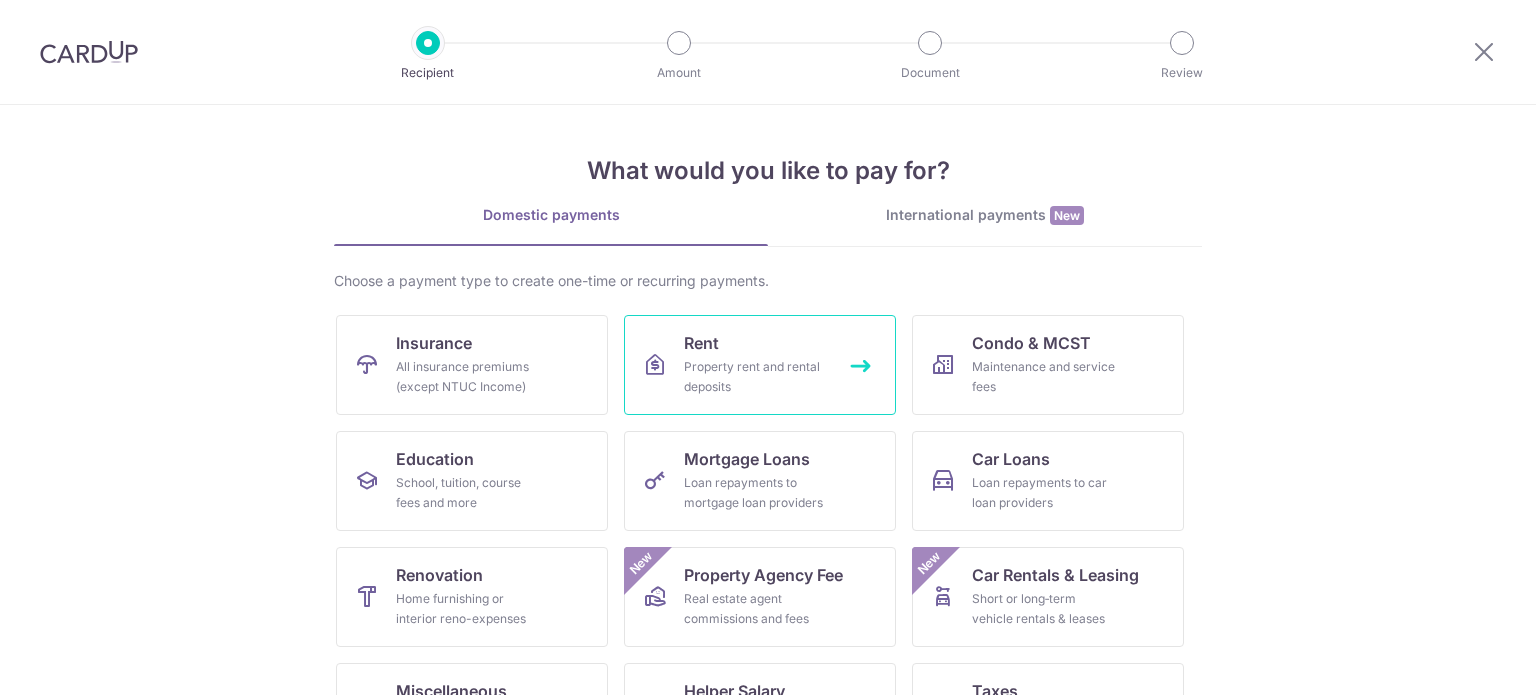 scroll, scrollTop: 0, scrollLeft: 0, axis: both 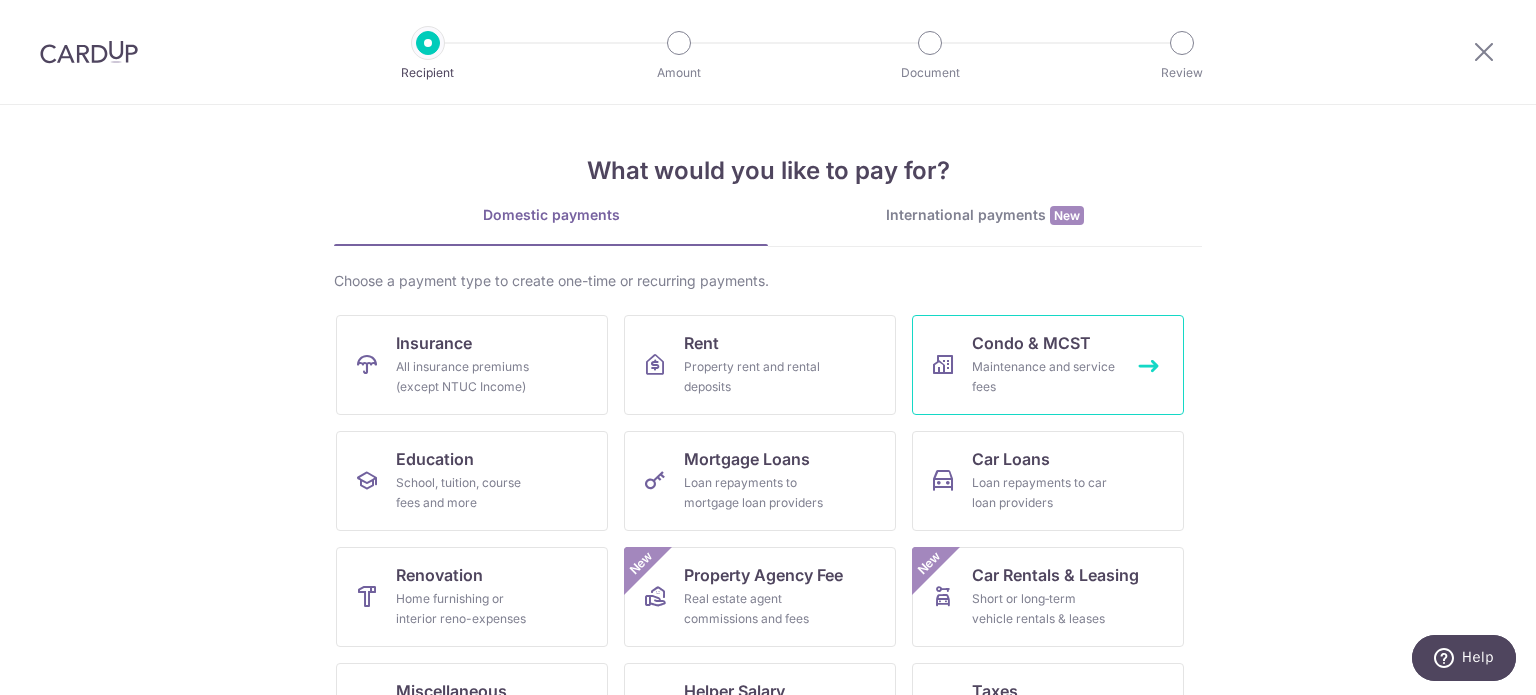 click on "Condo & MCST" at bounding box center [1031, 343] 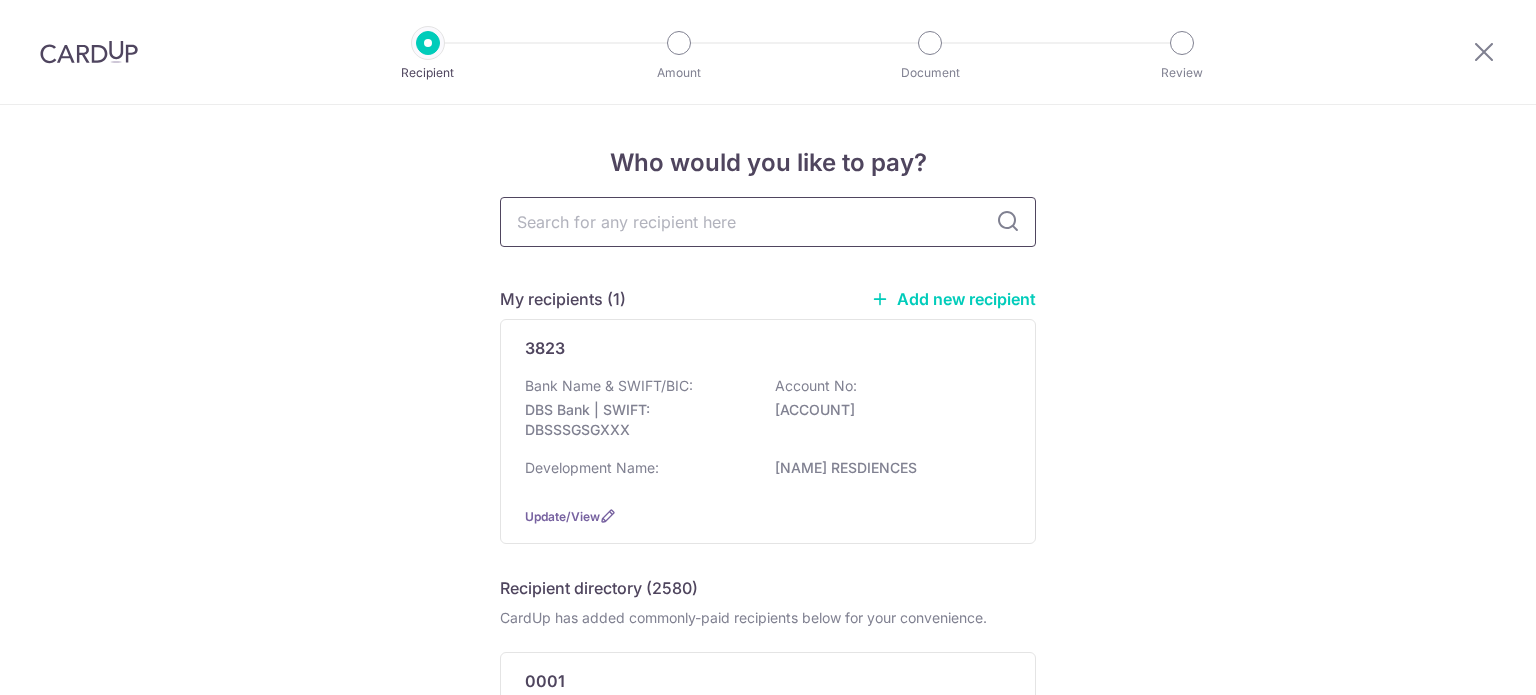 scroll, scrollTop: 0, scrollLeft: 0, axis: both 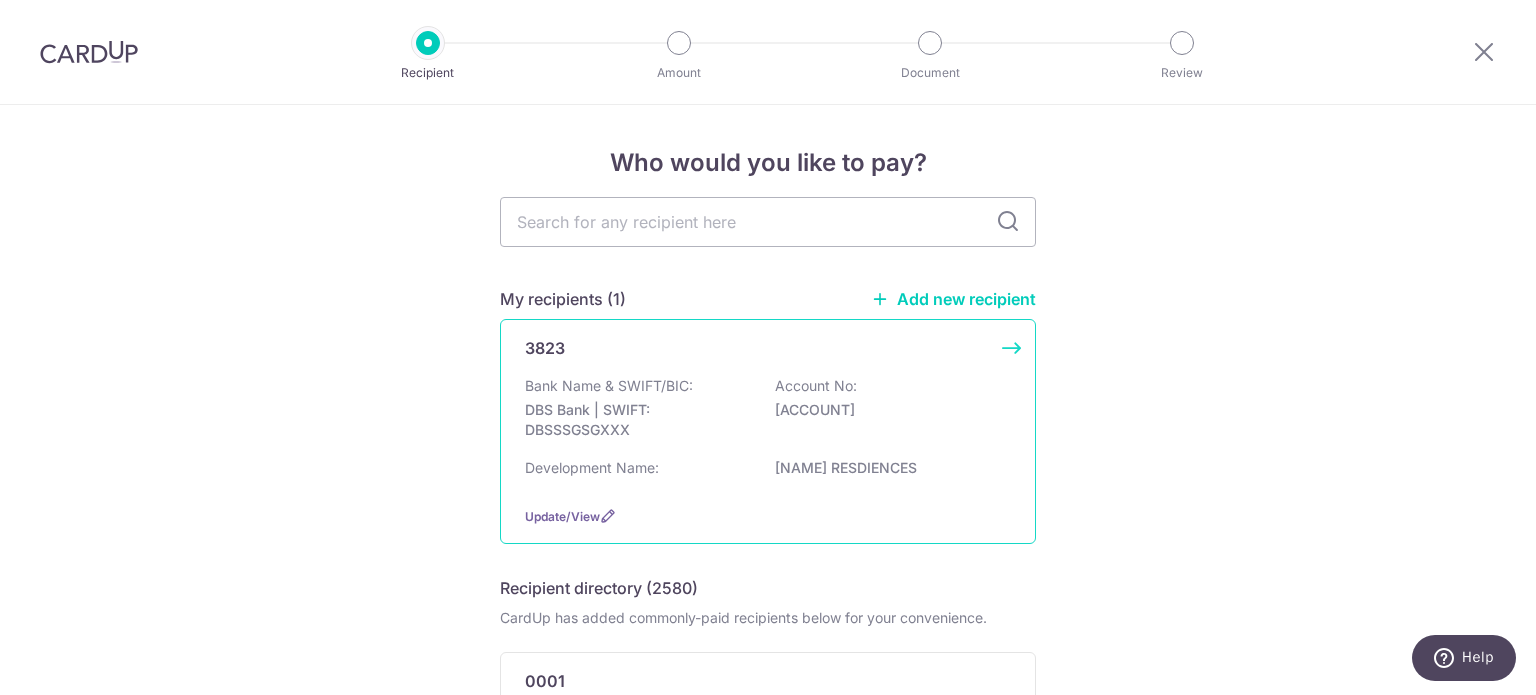 click on "Bank Name & SWIFT/BIC:
DBS Bank | SWIFT: DBSSSGSGXXX
Account No:
0039256175" at bounding box center (768, 413) 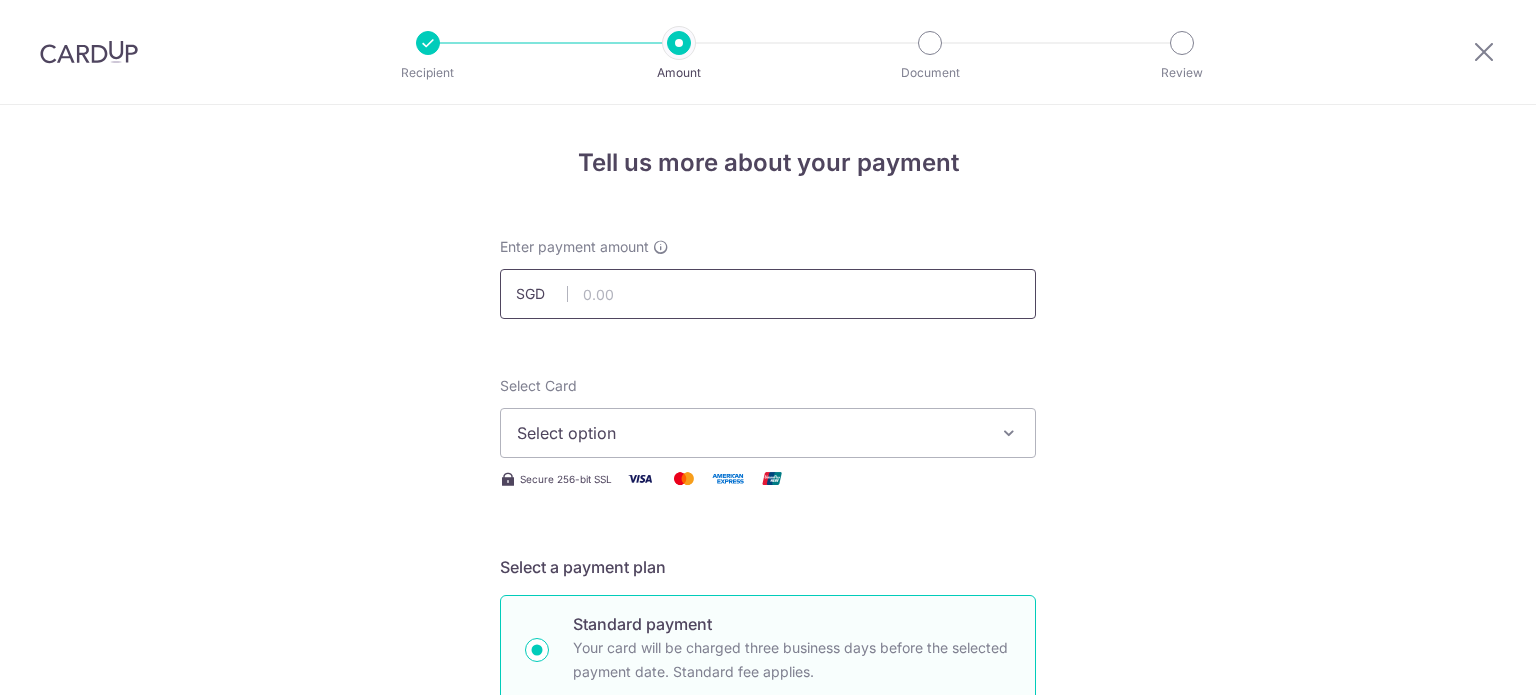 scroll, scrollTop: 0, scrollLeft: 0, axis: both 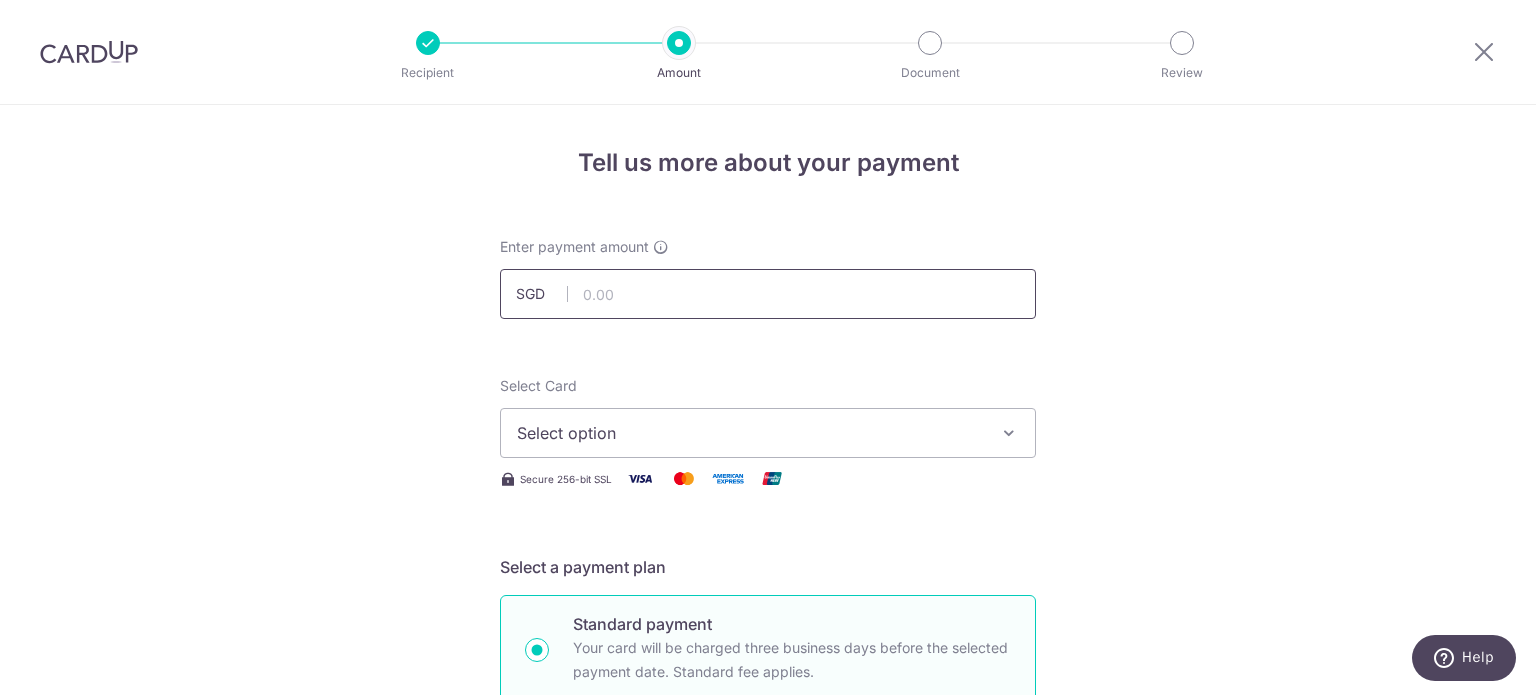 click at bounding box center (768, 294) 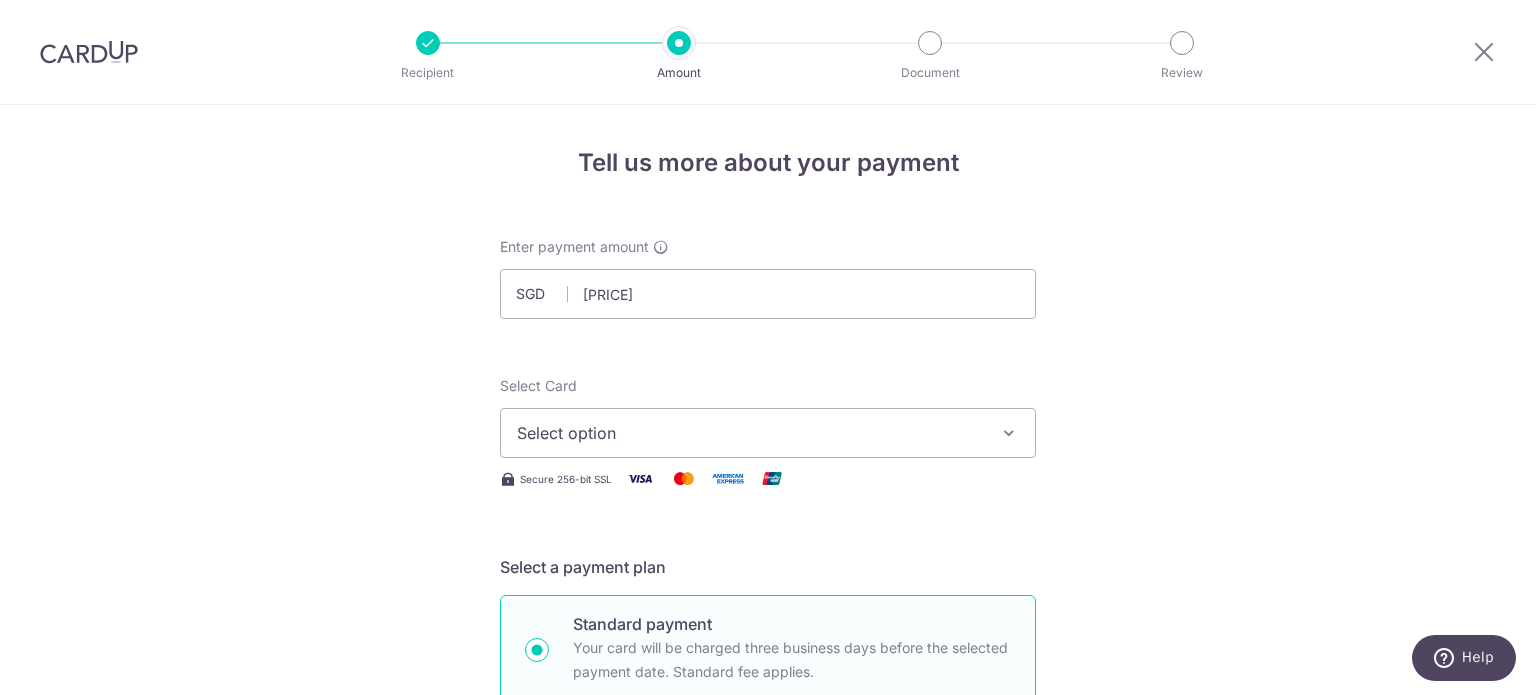 type on "6,370.49" 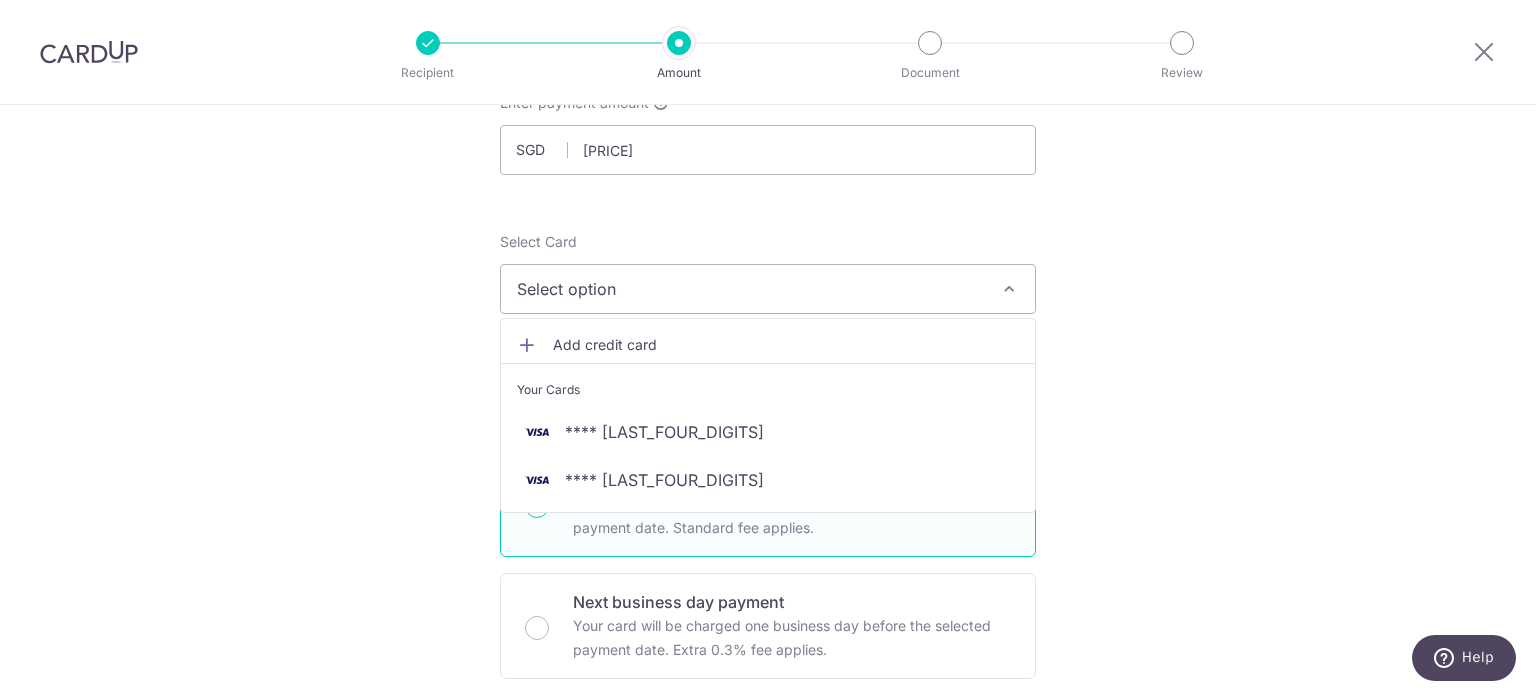 scroll, scrollTop: 150, scrollLeft: 0, axis: vertical 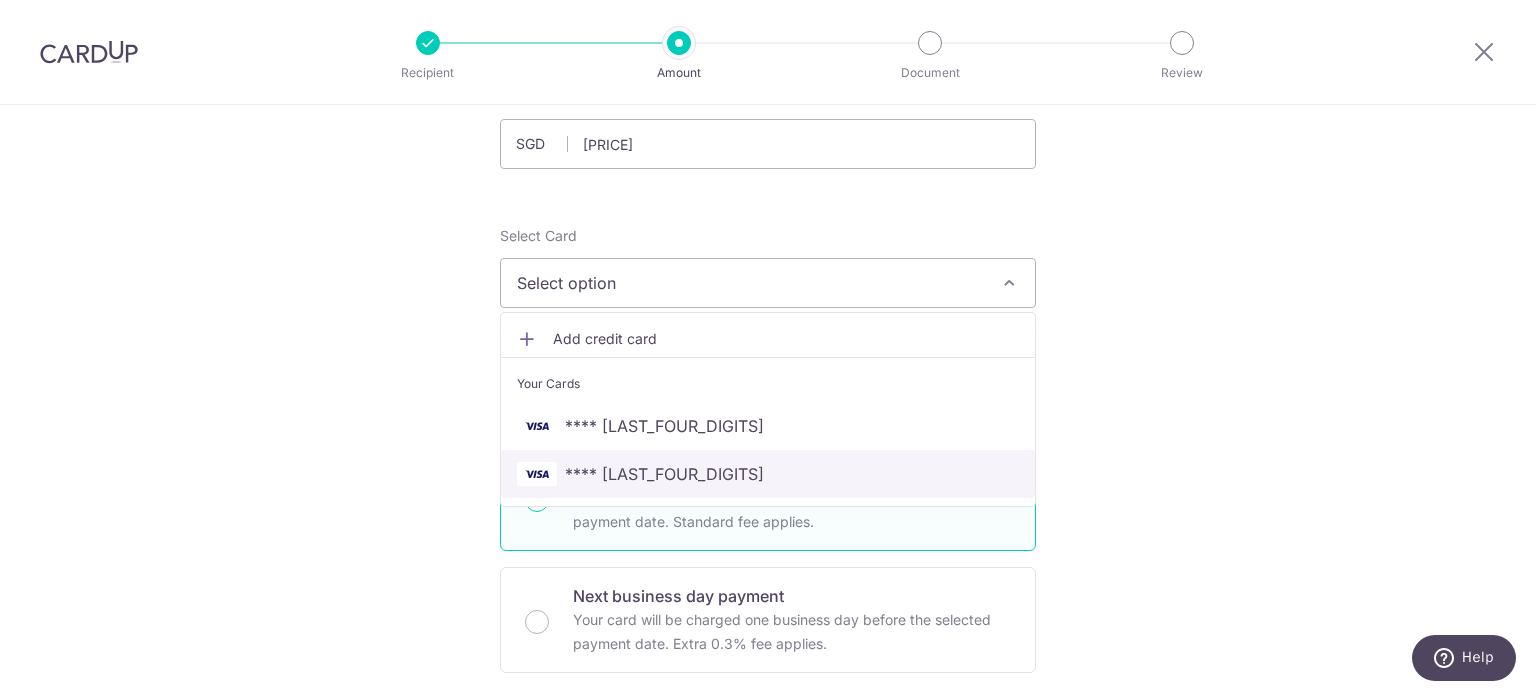 click on "[CARD_LAST_FOUR]" at bounding box center (768, 474) 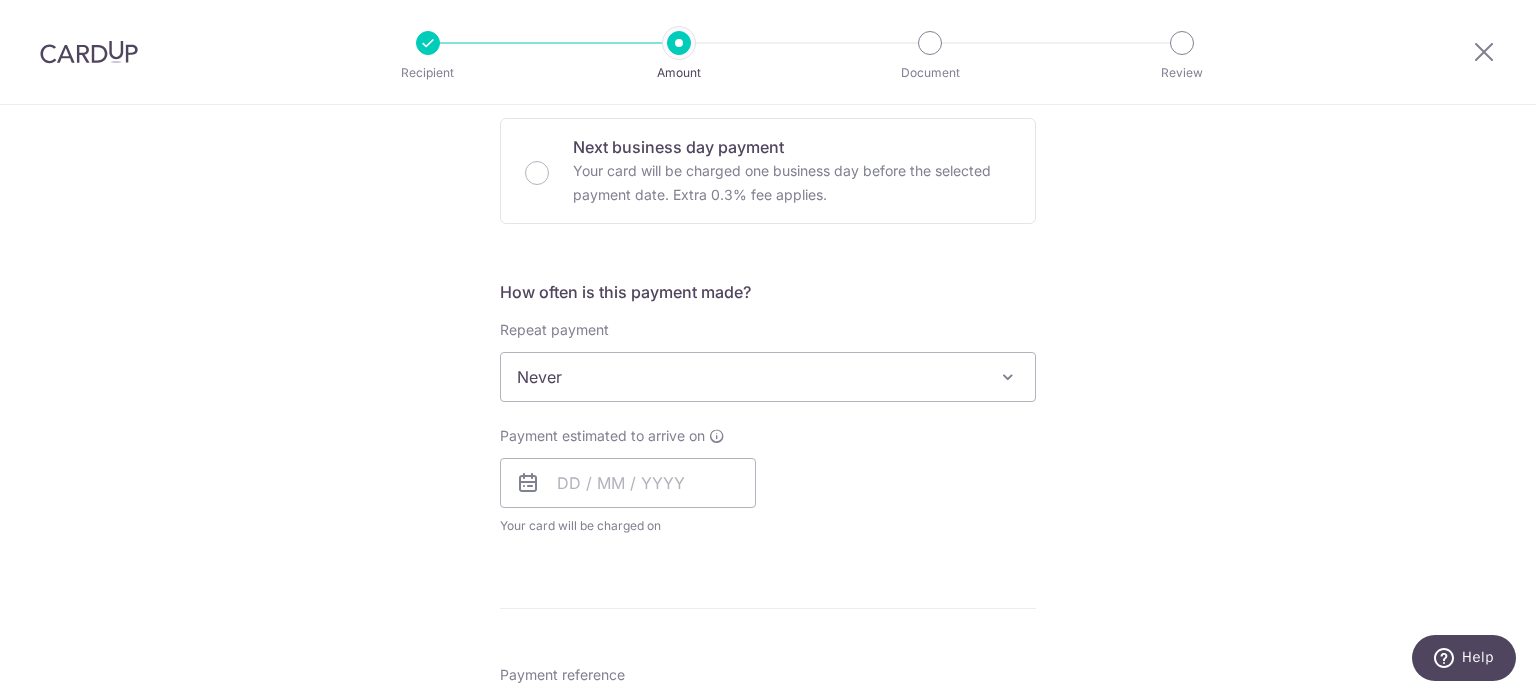 scroll, scrollTop: 600, scrollLeft: 0, axis: vertical 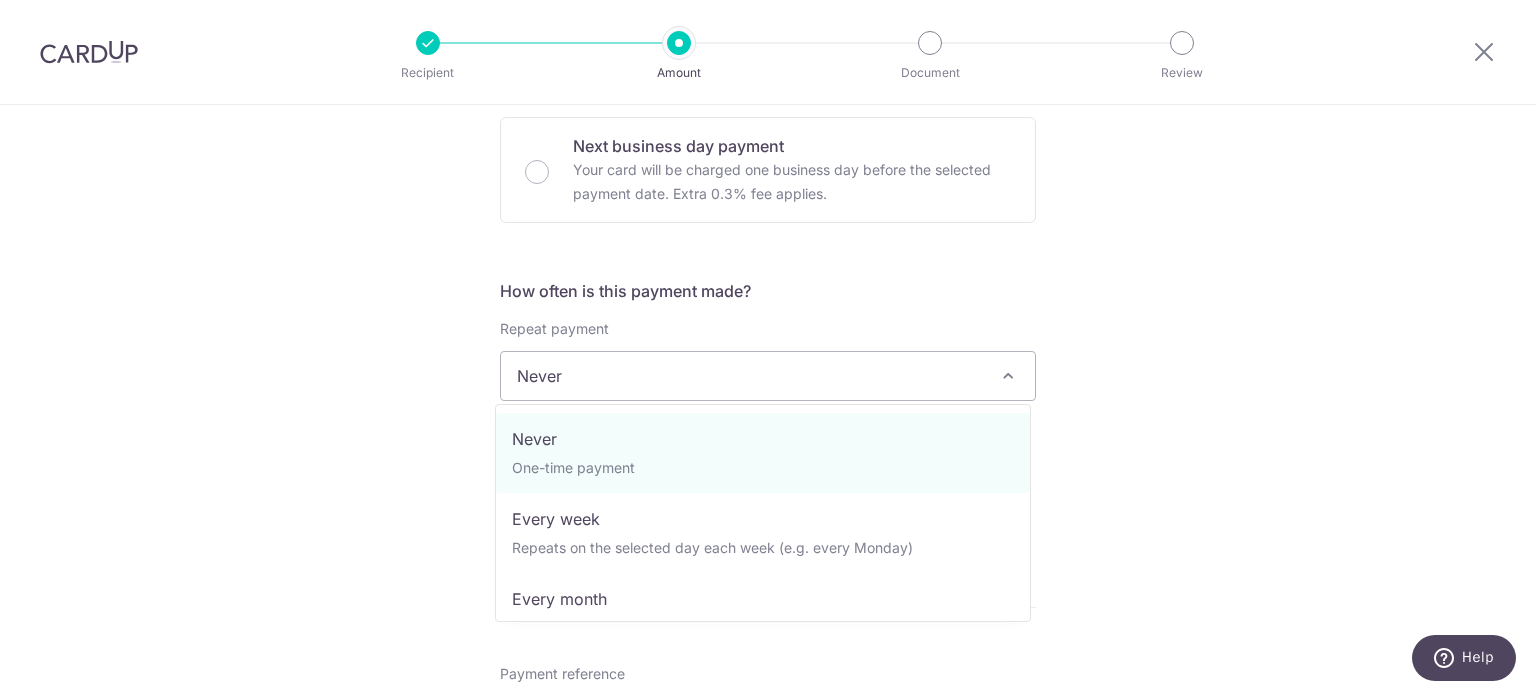 click on "Never" at bounding box center (768, 376) 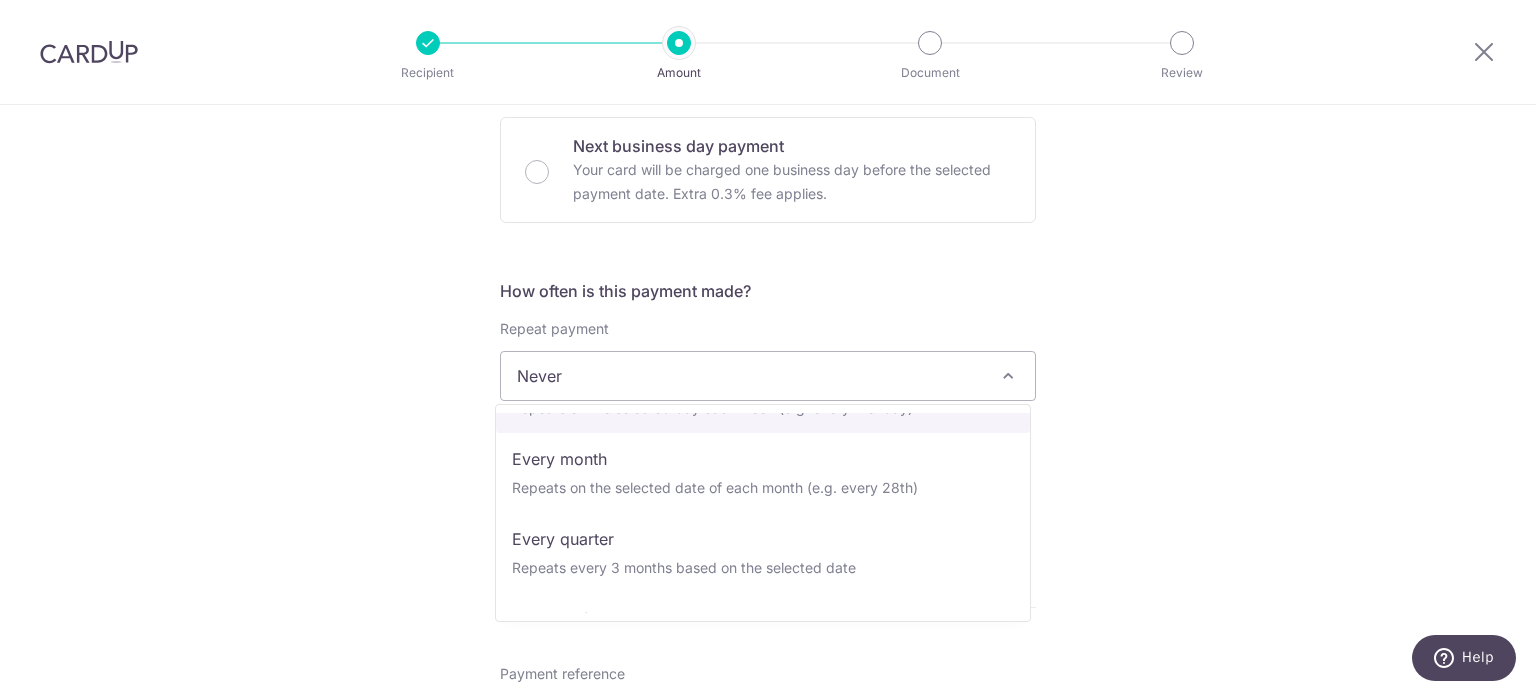 scroll, scrollTop: 147, scrollLeft: 0, axis: vertical 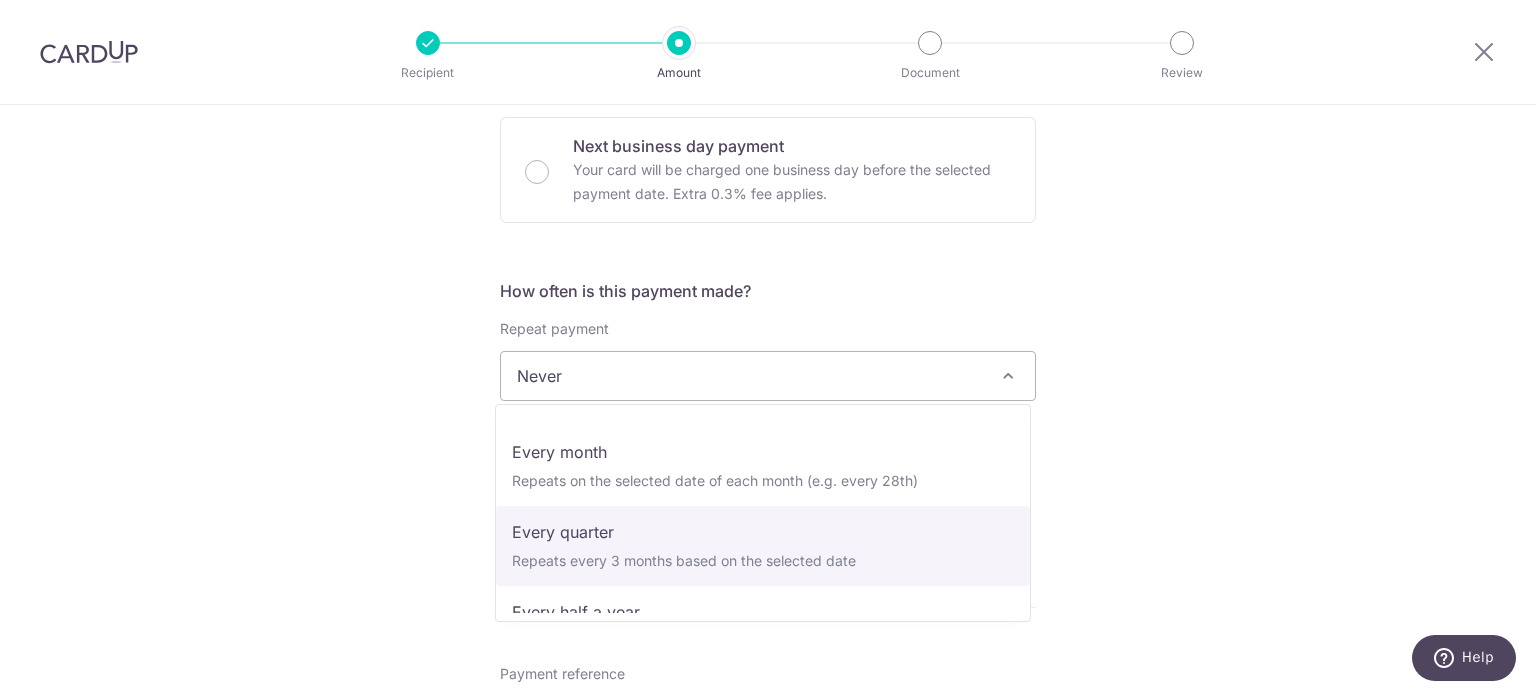 select on "4" 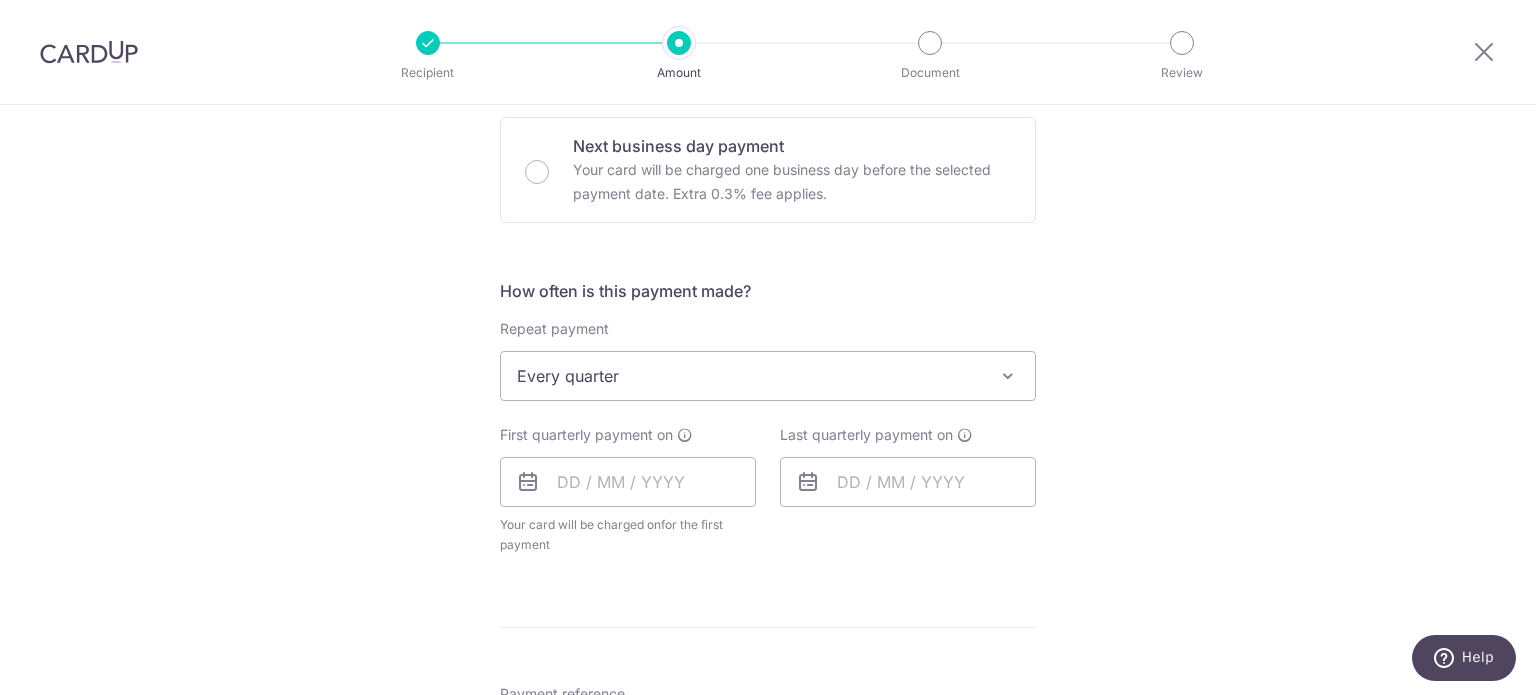 click on "Tell us more about your payment
Enter payment amount
SGD
6,370.49
6370.49
Select Card
**** 1761
Add credit card
Your Cards
**** 1170
**** 1761
Secure 256-bit SSL
Text
New card details
Card
Secure 256-bit SSL" at bounding box center (768, 419) 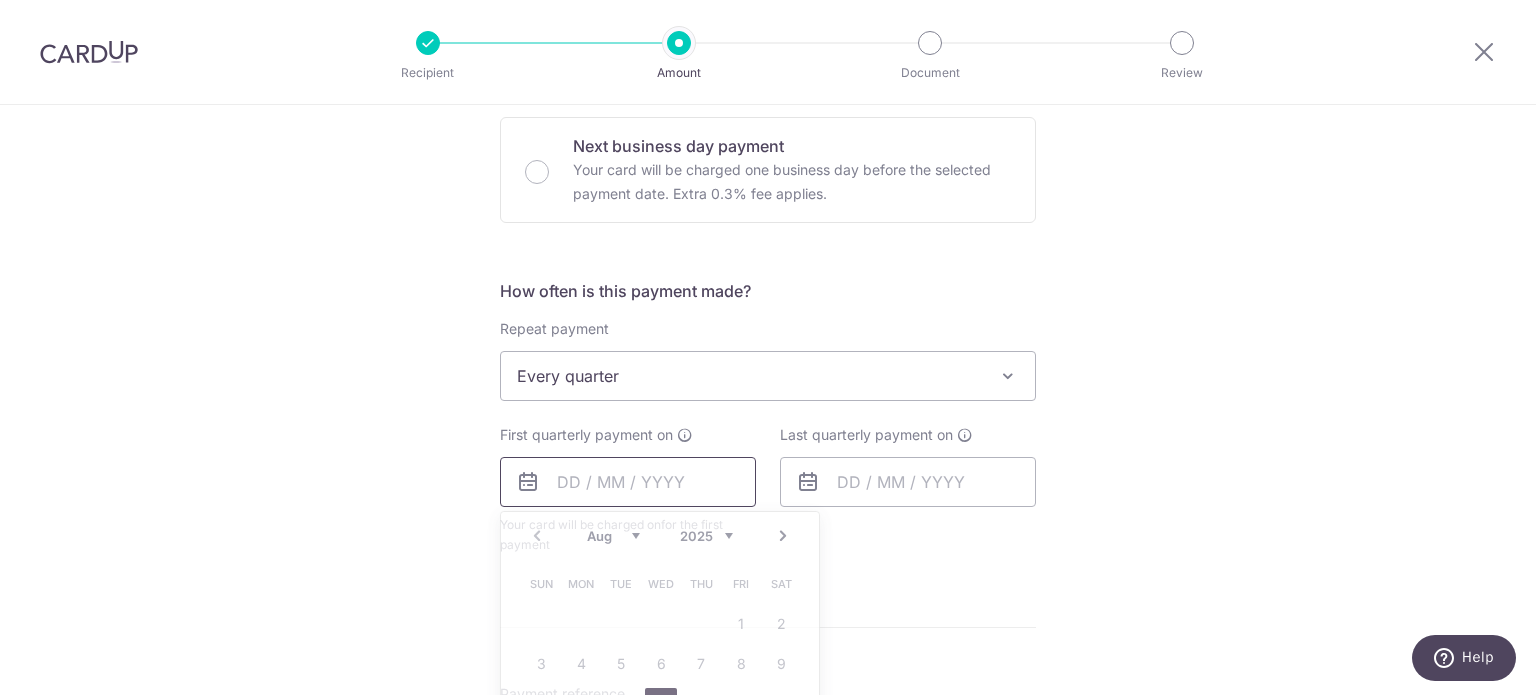 click at bounding box center (628, 482) 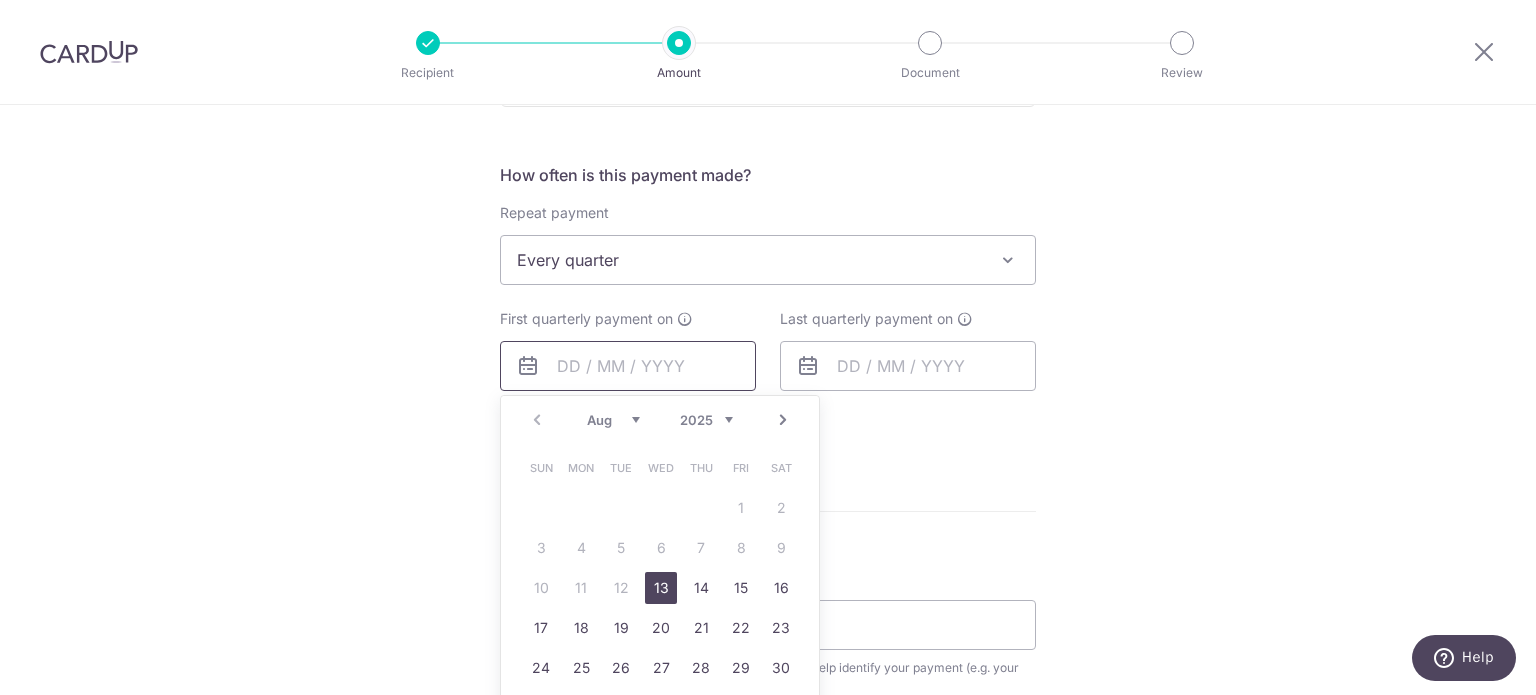 scroll, scrollTop: 718, scrollLeft: 0, axis: vertical 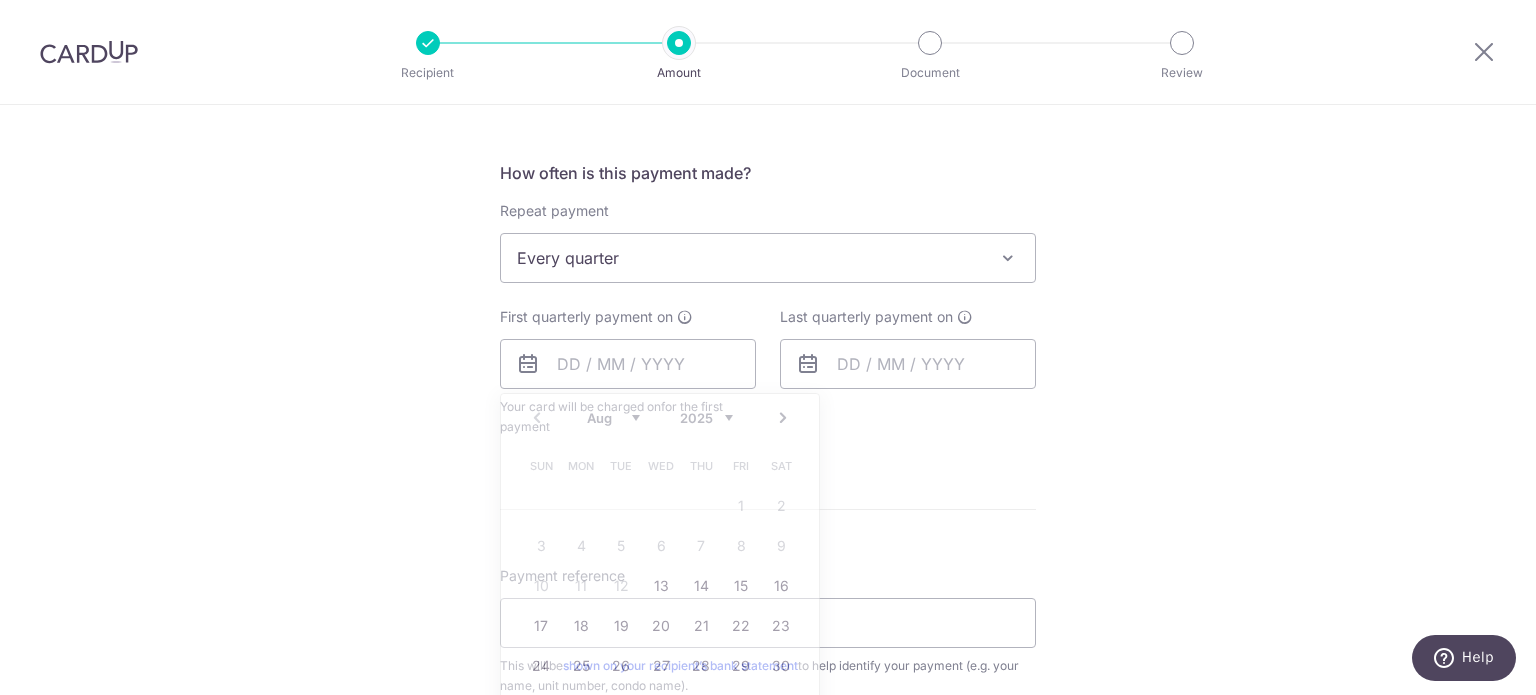 click on "Tell us more about your payment
Enter payment amount
SGD
6,370.49
6370.49
Select Card
**** 1761
Add credit card
Your Cards
**** 1170
**** 1761
Secure 256-bit SSL
Text
New card details
Card
Secure 256-bit SSL" at bounding box center [768, 301] 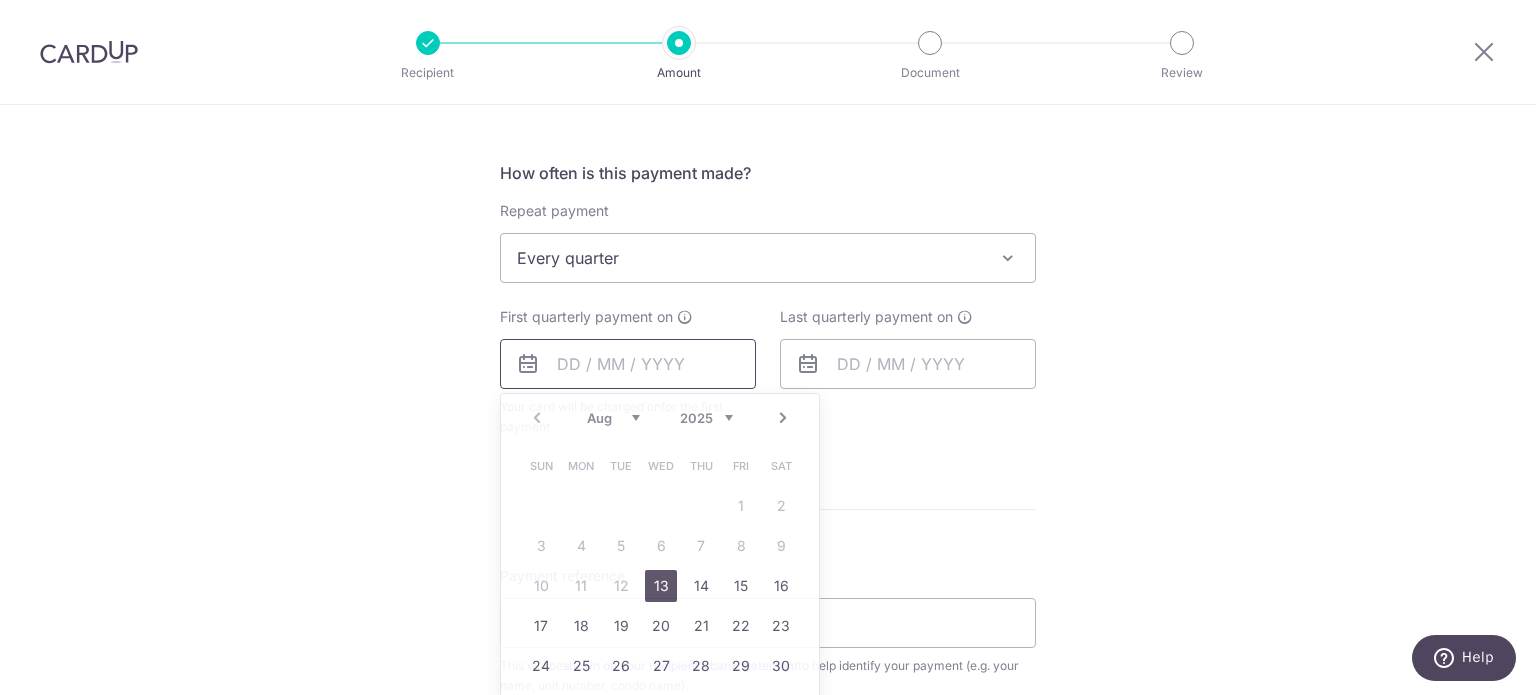 click at bounding box center [628, 364] 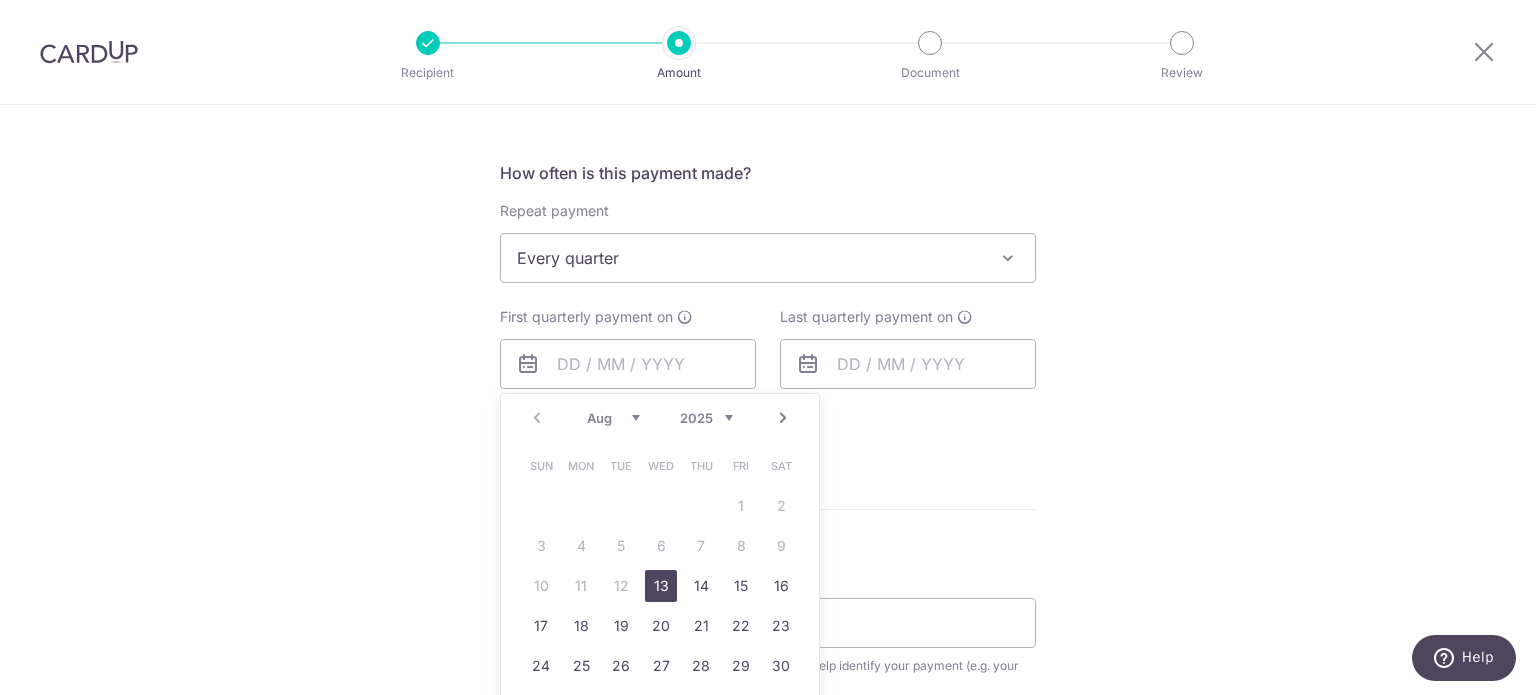 click on "13" at bounding box center [661, 586] 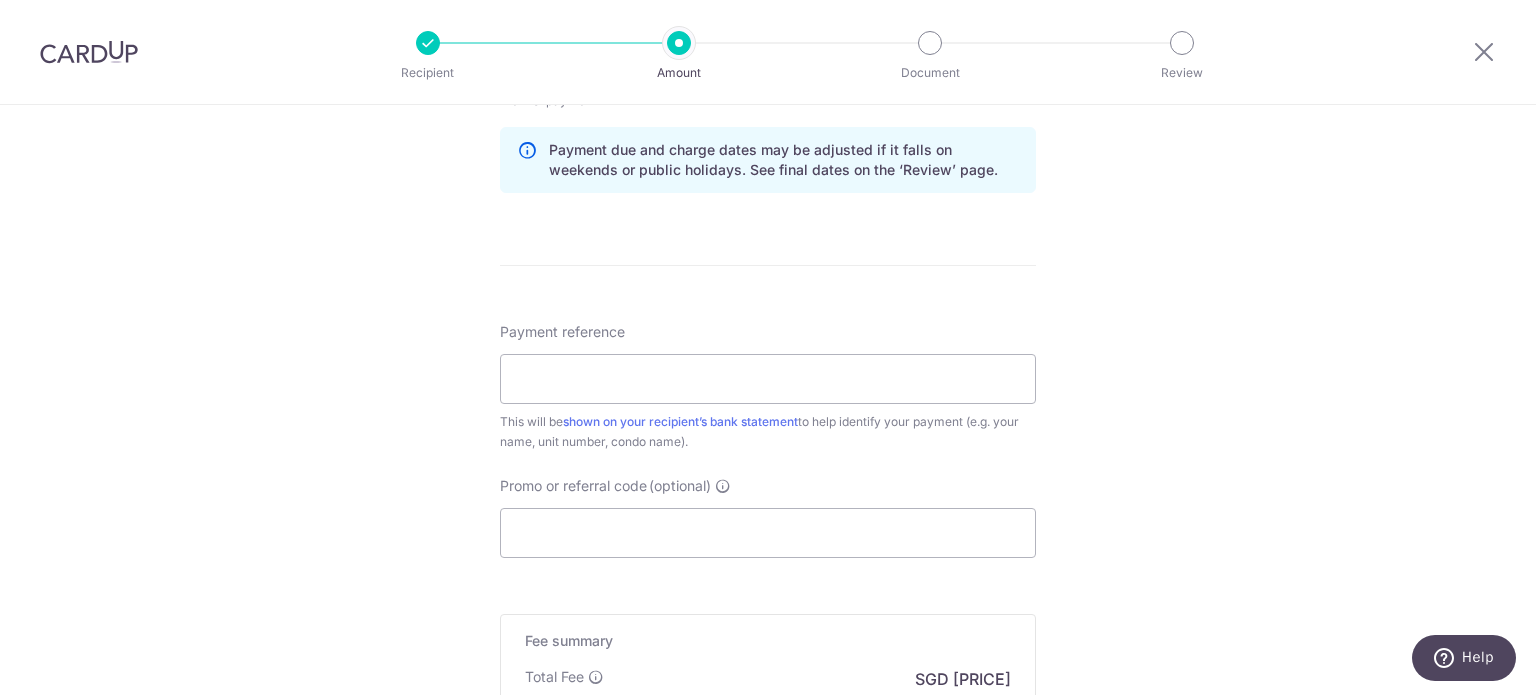 scroll, scrollTop: 1048, scrollLeft: 0, axis: vertical 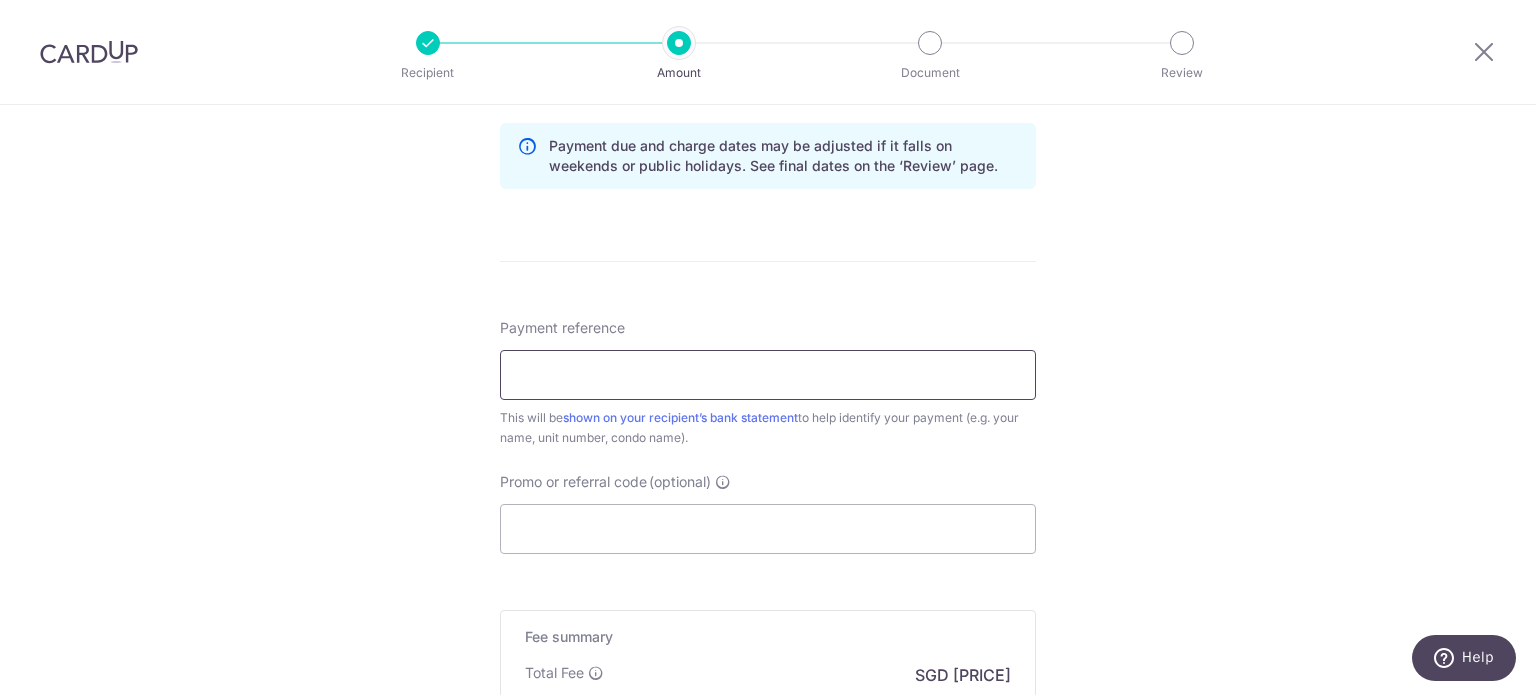 click on "Payment reference" at bounding box center [768, 375] 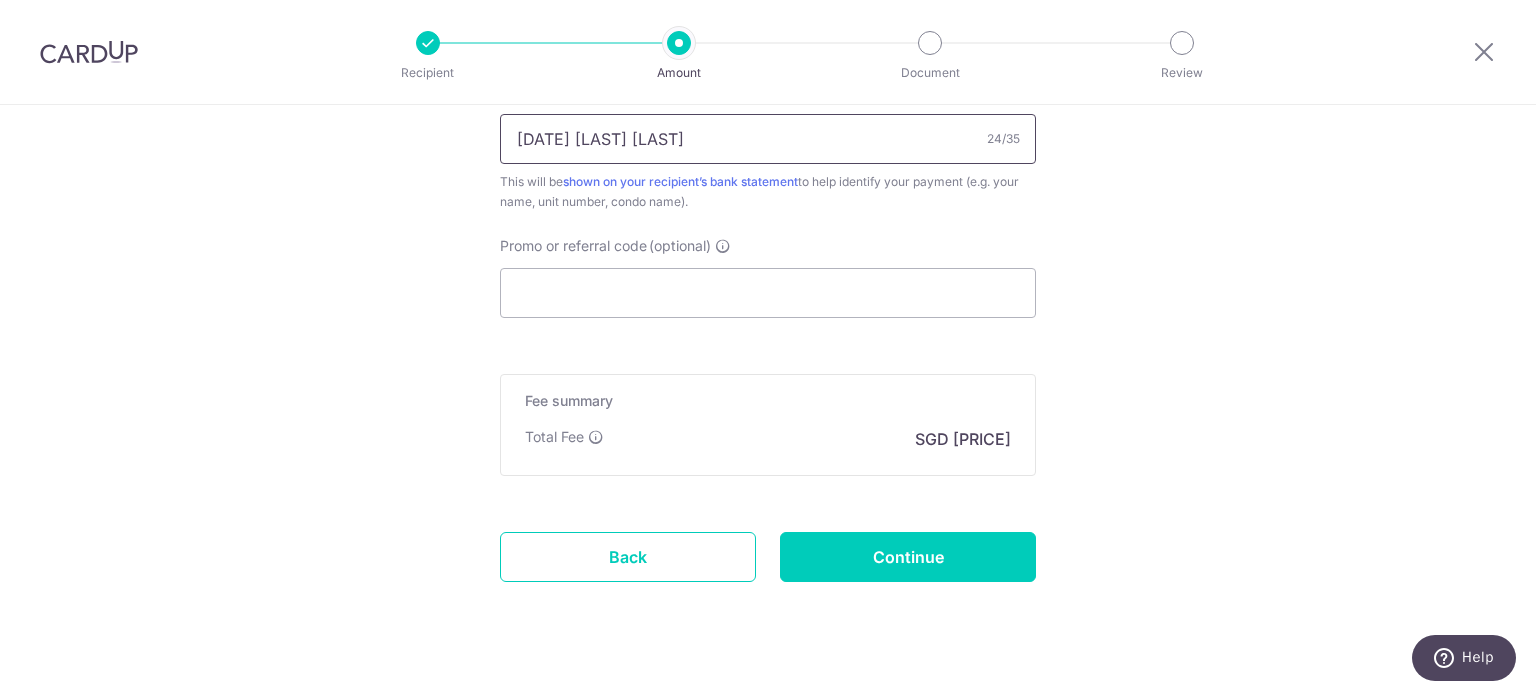 scroll, scrollTop: 1288, scrollLeft: 0, axis: vertical 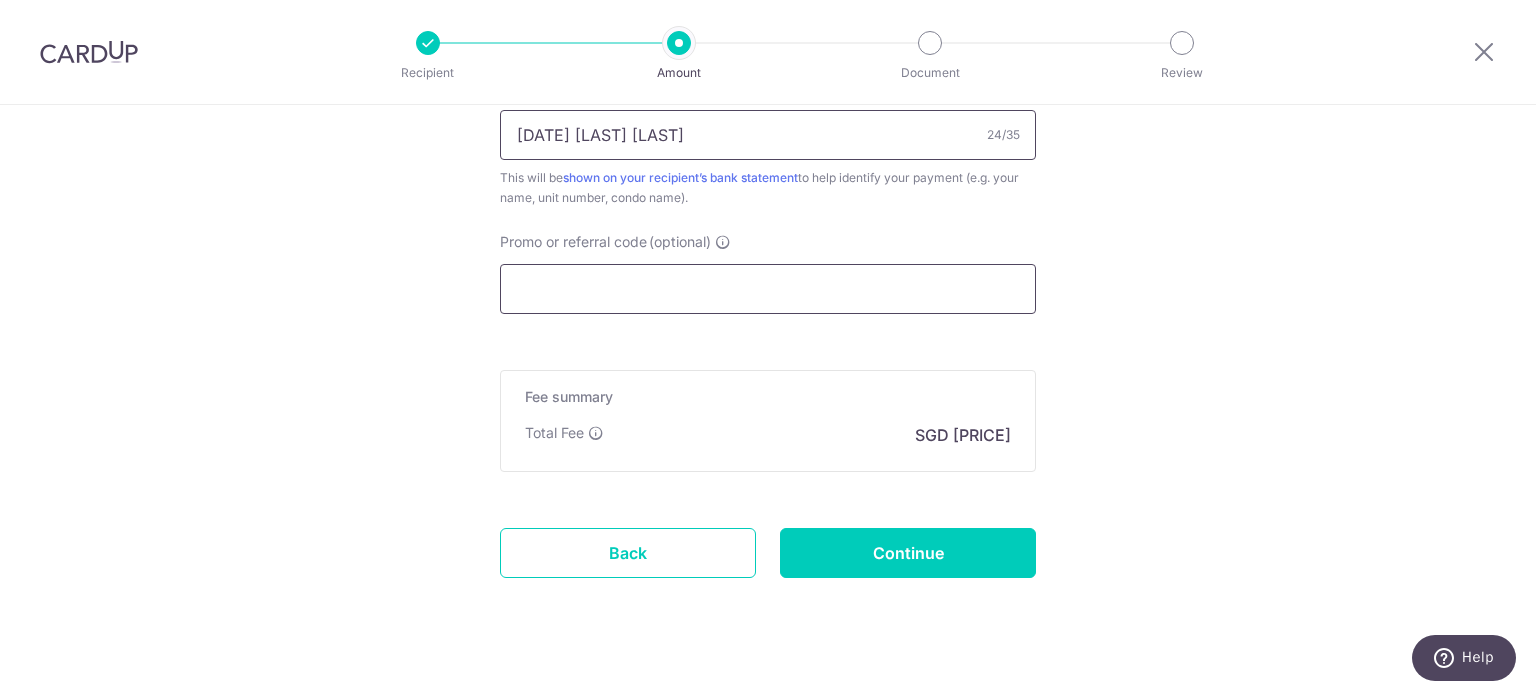 type on "19-02 Ferrell Residences" 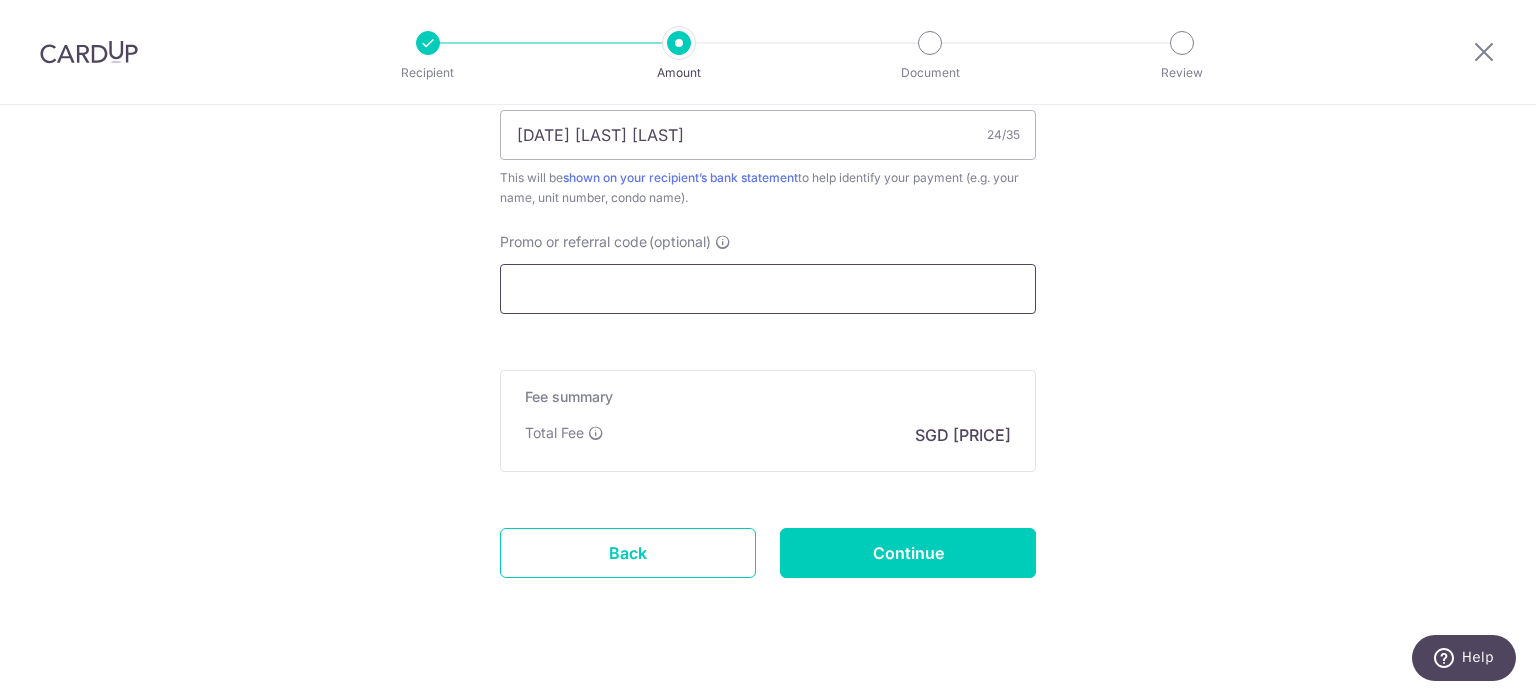 click on "Promo or referral code
(optional)" at bounding box center (768, 289) 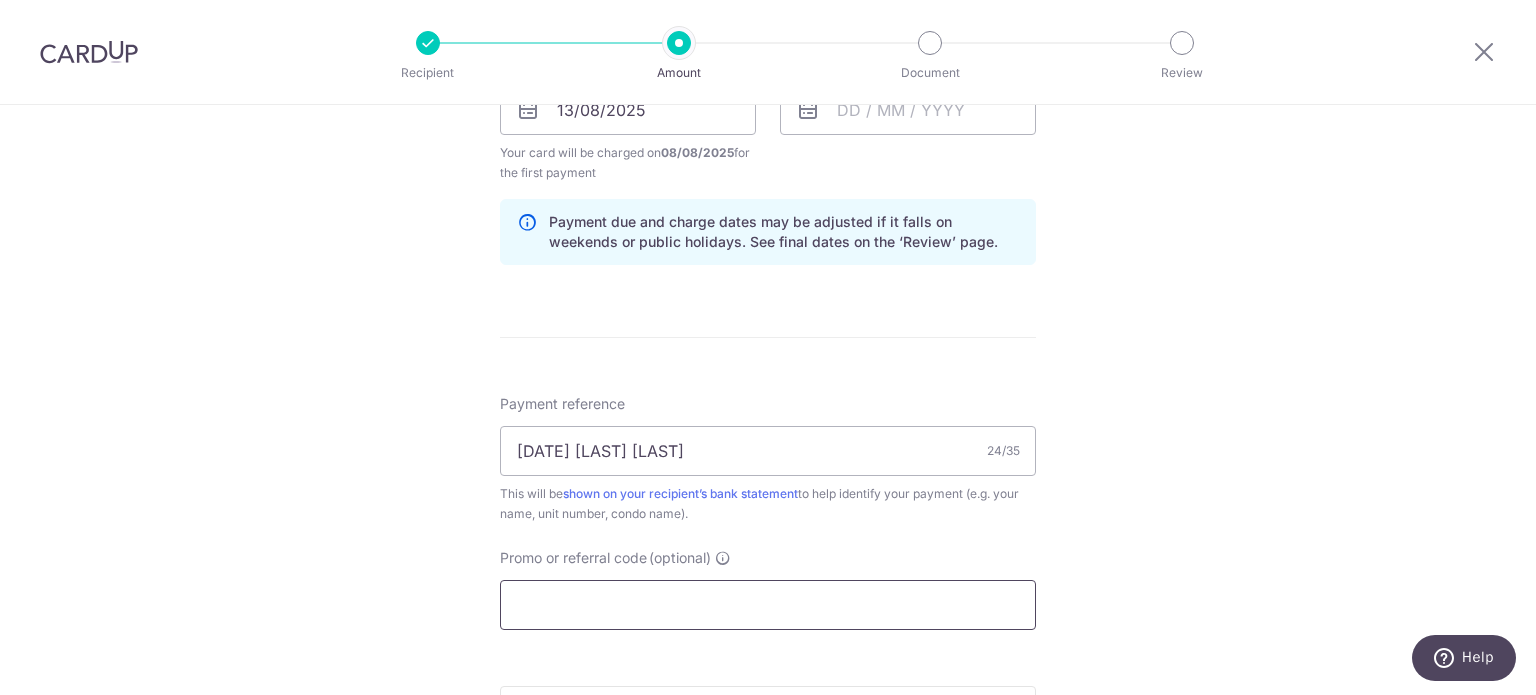 scroll, scrollTop: 774, scrollLeft: 0, axis: vertical 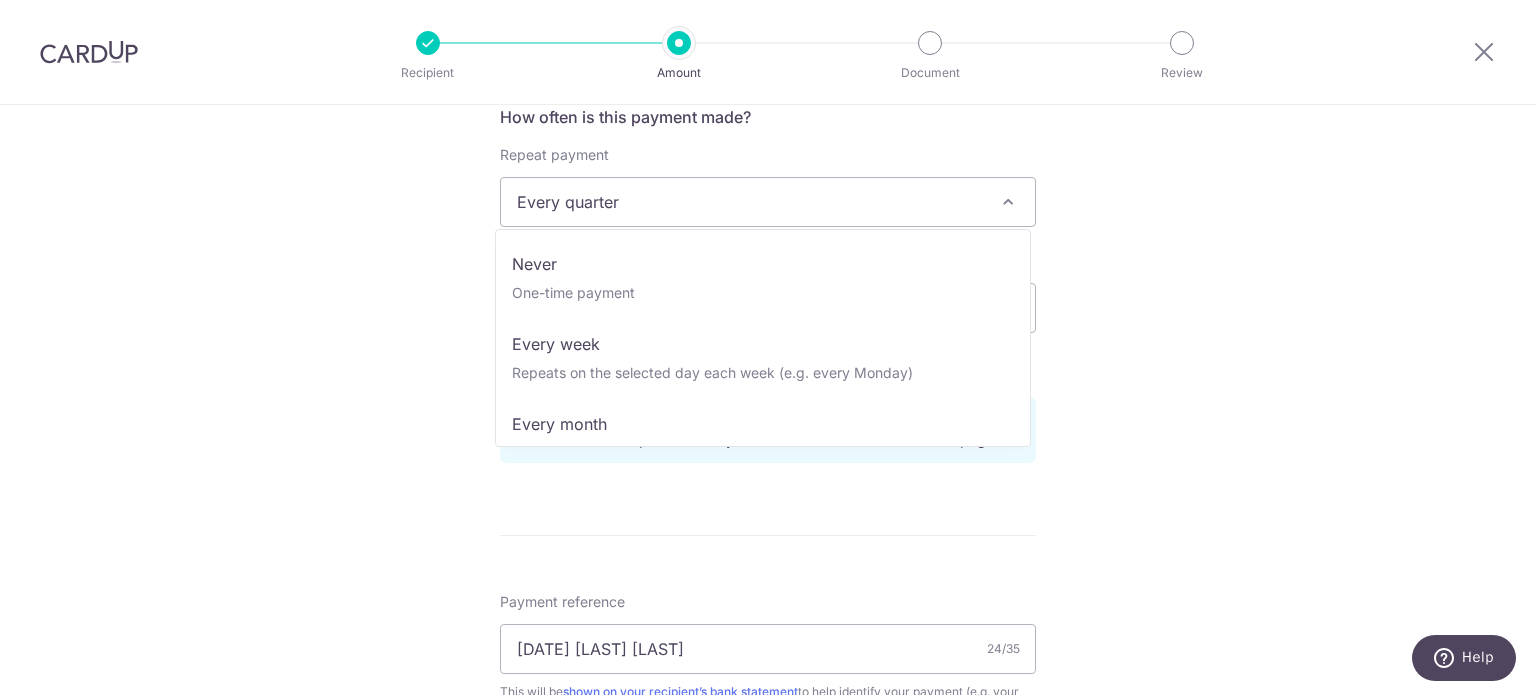 click on "Every quarter" at bounding box center (768, 202) 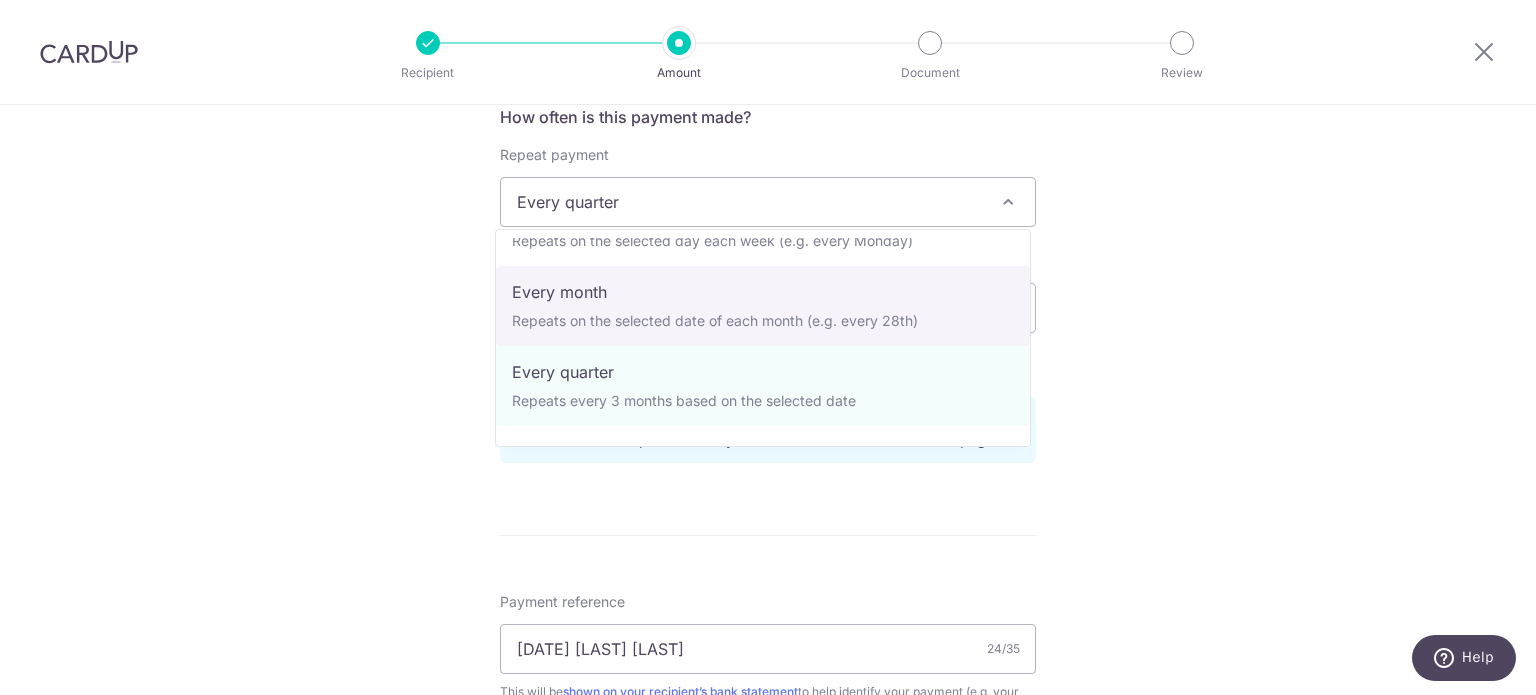 select on "3" 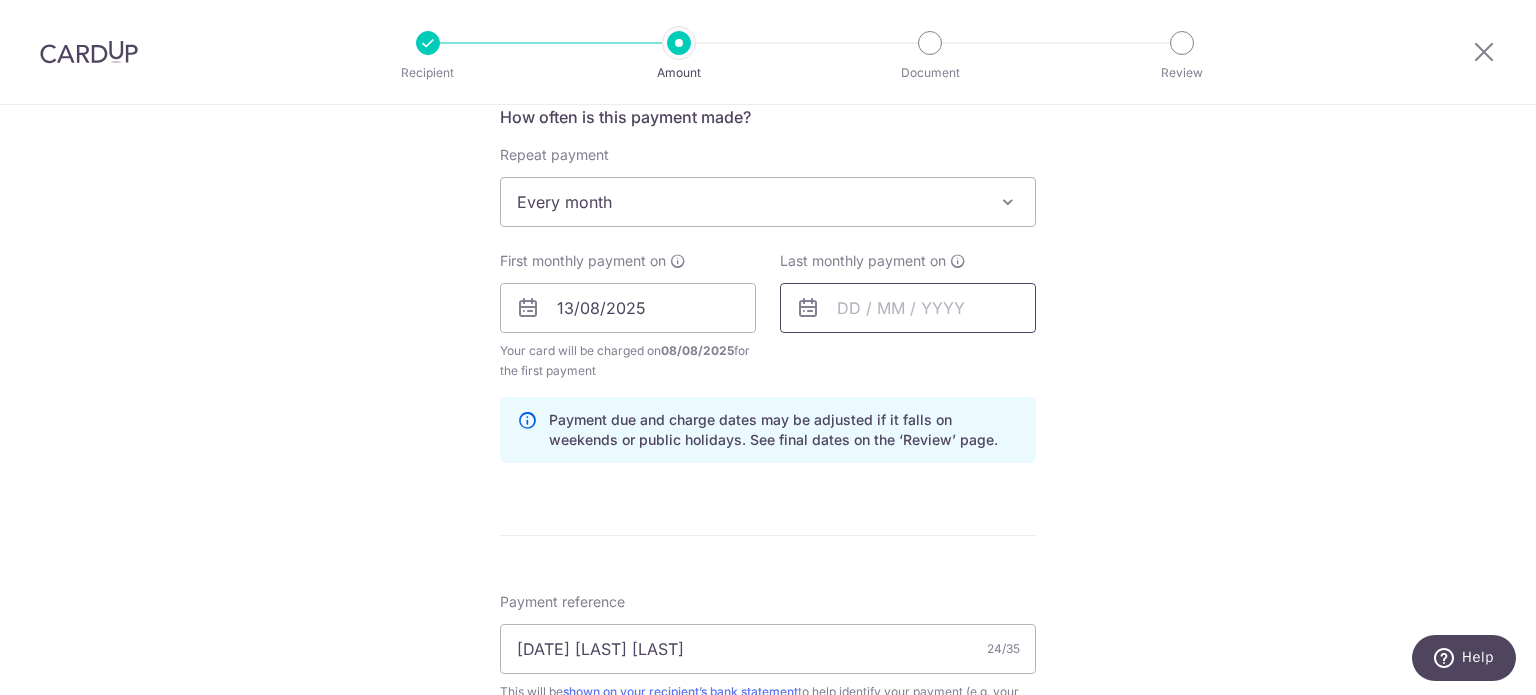 click at bounding box center (908, 308) 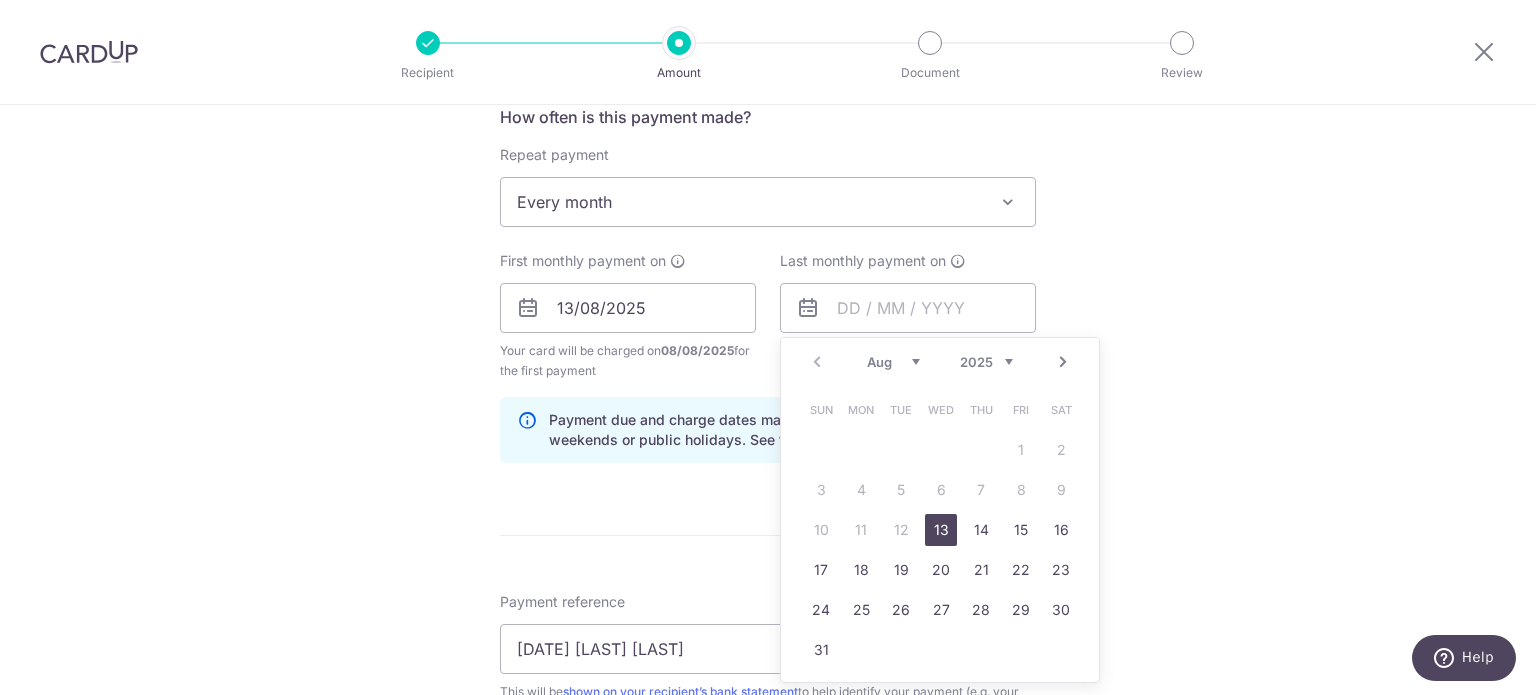 click on "13" at bounding box center [941, 530] 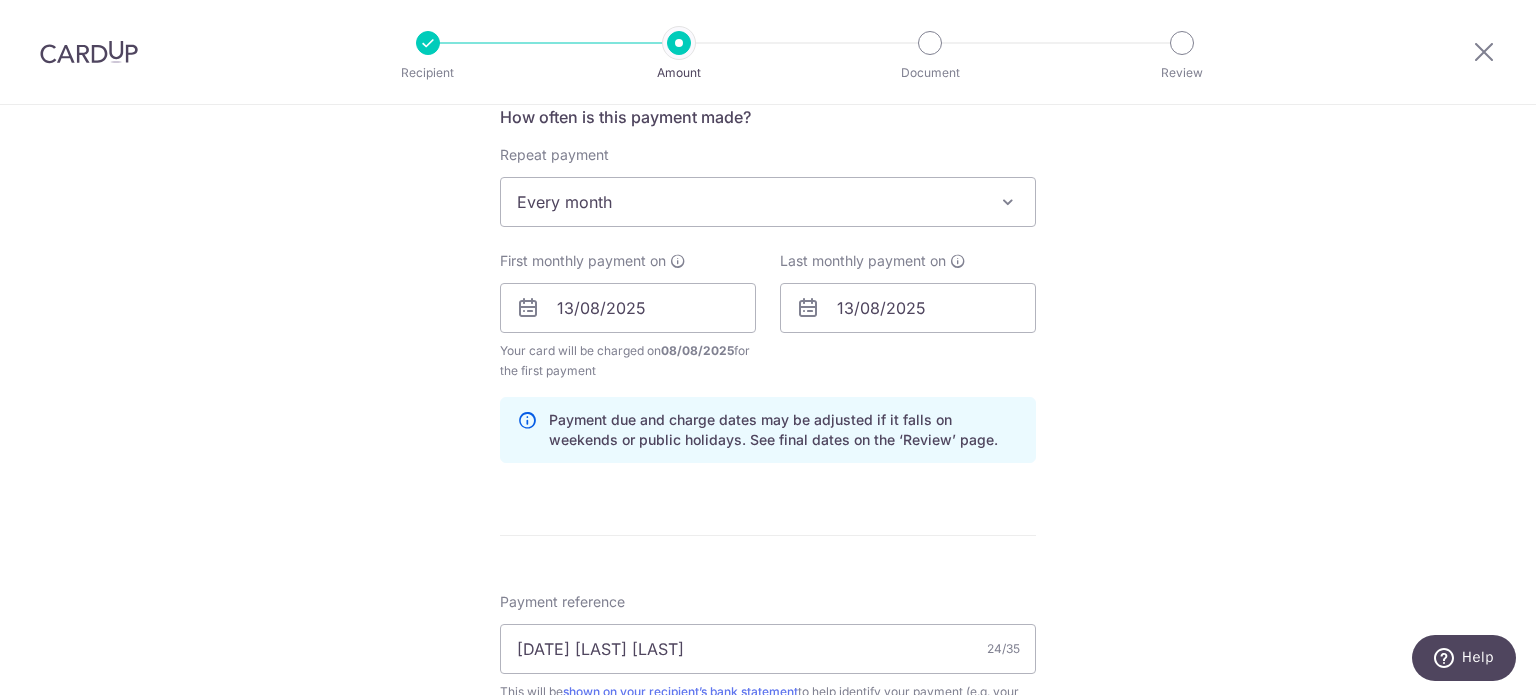 click on "Tell us more about your payment
Enter payment amount
SGD
6,370.49
6370.49
Select Card
**** 1761
Add credit card
Your Cards
**** 1170
**** 1761
Secure 256-bit SSL
Text
New card details
Card
Secure 256-bit SSL" at bounding box center (768, 286) 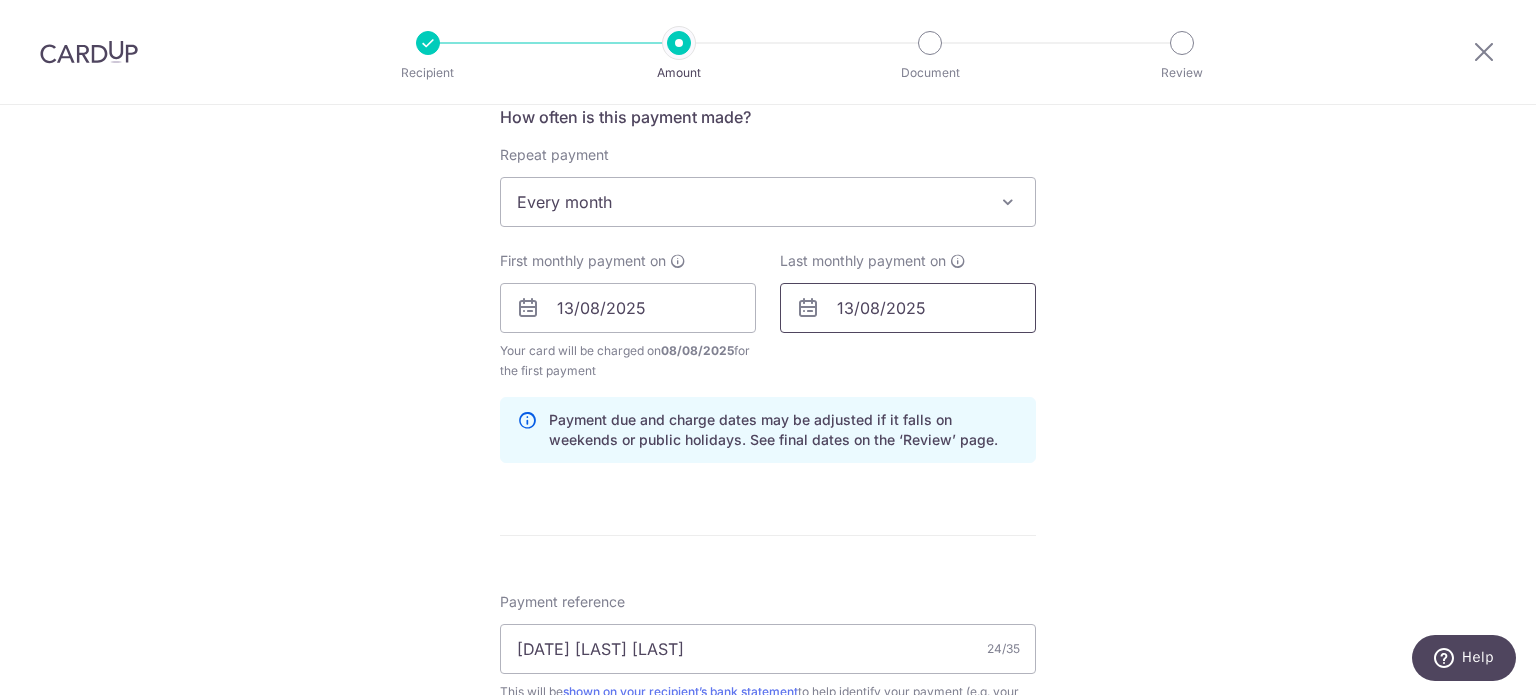 click on "13/08/2025" at bounding box center [908, 308] 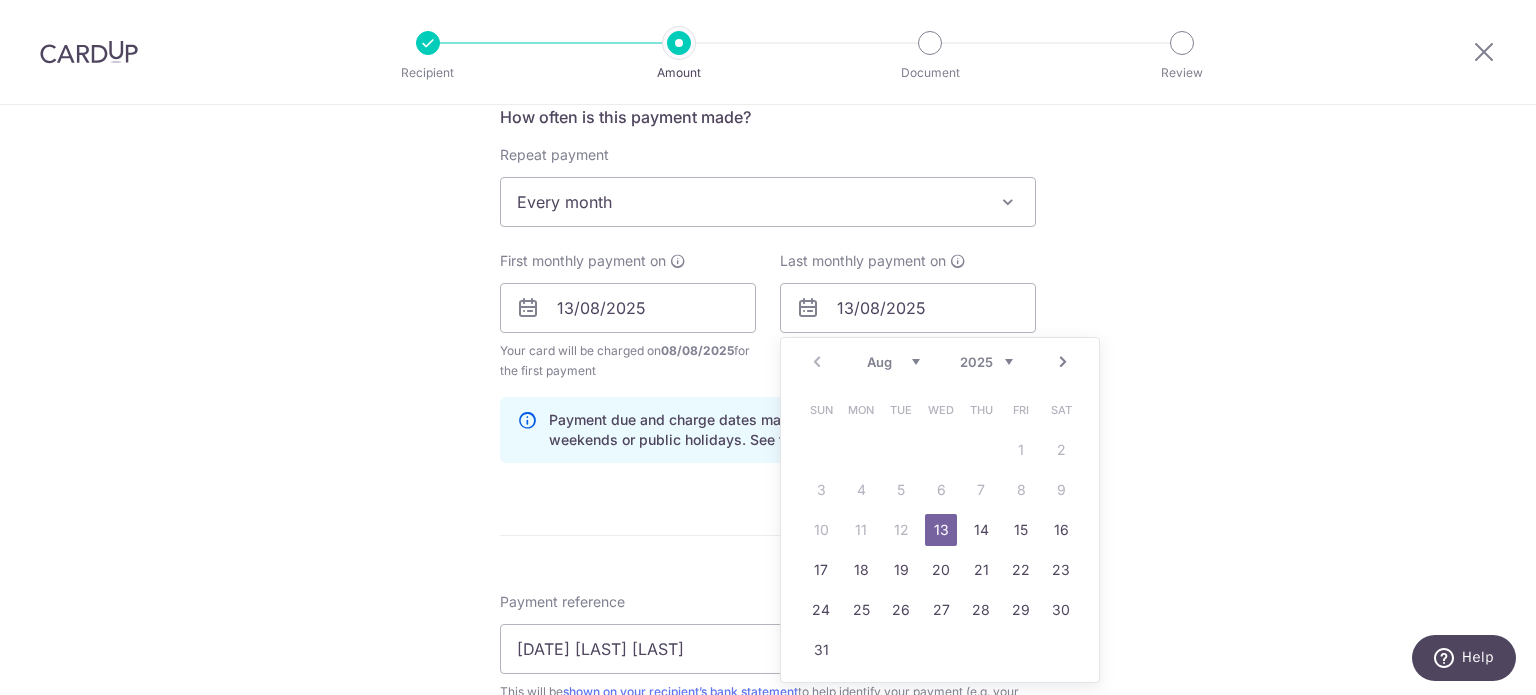 click on "Next" at bounding box center [1063, 362] 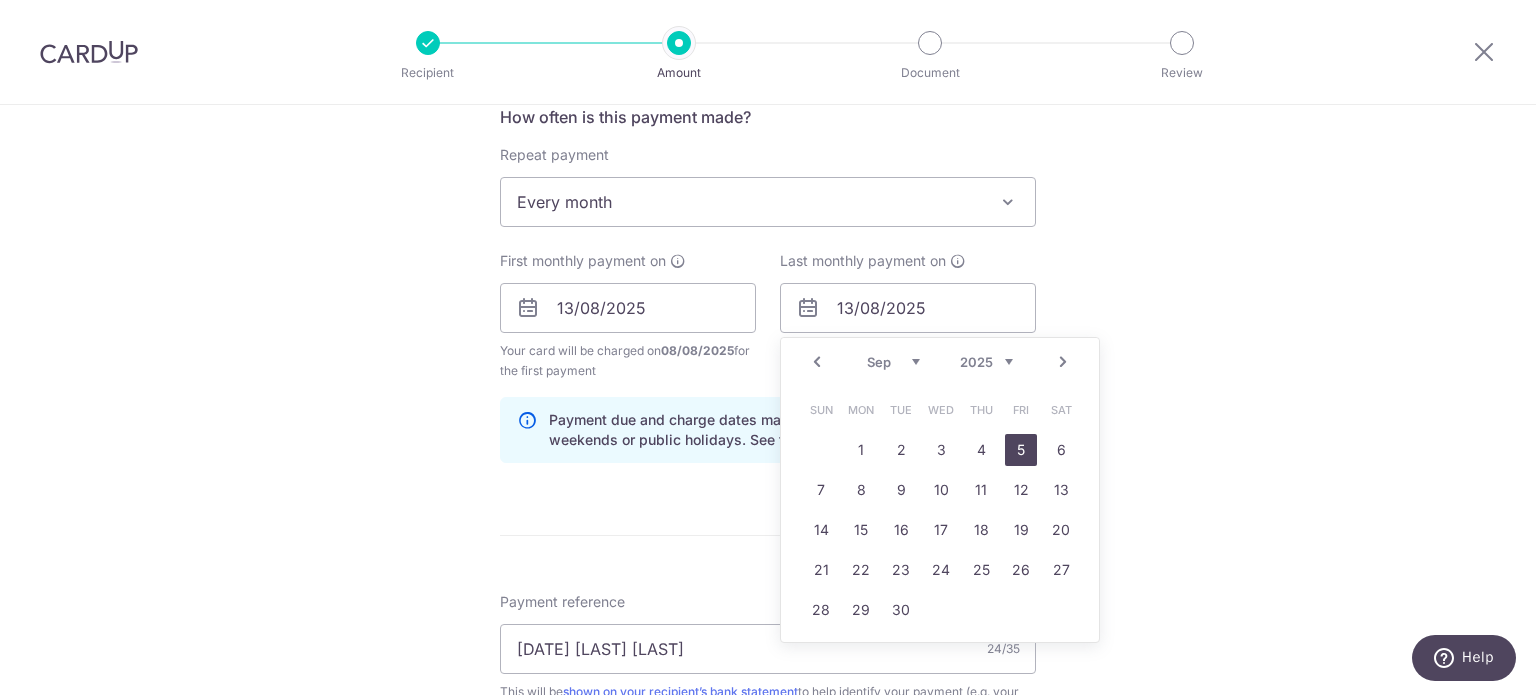 click on "5" at bounding box center (1021, 450) 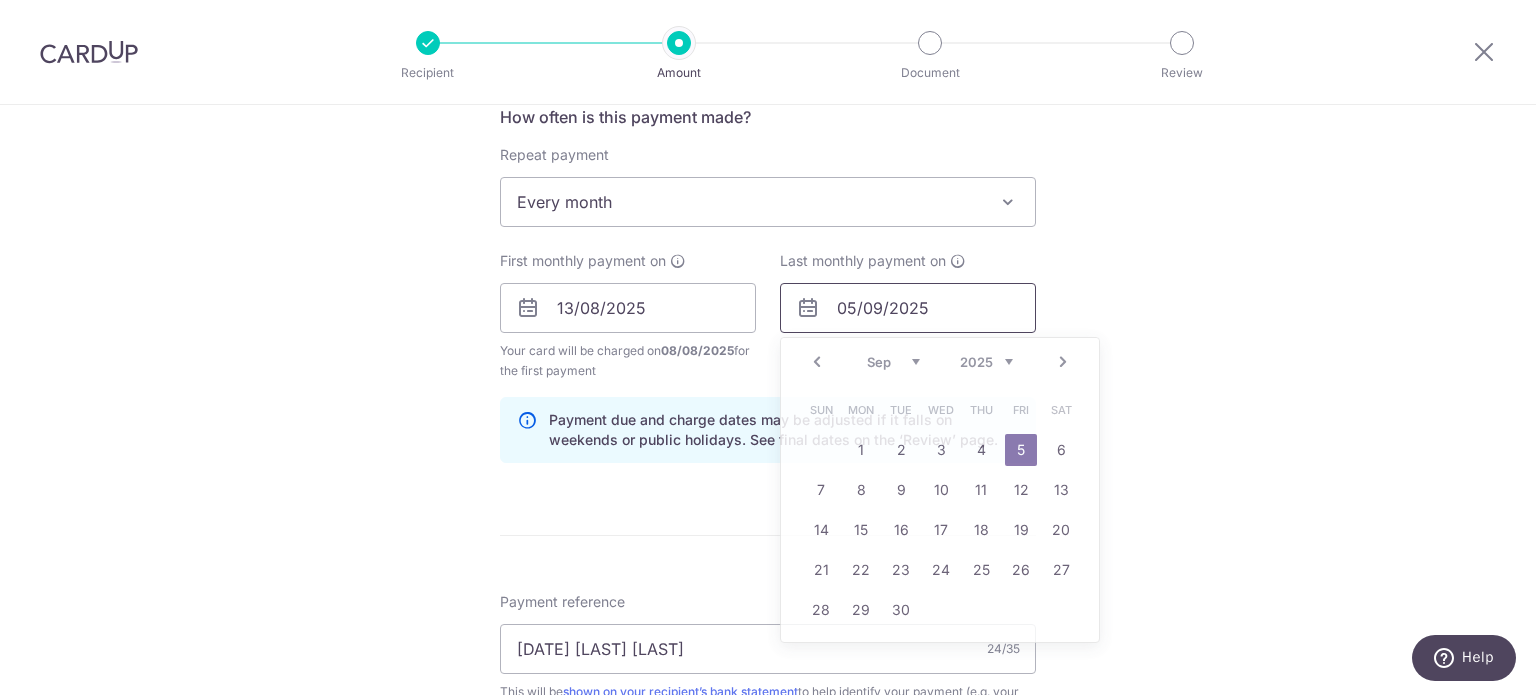 click on "05/09/2025" at bounding box center (908, 308) 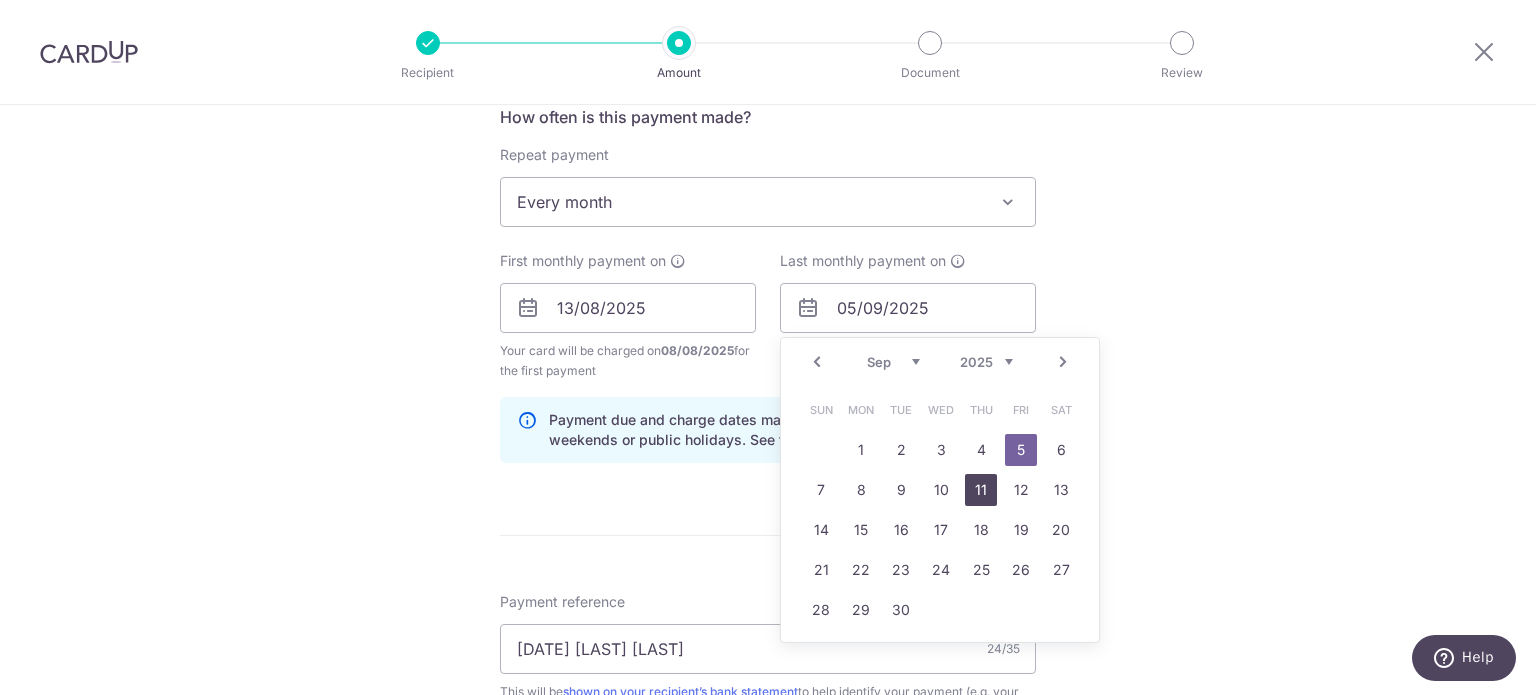 click on "11" at bounding box center (981, 490) 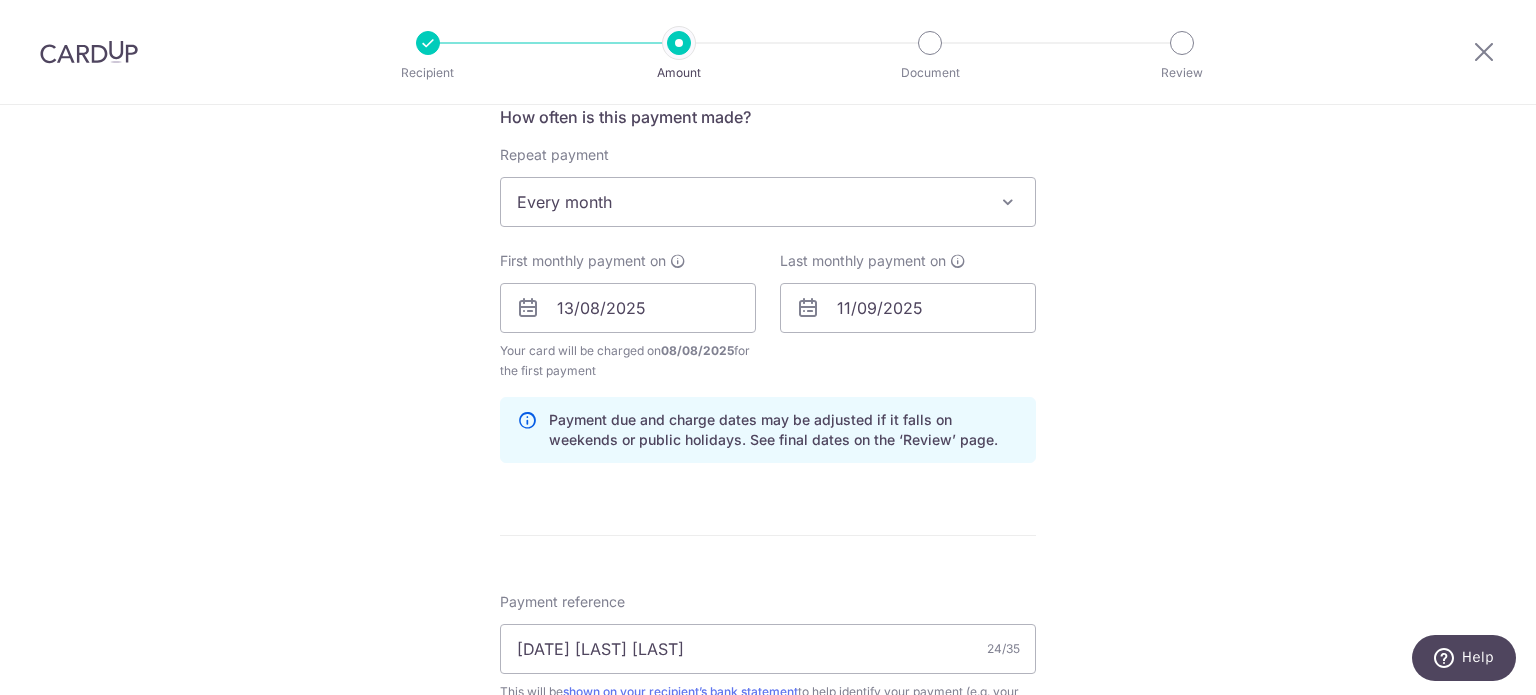 click on "Tell us more about your payment
Enter payment amount
SGD
6,370.49
6370.49
Select Card
**** 1761
Add credit card
Your Cards
**** 1170
**** 1761
Secure 256-bit SSL
Text
New card details
Card
Secure 256-bit SSL" at bounding box center (768, 286) 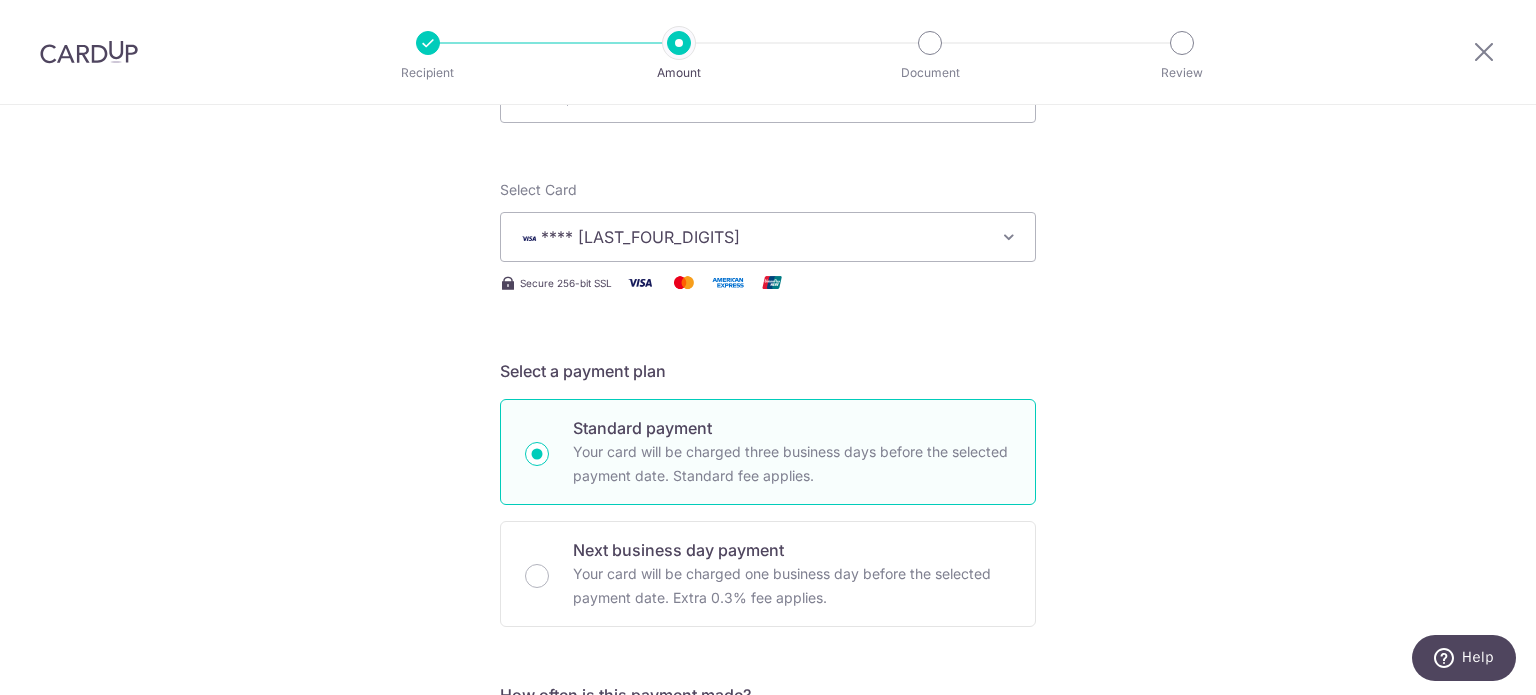 scroll, scrollTop: 0, scrollLeft: 0, axis: both 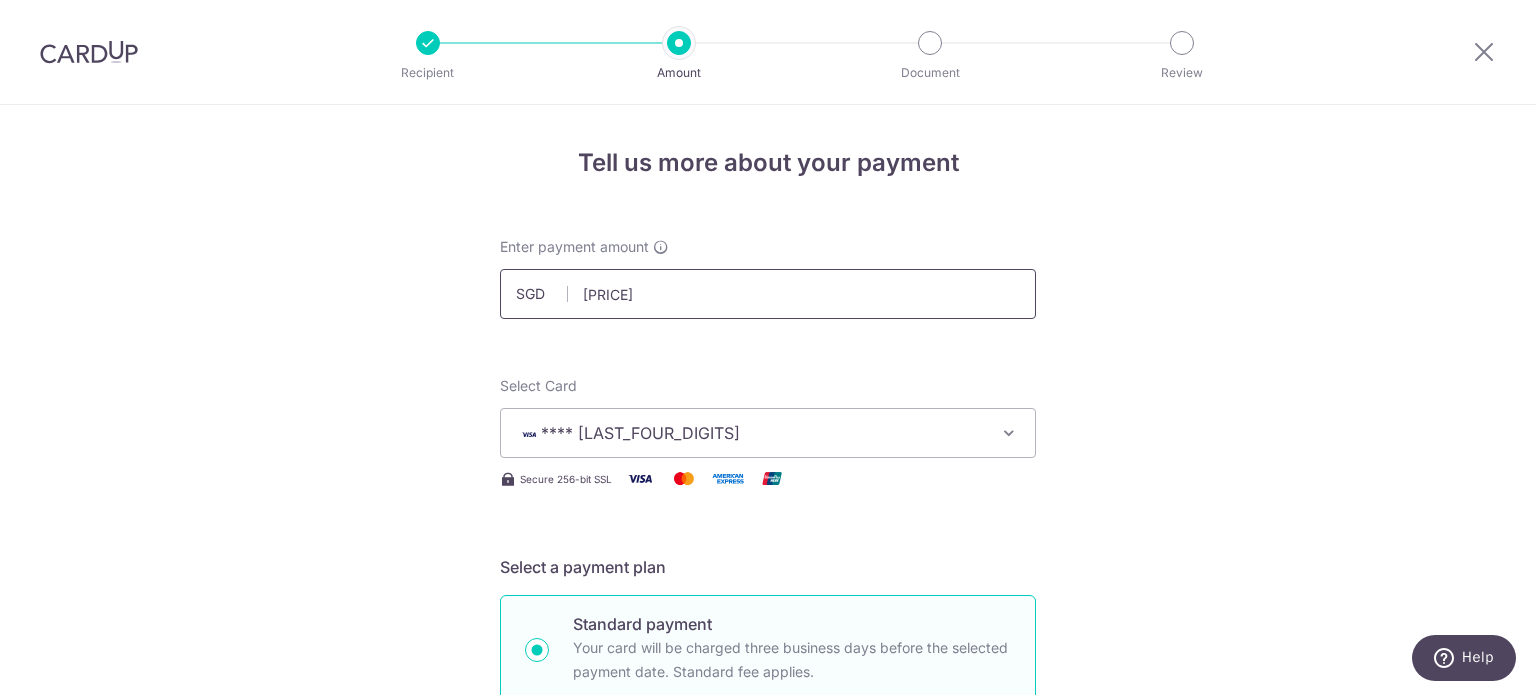 click on "6,370.49" at bounding box center (768, 294) 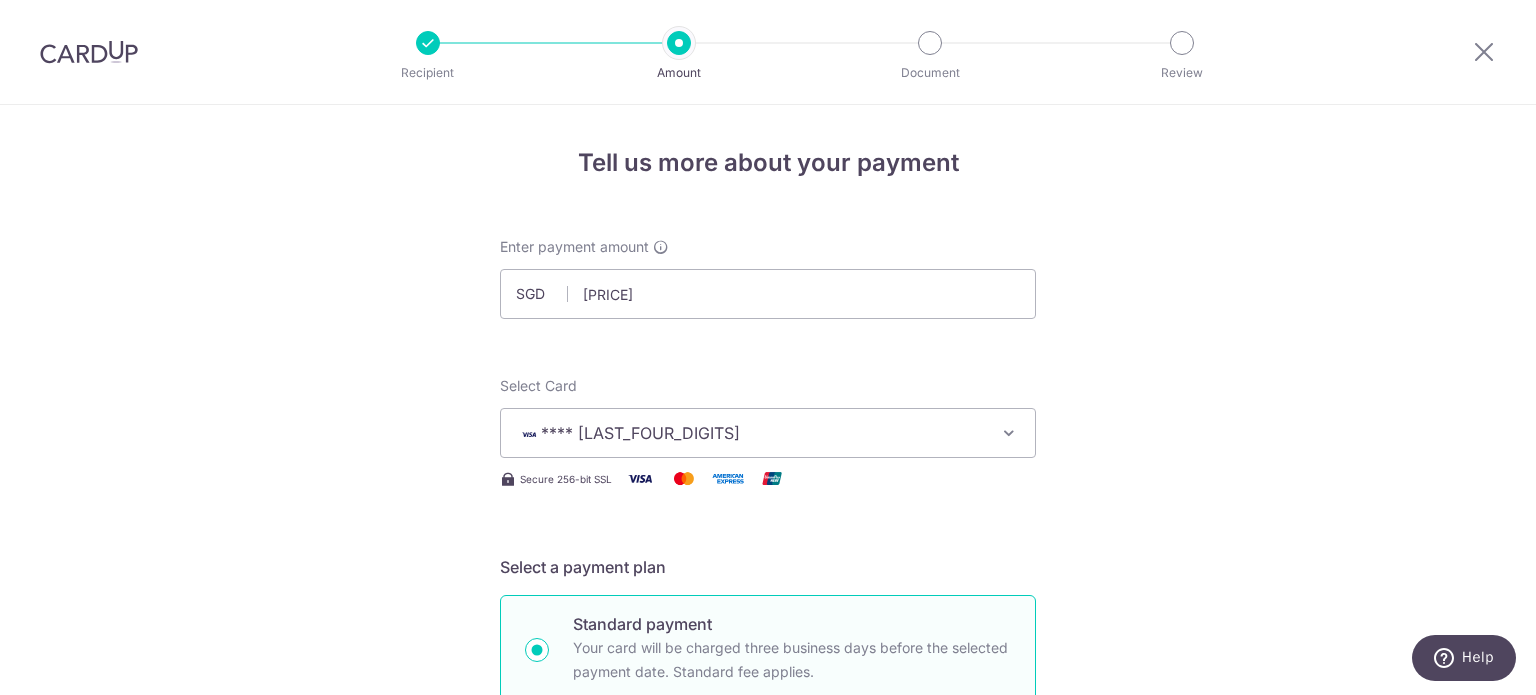 type on "3,185.00" 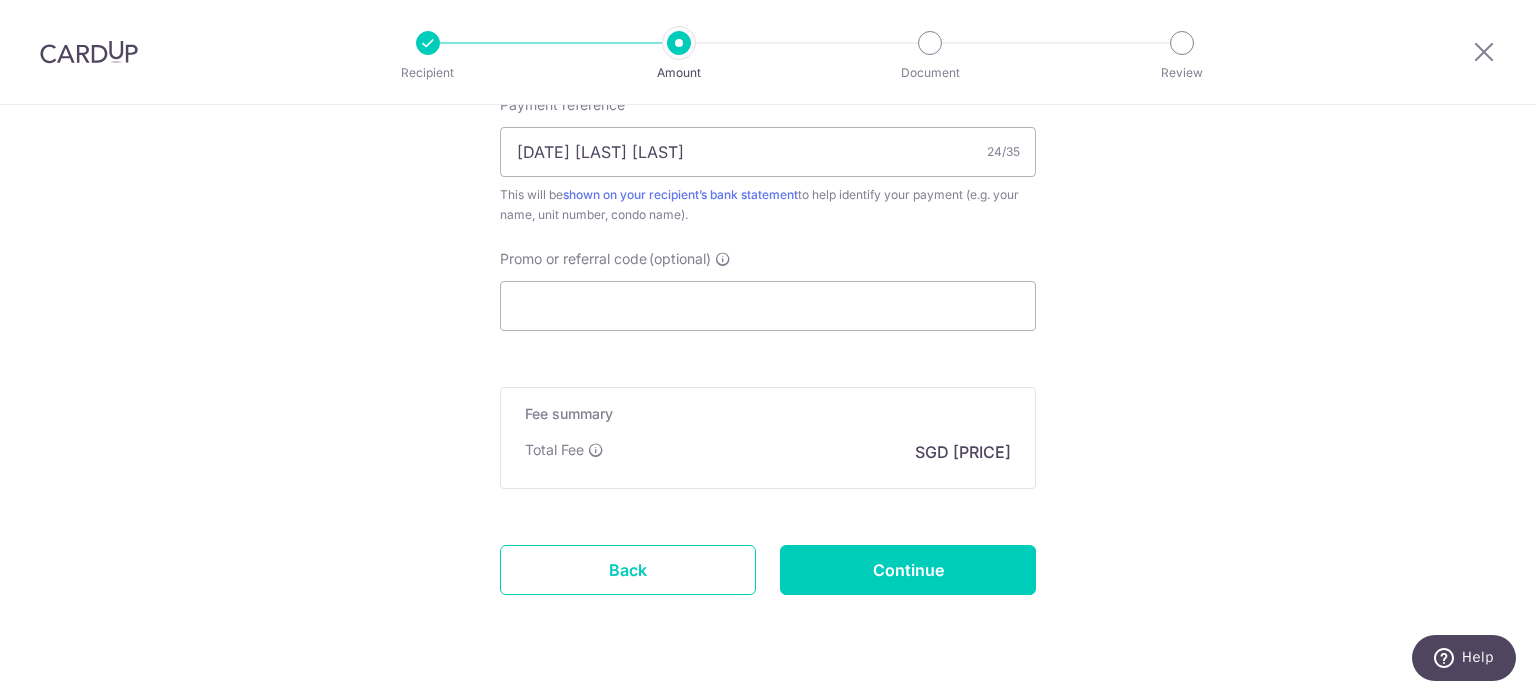 scroll, scrollTop: 1276, scrollLeft: 0, axis: vertical 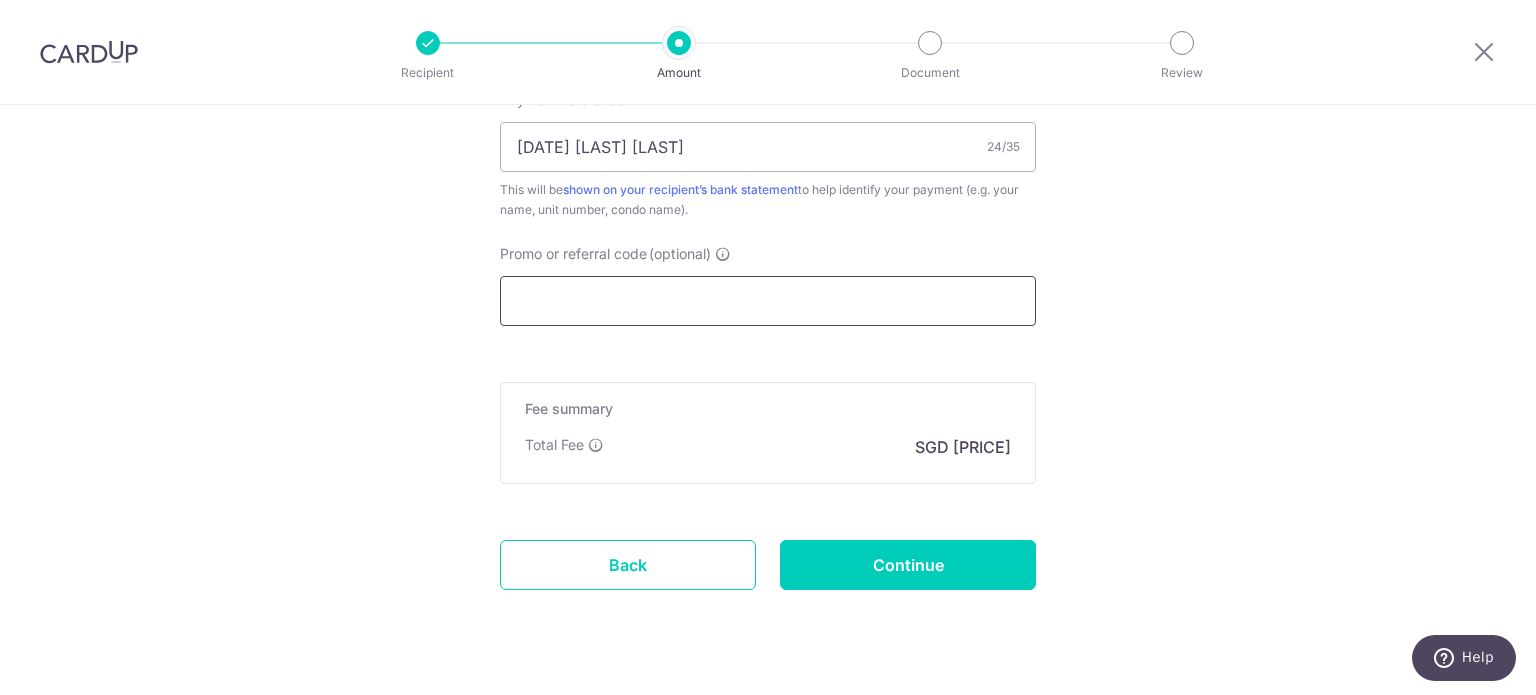 click on "Promo or referral code
(optional)" at bounding box center (768, 301) 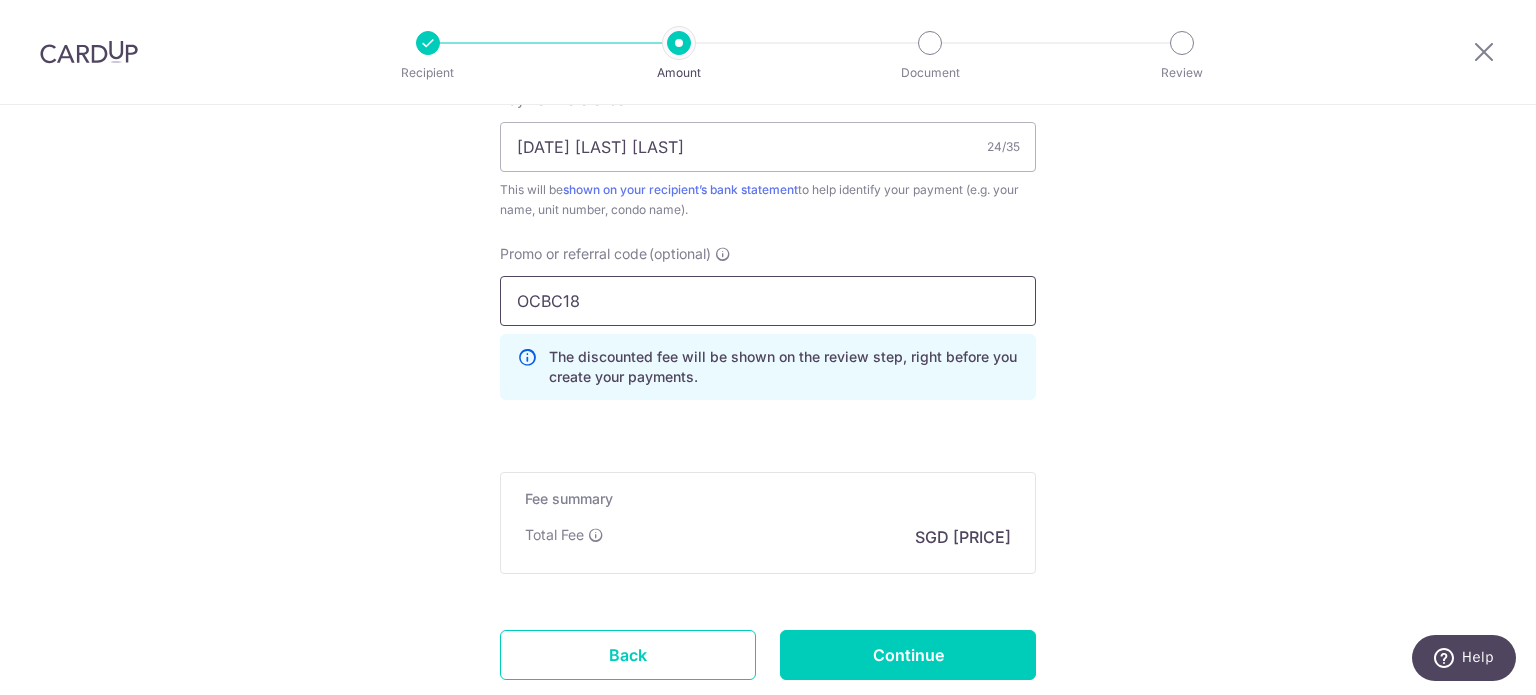type on "OCBC18" 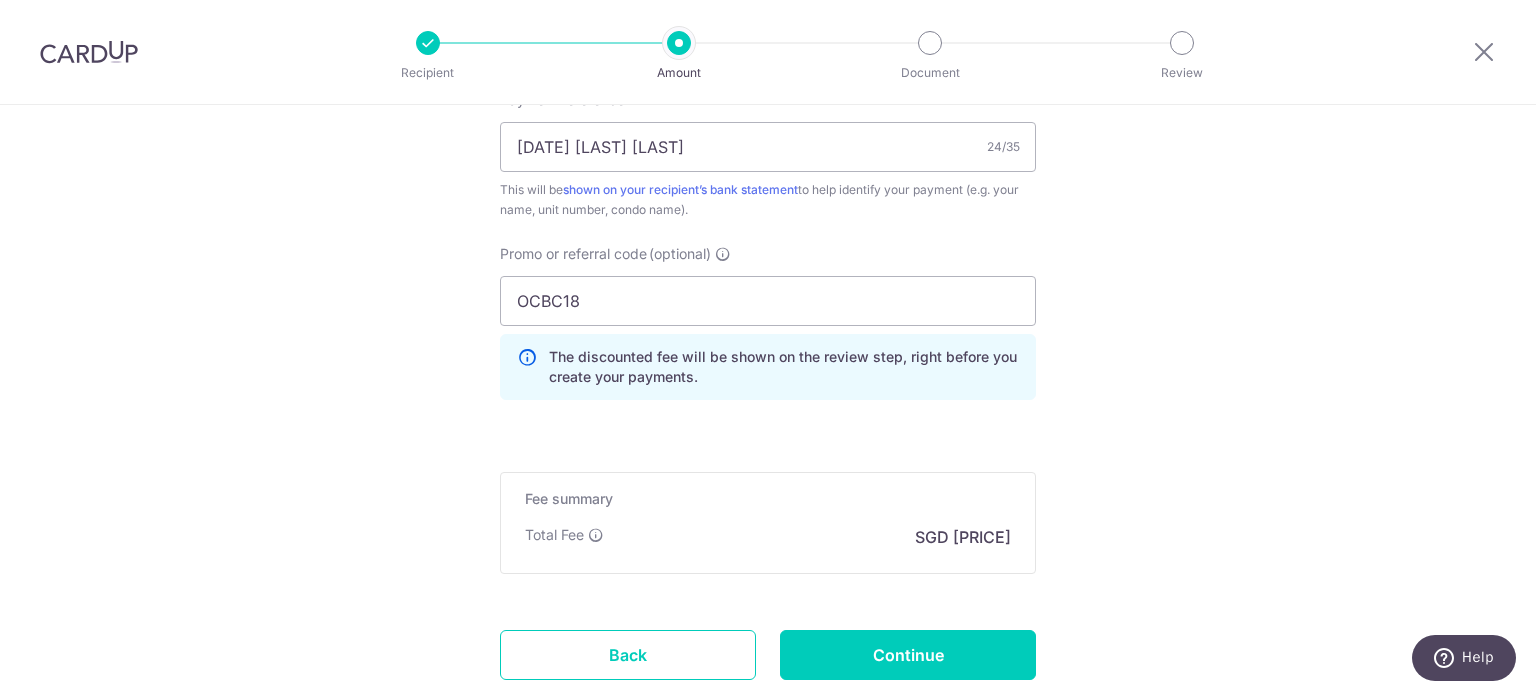 click on "Tell us more about your payment
Enter payment amount
SGD
3,185.00
3185.00
Select Card
**** 1761
Add credit card
Your Cards
**** 1170
**** 1761
Secure 256-bit SSL
Text
New card details
Card
Secure 256-bit SSL" at bounding box center (768, -171) 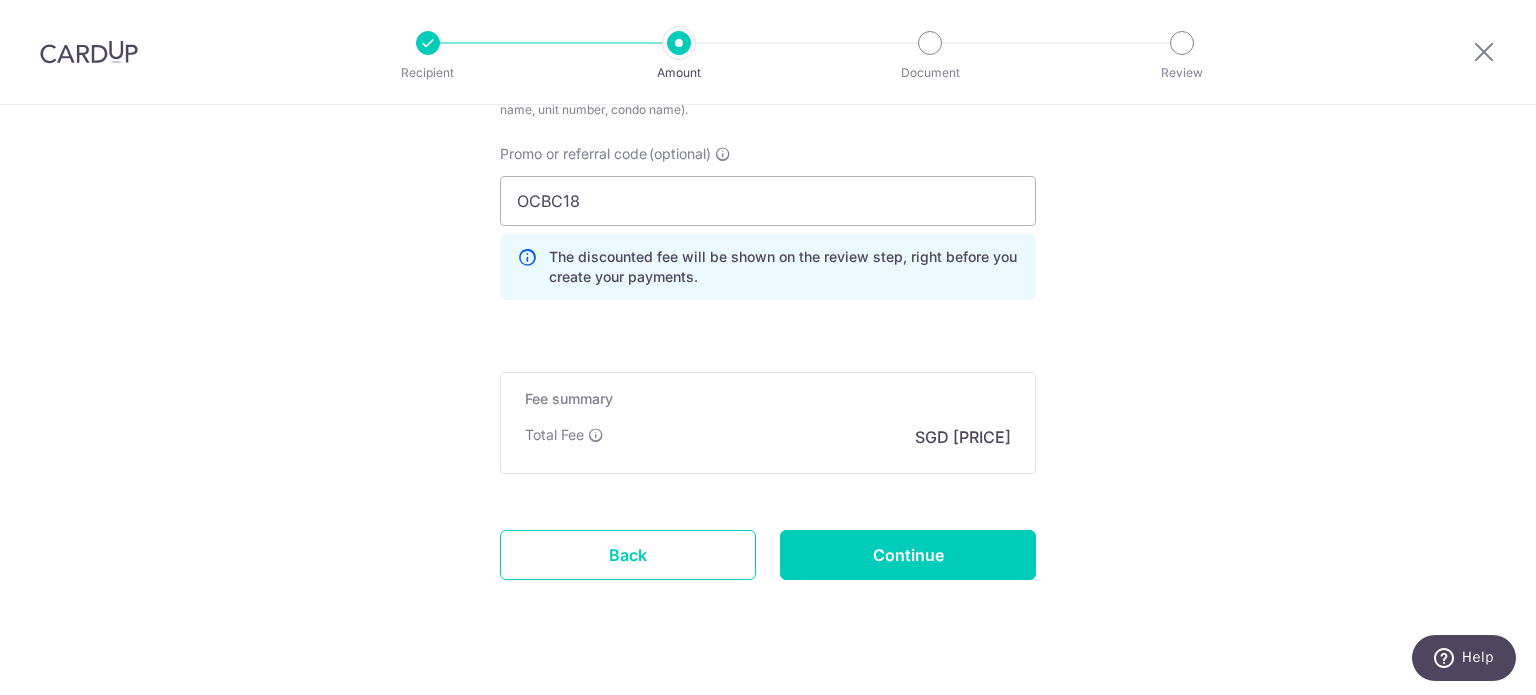 scroll, scrollTop: 1386, scrollLeft: 0, axis: vertical 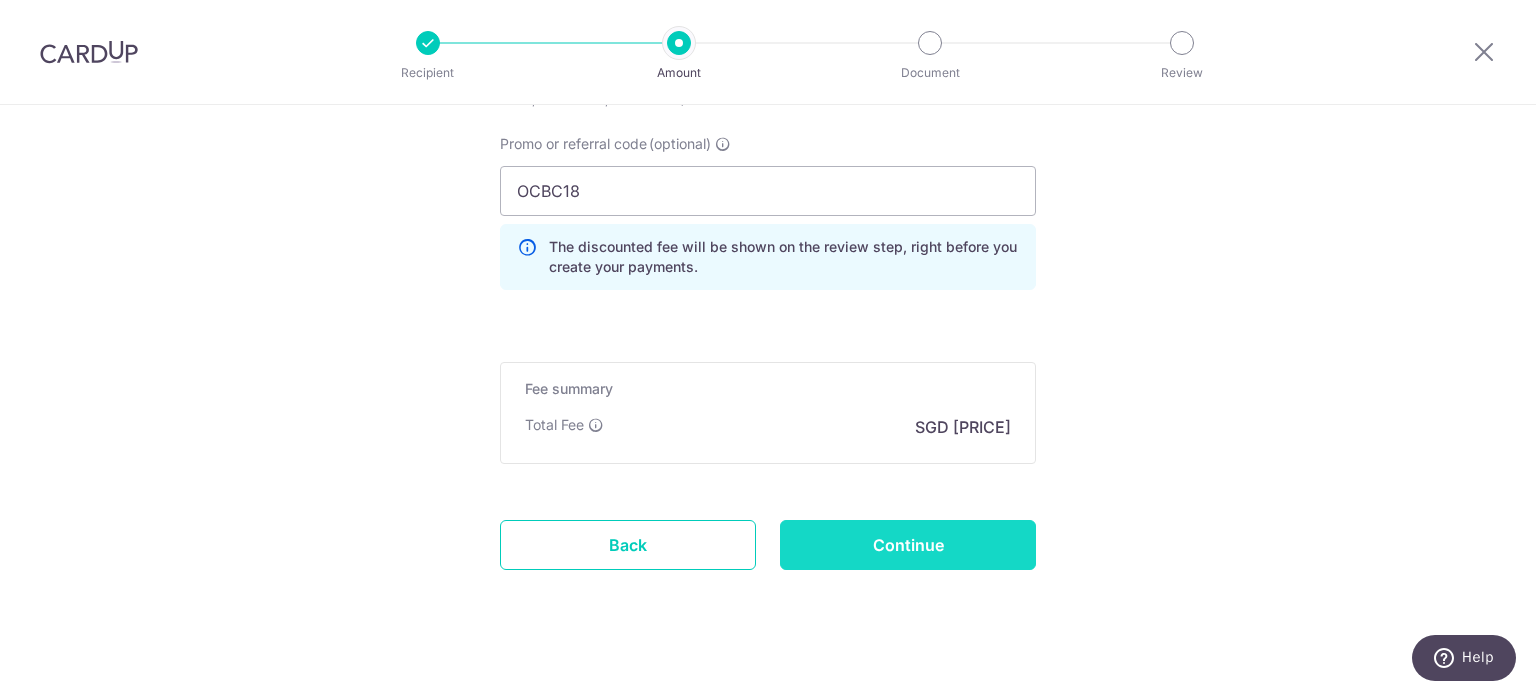 click on "Continue" at bounding box center (908, 545) 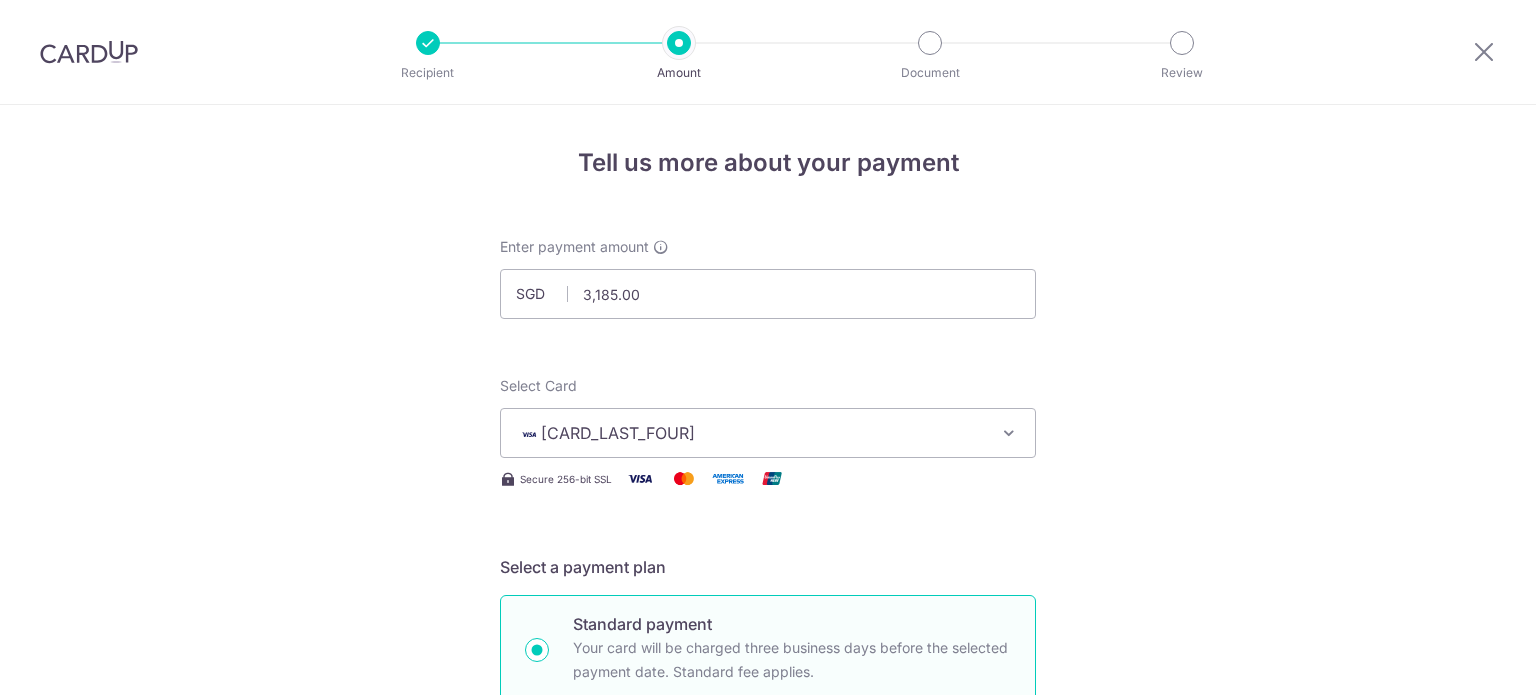 scroll, scrollTop: 0, scrollLeft: 0, axis: both 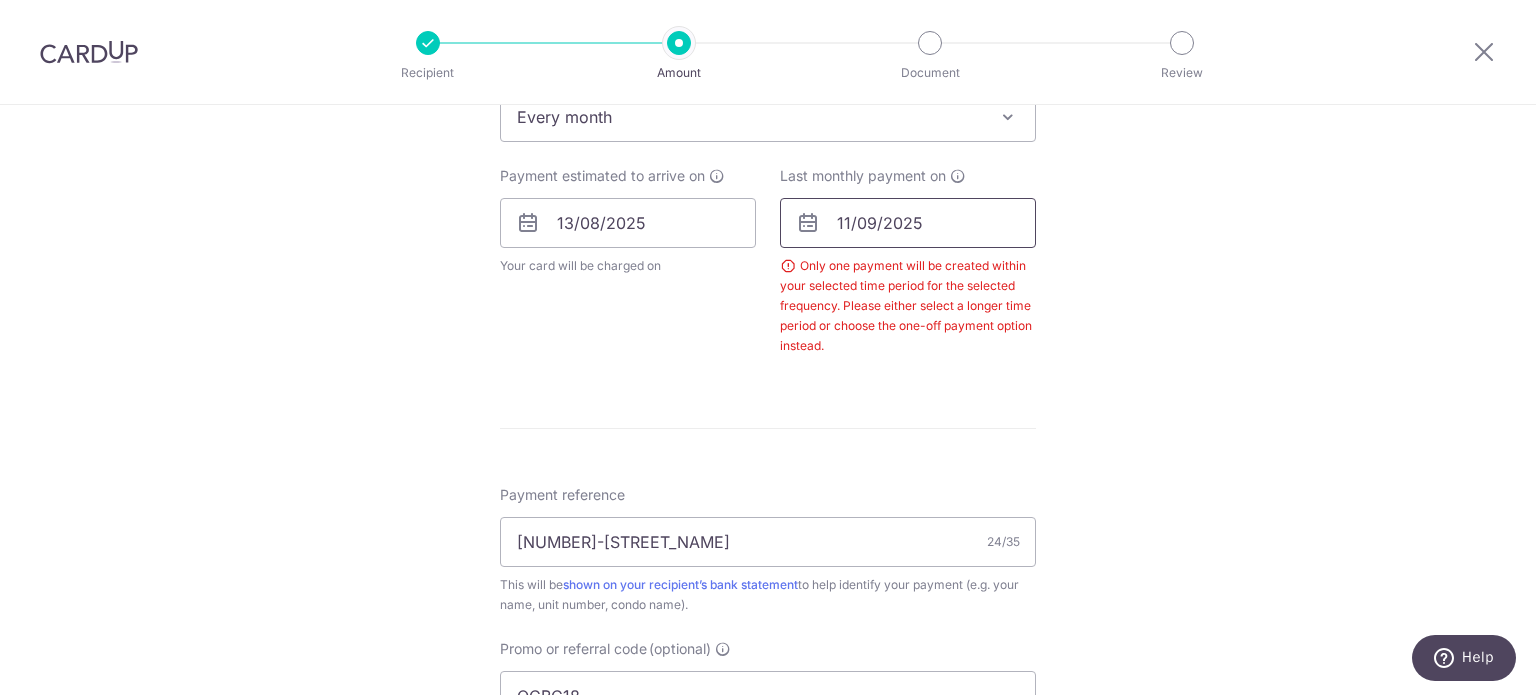 click on "11/09/2025" at bounding box center [908, 223] 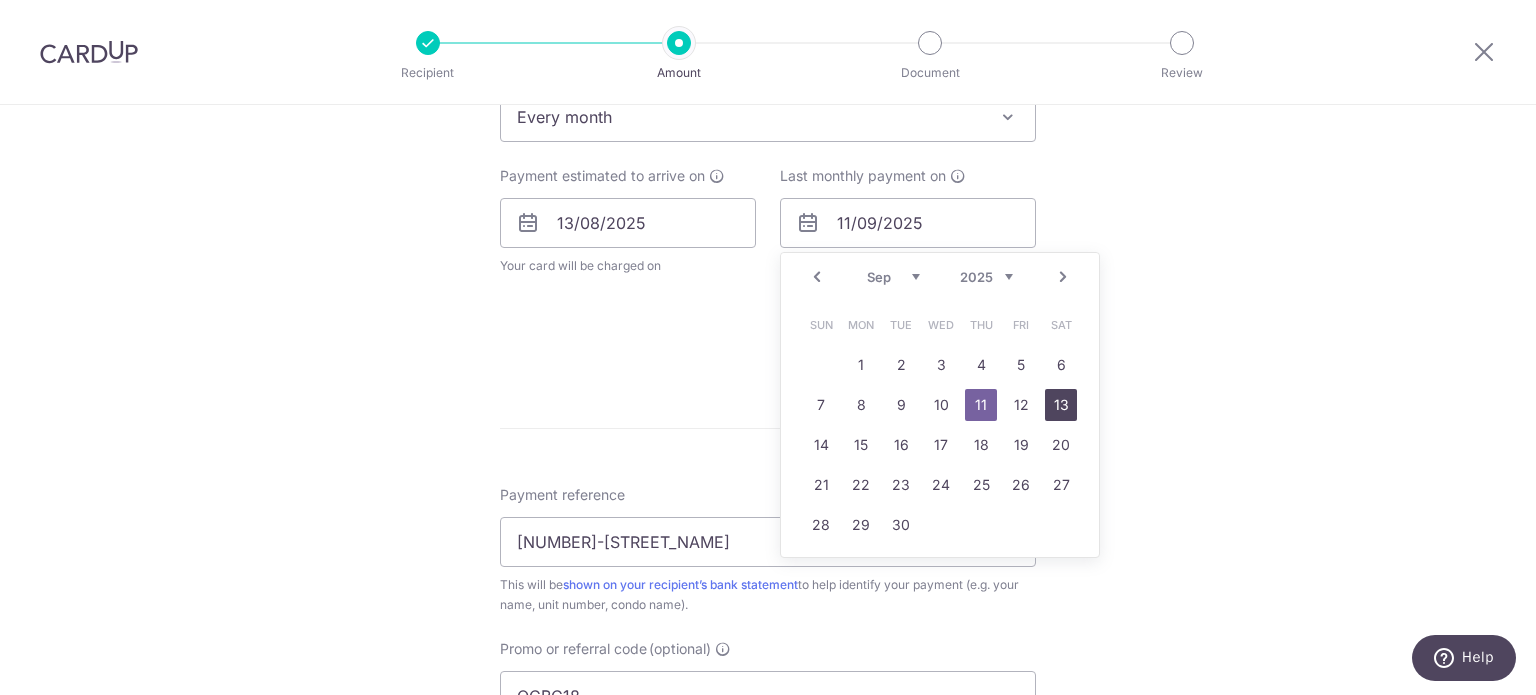 click on "13" at bounding box center [1061, 405] 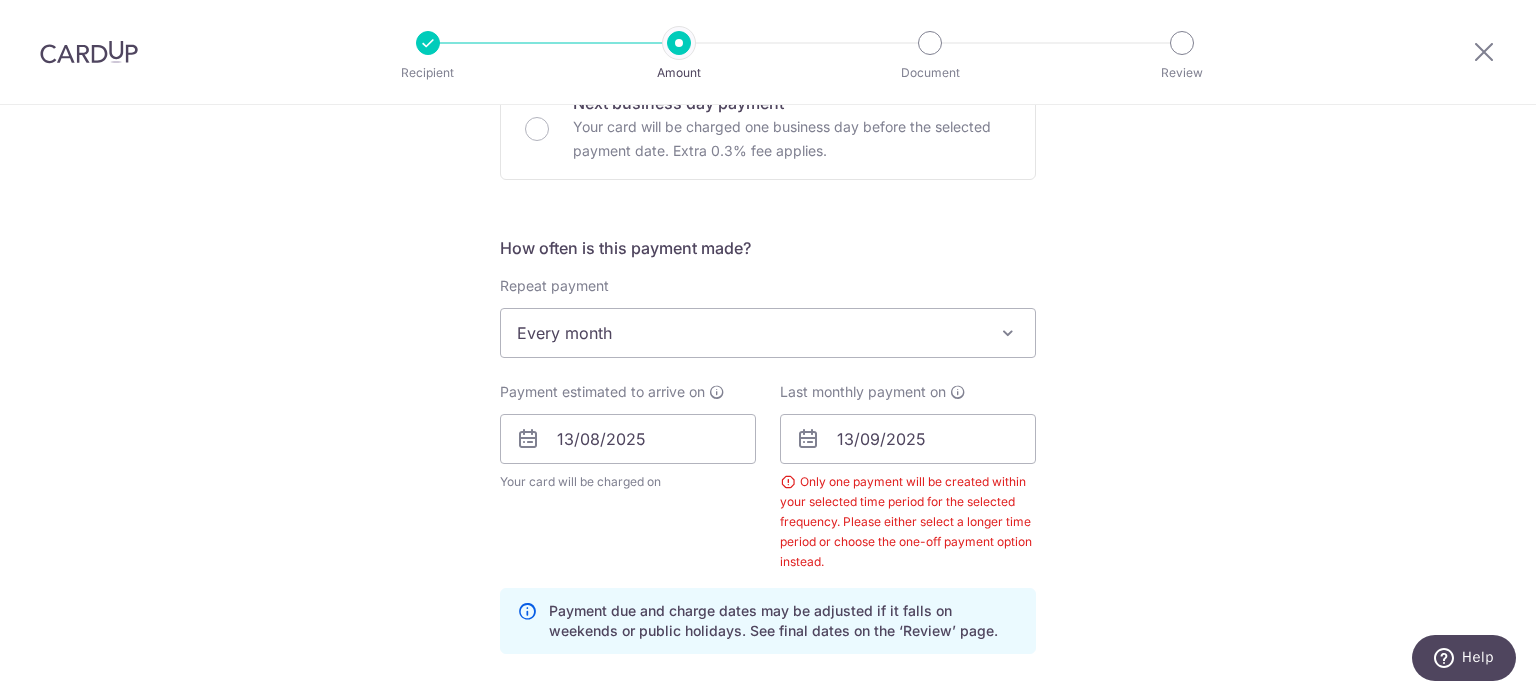 scroll, scrollTop: 640, scrollLeft: 0, axis: vertical 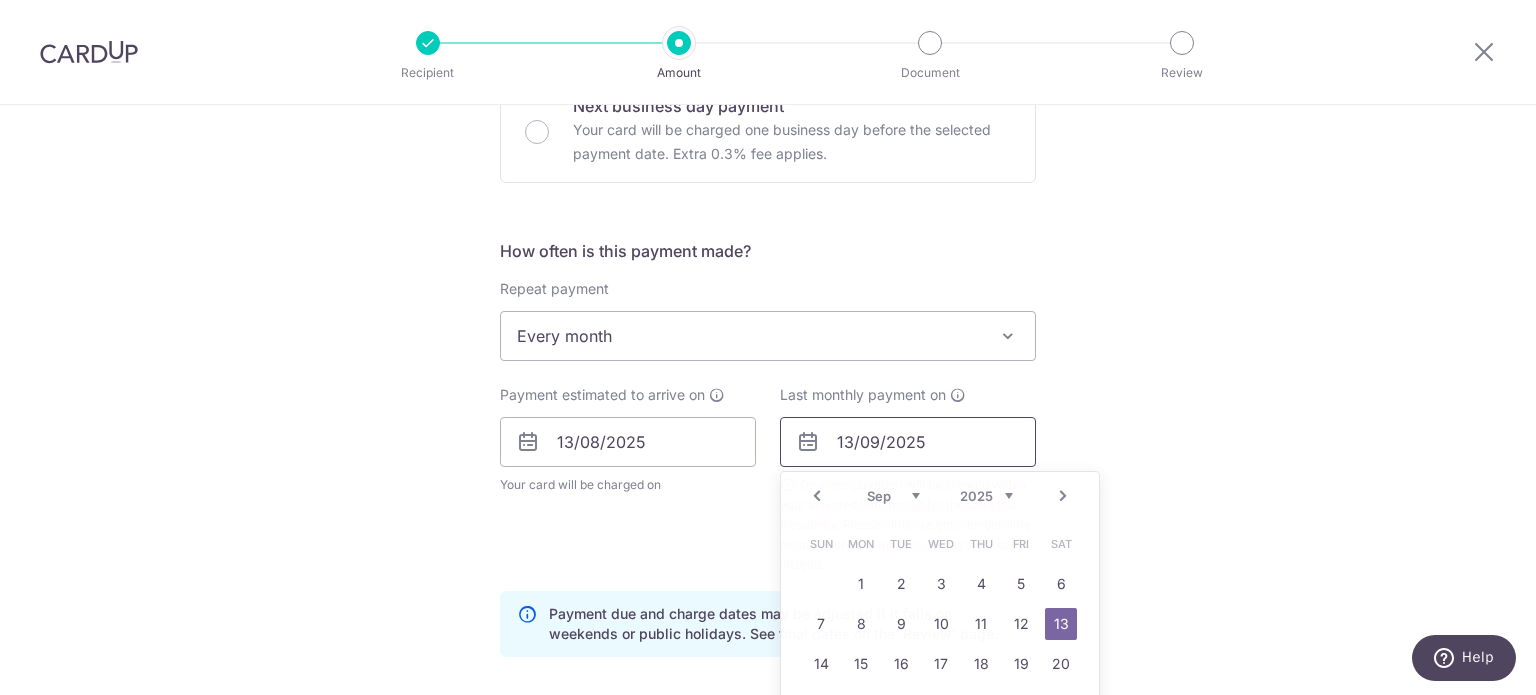 click on "13/09/2025" at bounding box center (908, 442) 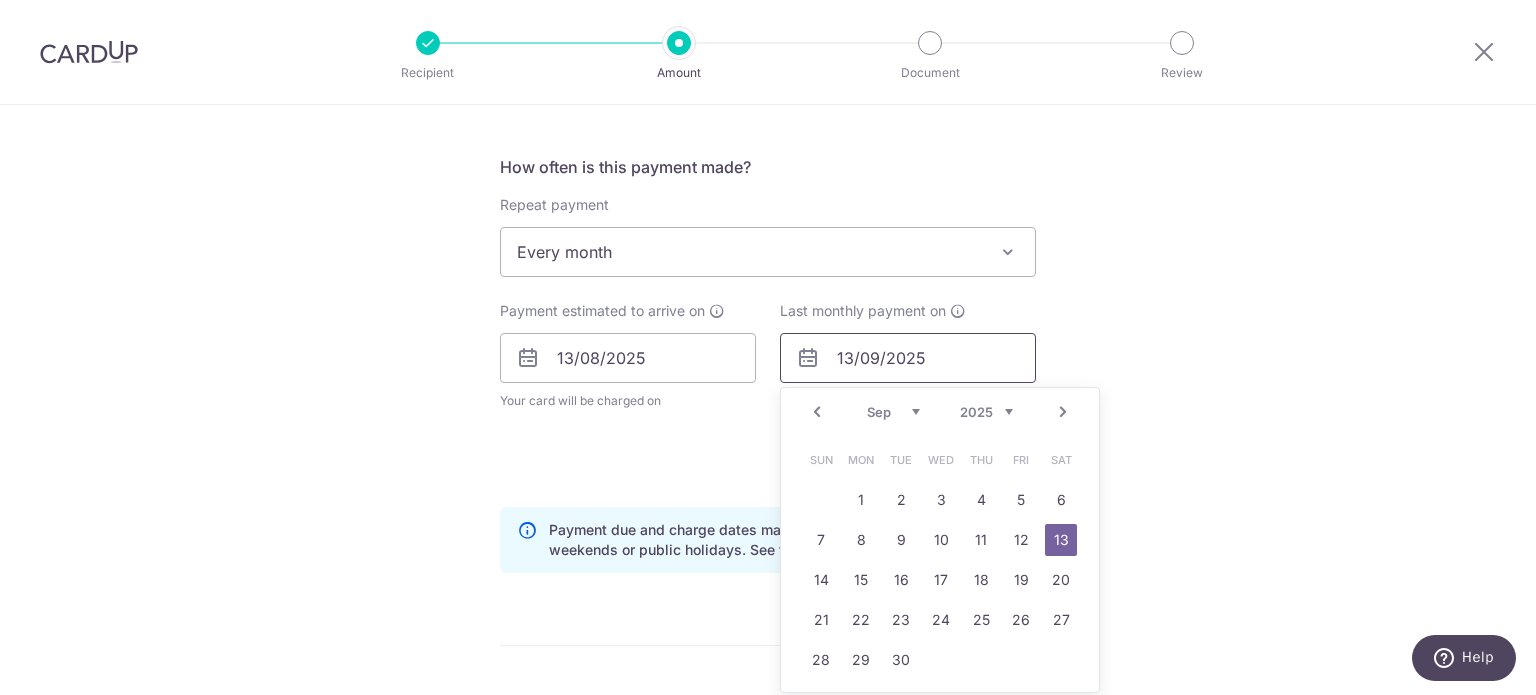 scroll, scrollTop: 724, scrollLeft: 0, axis: vertical 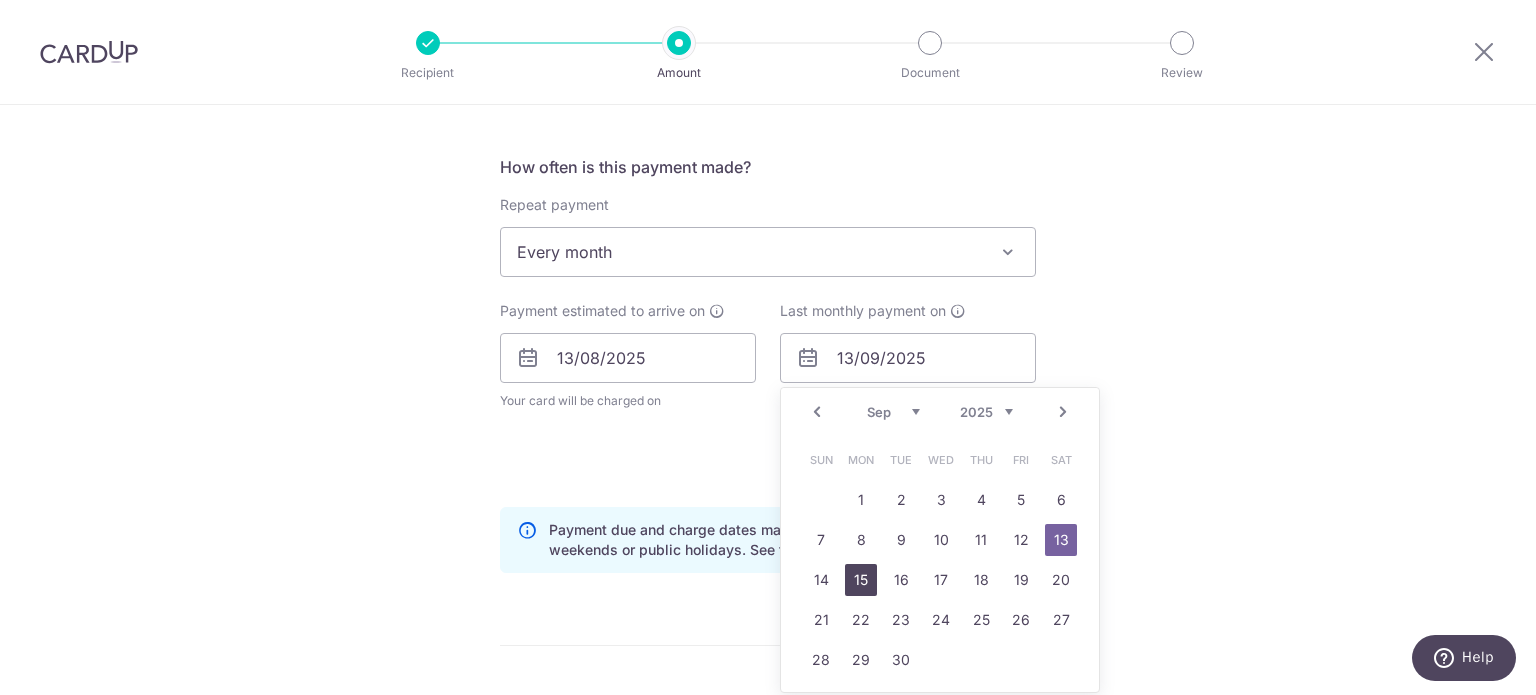 click on "15" at bounding box center (861, 580) 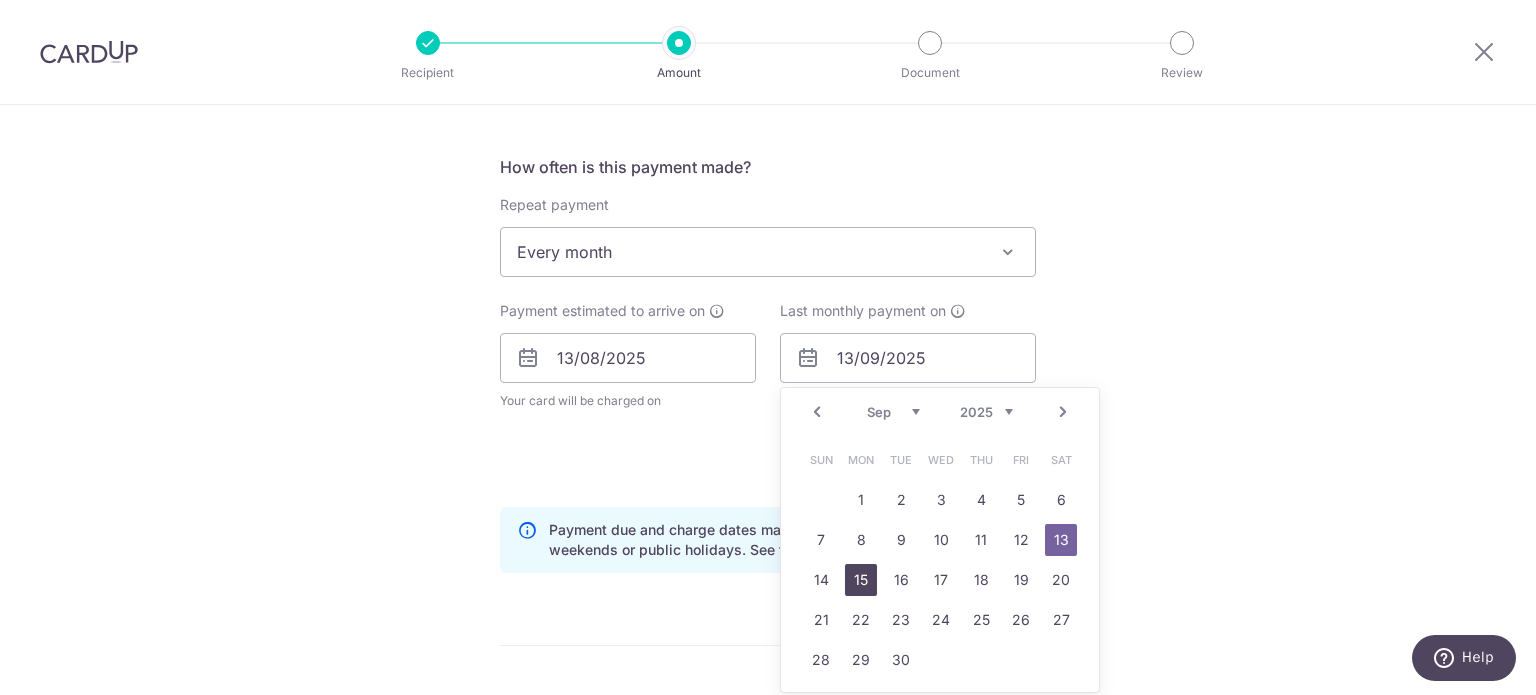 type on "15/09/2025" 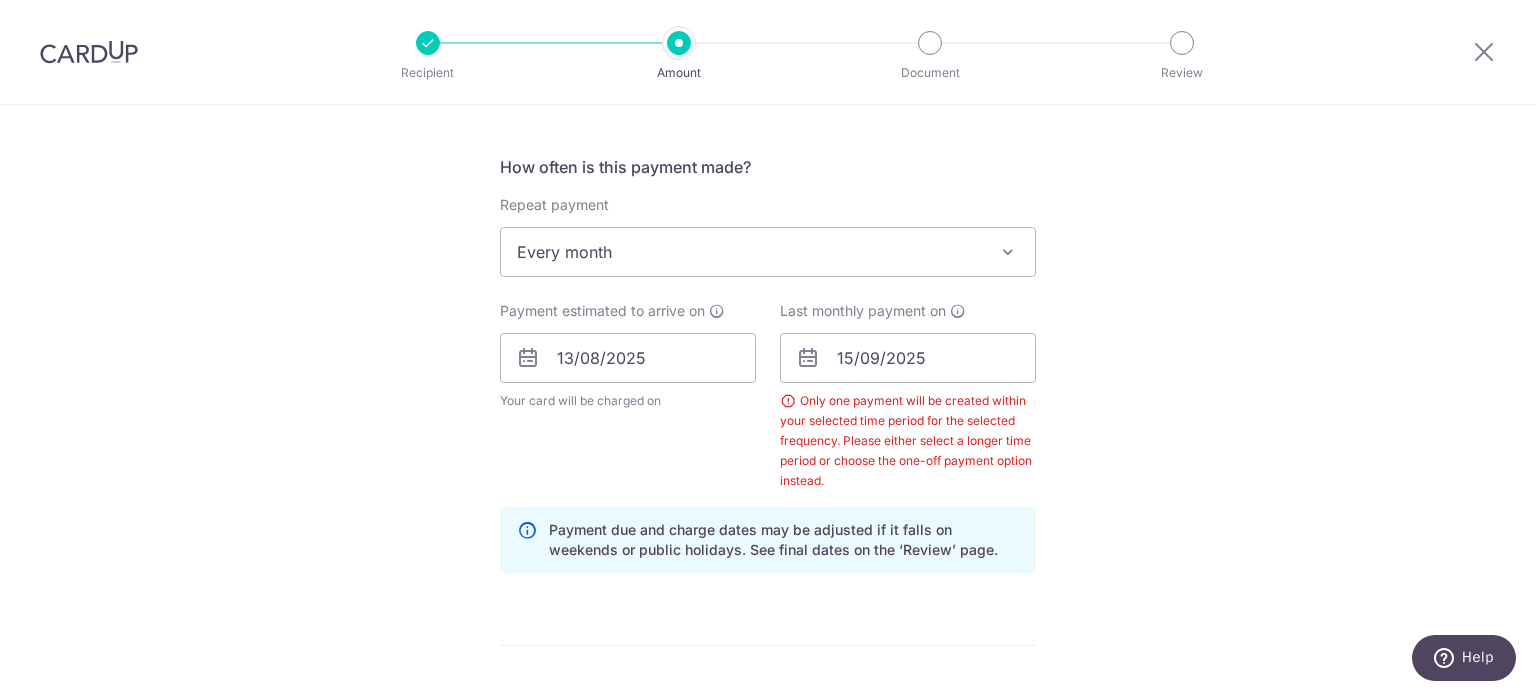 click on "Tell us more about your payment
Enter payment amount
SGD
3,185.00
3185.00
Select Card
**** 1761
Add credit card
Your Cards
**** 1170
**** 1761
Secure 256-bit SSL
Text
New card details
Card
Secure 256-bit SSL" at bounding box center [768, 411] 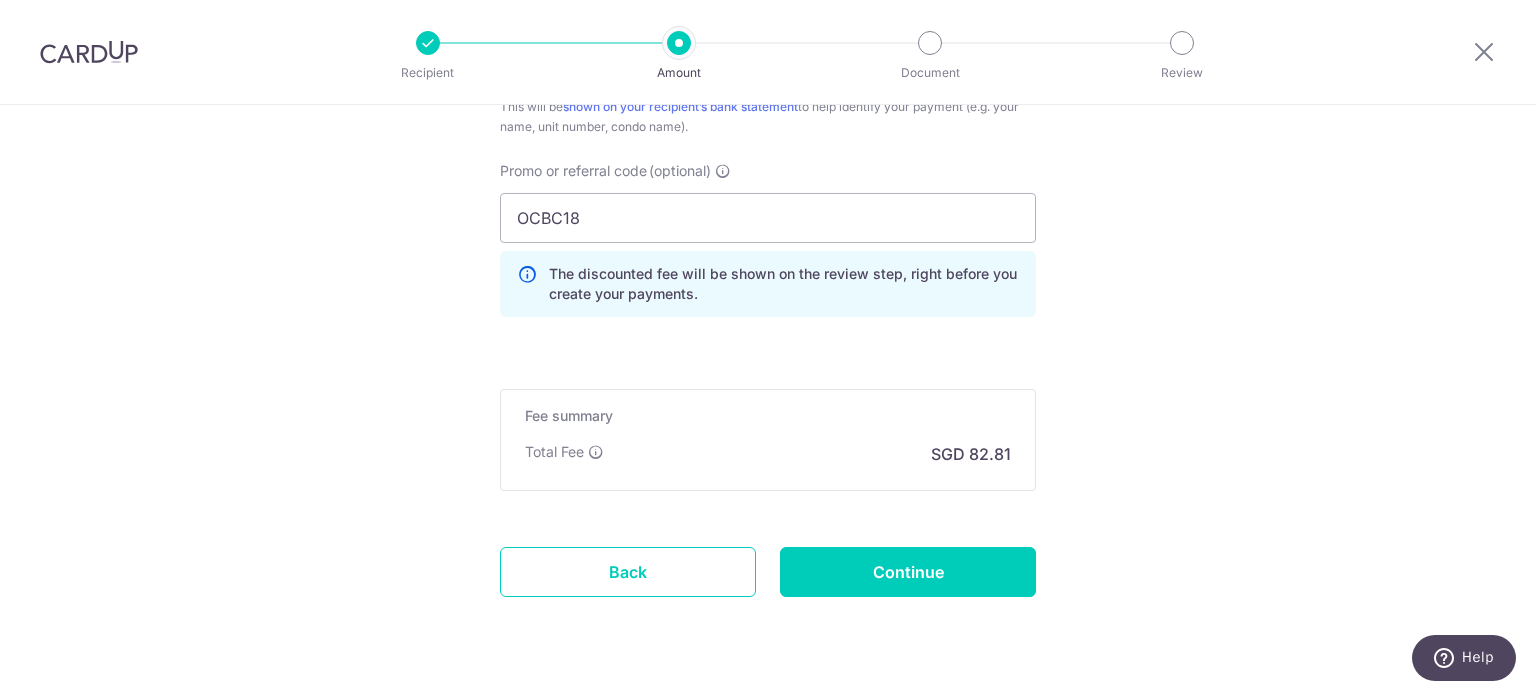 scroll, scrollTop: 1468, scrollLeft: 0, axis: vertical 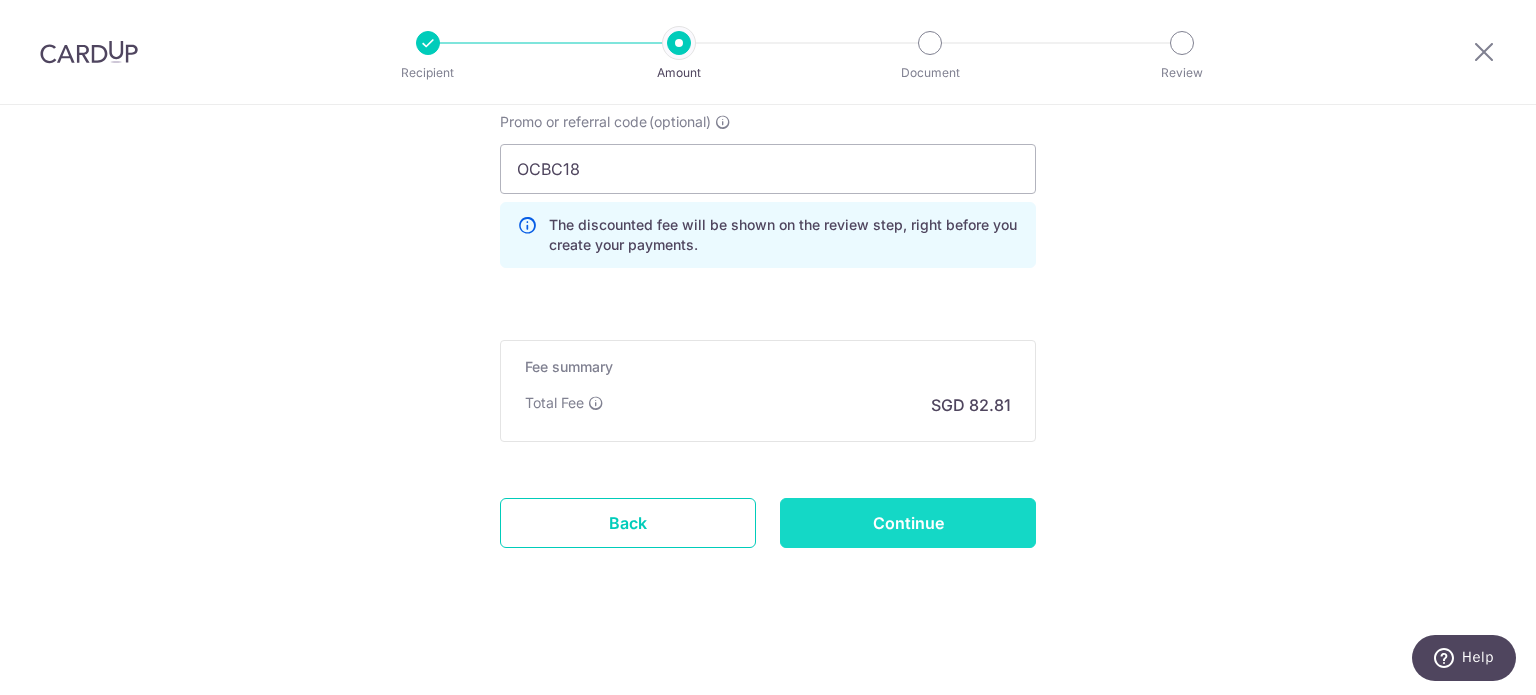 click on "Continue" at bounding box center [908, 523] 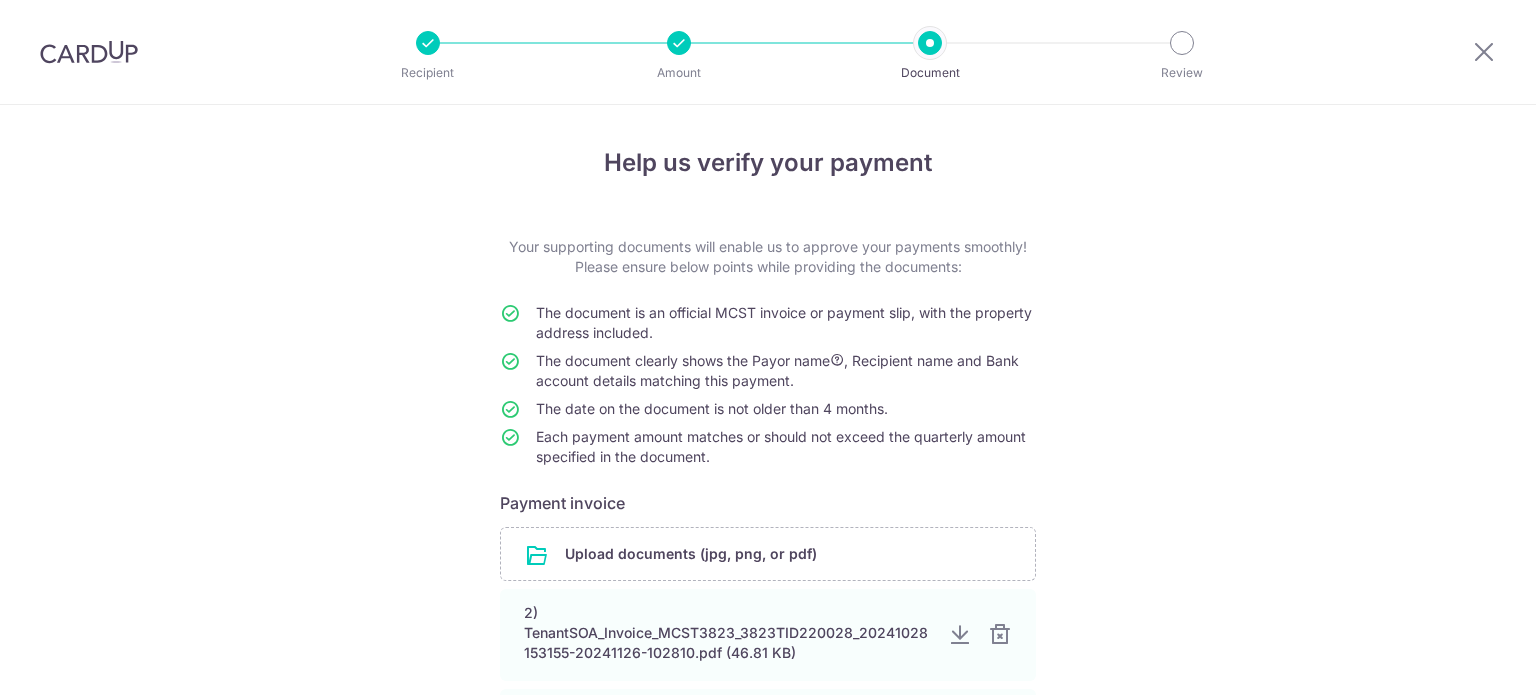 scroll, scrollTop: 0, scrollLeft: 0, axis: both 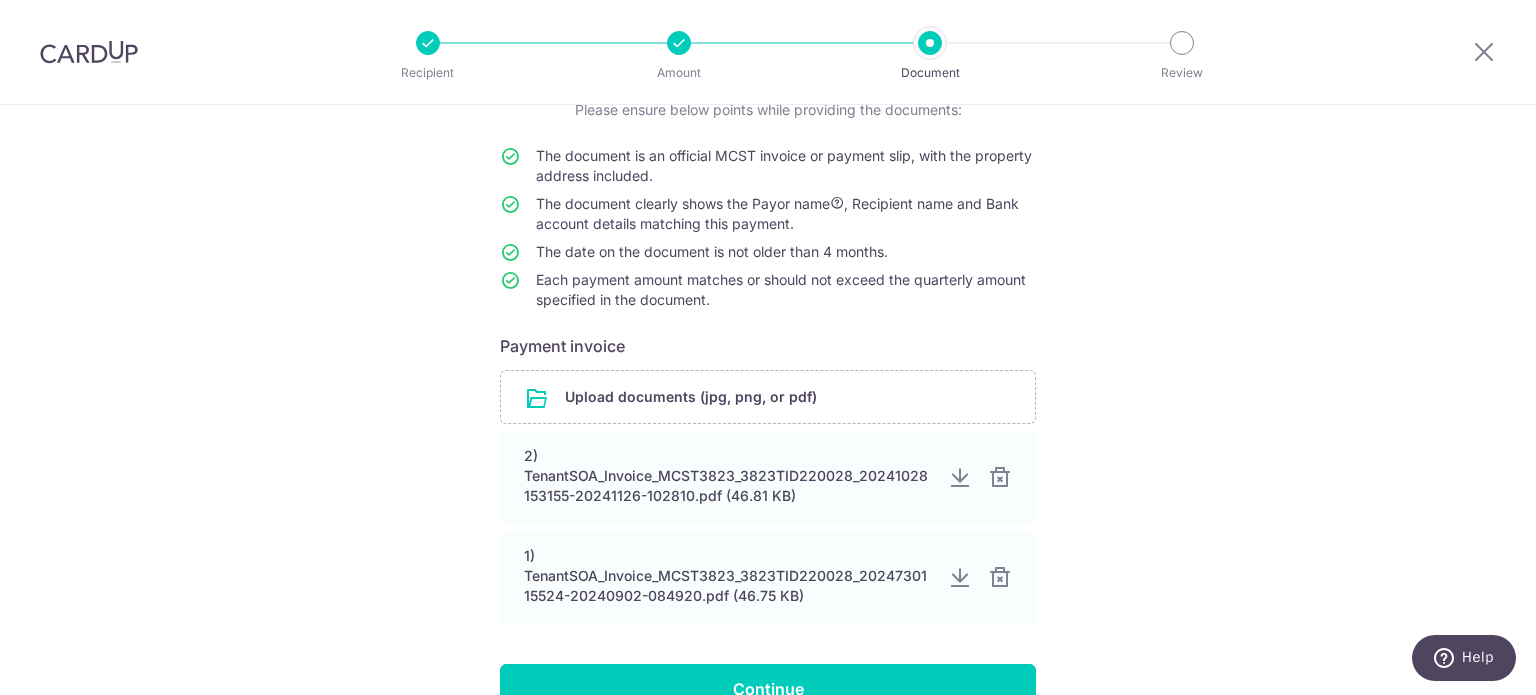 click on "Help us verify your payment
Your supporting documents will enable us to approve your payments smoothly!  Please ensure below points while providing the documents:
The document is an official MCST invoice or payment slip, with the property address included.
The document clearly shows the Payor name  , Recipient name and Bank account details matching this payment.
The date on the document is not older than 4 months.
Each payment amount matches or should not exceed the quarterly amount specified in the document.
Payment invoice
Upload documents (jpg, png, or pdf) 2) TenantSOA_Invoice_MCST3823_3823TID220028_20241028153155-20241126-102810.pdf (46.81 KB) 1) TenantSOA_Invoice_MCST3823_3823TID220028_2024730115524-20240902-084920.pdf (46.75 KB)" at bounding box center [768, 392] 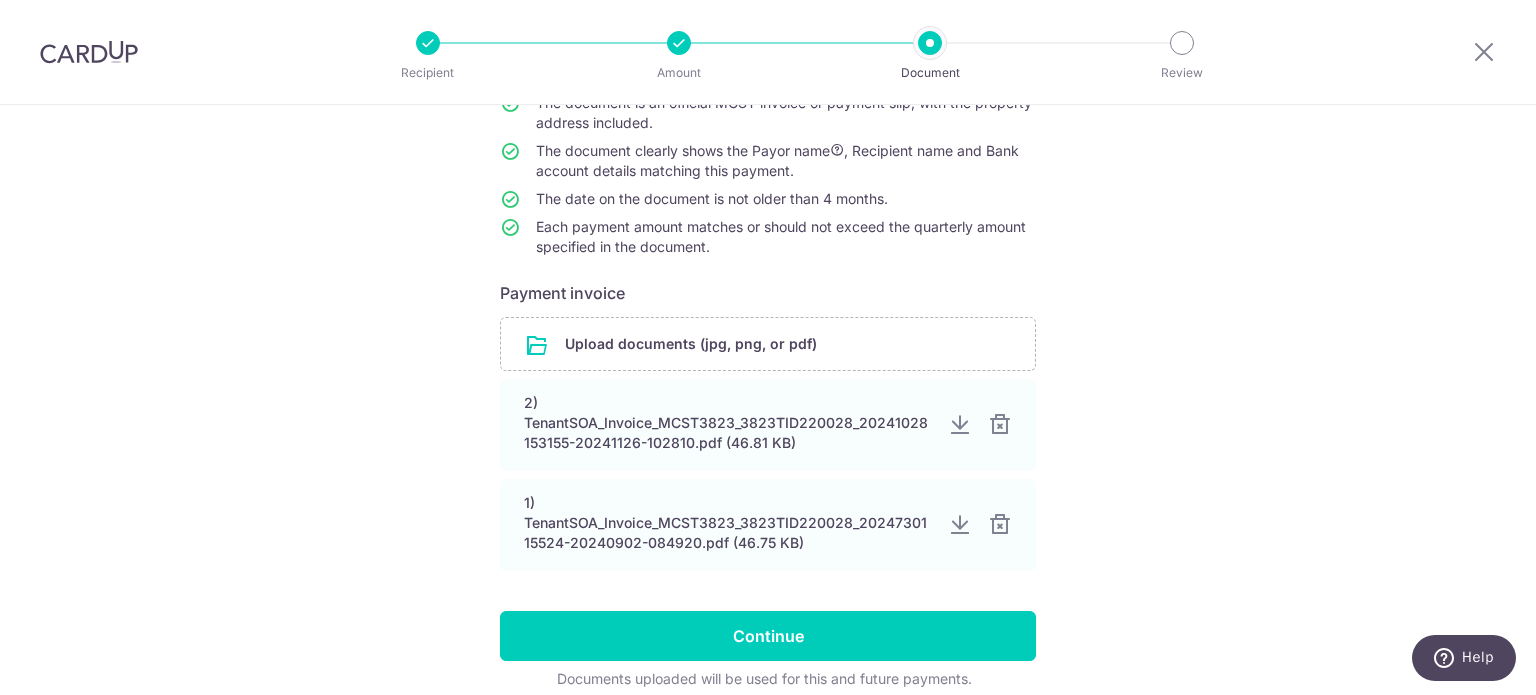 scroll, scrollTop: 214, scrollLeft: 0, axis: vertical 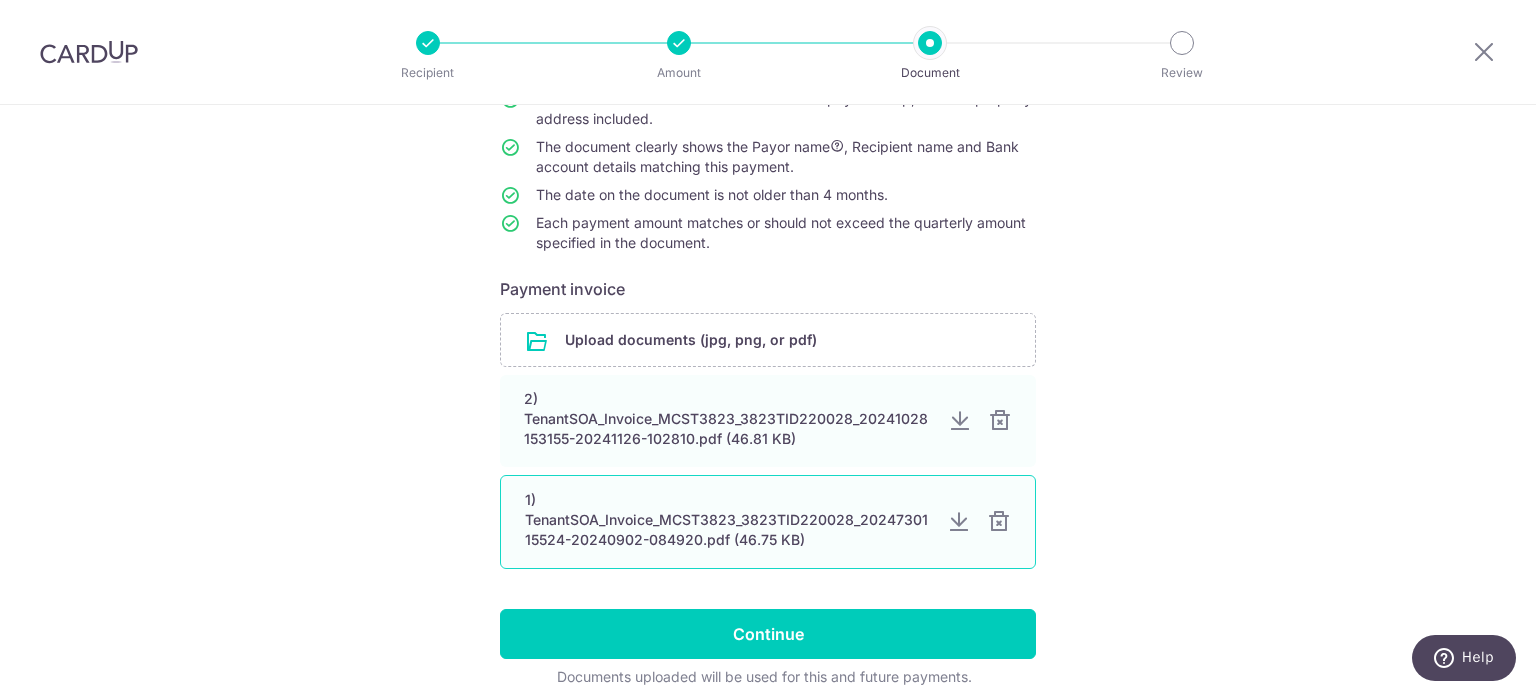 click at bounding box center [999, 522] 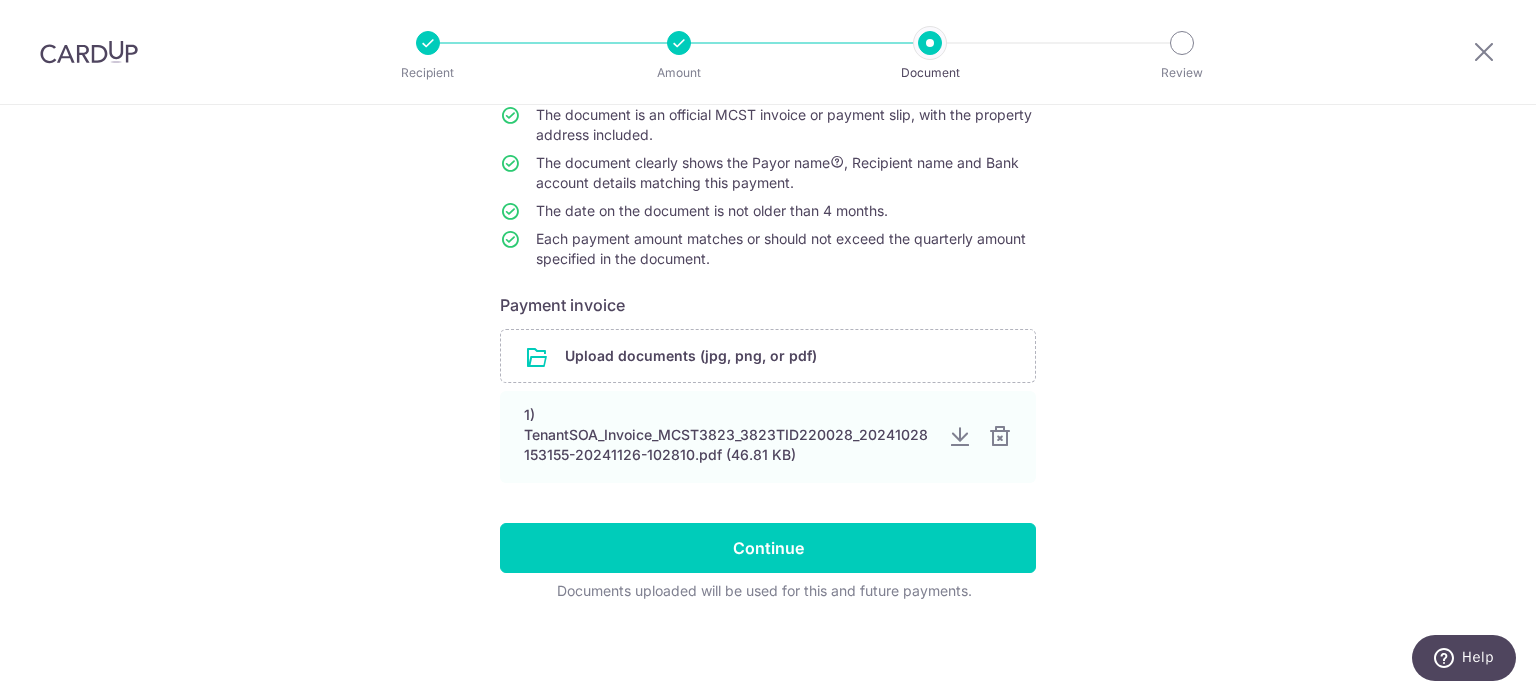 scroll, scrollTop: 196, scrollLeft: 0, axis: vertical 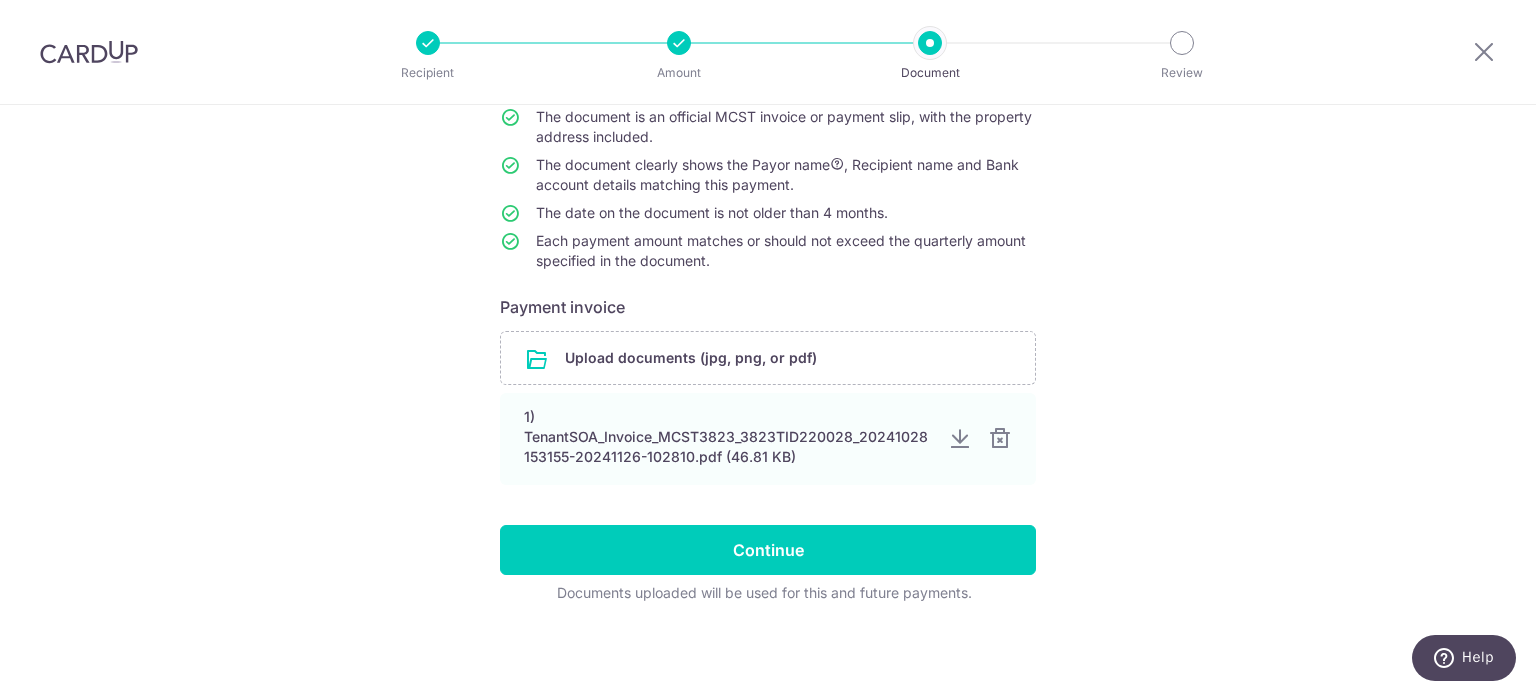 click on "Help us verify your payment
Your supporting documents will enable us to approve your payments smoothly!  Please ensure below points while providing the documents:
The document is an official MCST invoice or payment slip, with the property address included.
The document clearly shows the Payor name  , Recipient name and Bank account details matching this payment.
The date on the document is not older than 4 months.
Each payment amount matches or should not exceed the quarterly amount specified in the document.
Payment invoice
Upload documents (jpg, png, or pdf) 1) TenantSOA_Invoice_MCST3823_3823TID220028_20241028153155-20241126-102810.pdf (46.81 KB)
Continue" at bounding box center (768, 303) 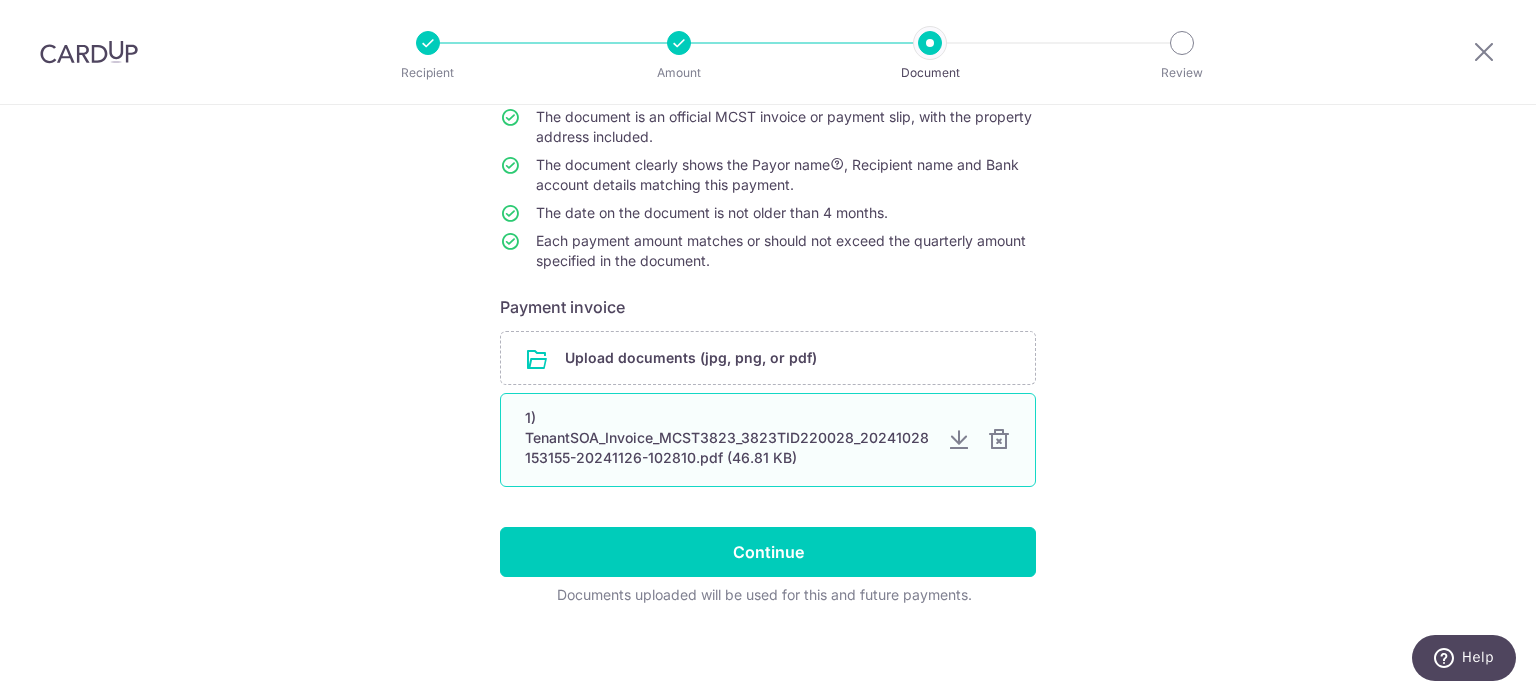 scroll, scrollTop: 198, scrollLeft: 0, axis: vertical 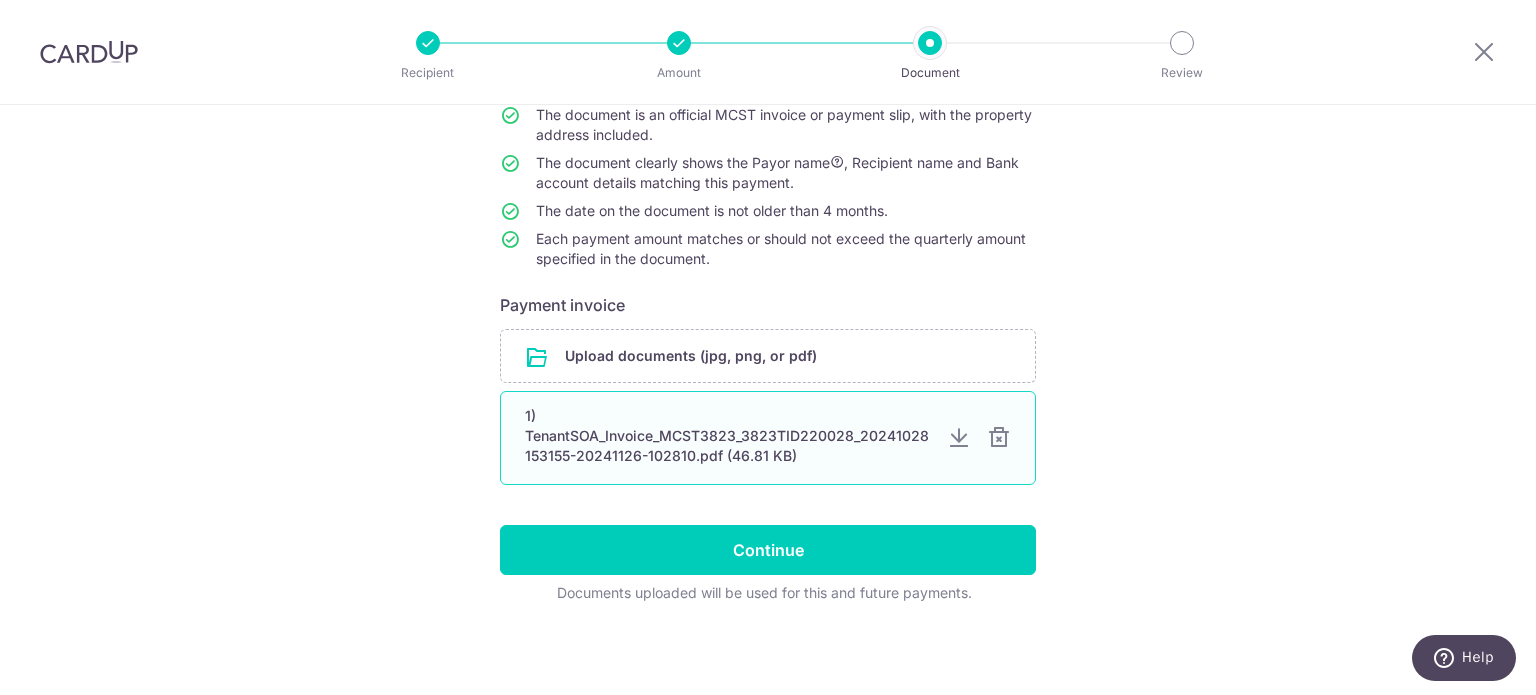 click on "1) TenantSOA_Invoice_MCST3823_3823TID220028_20241028153155-20241126-102810.pdf (46.81 KB)" at bounding box center (728, 436) 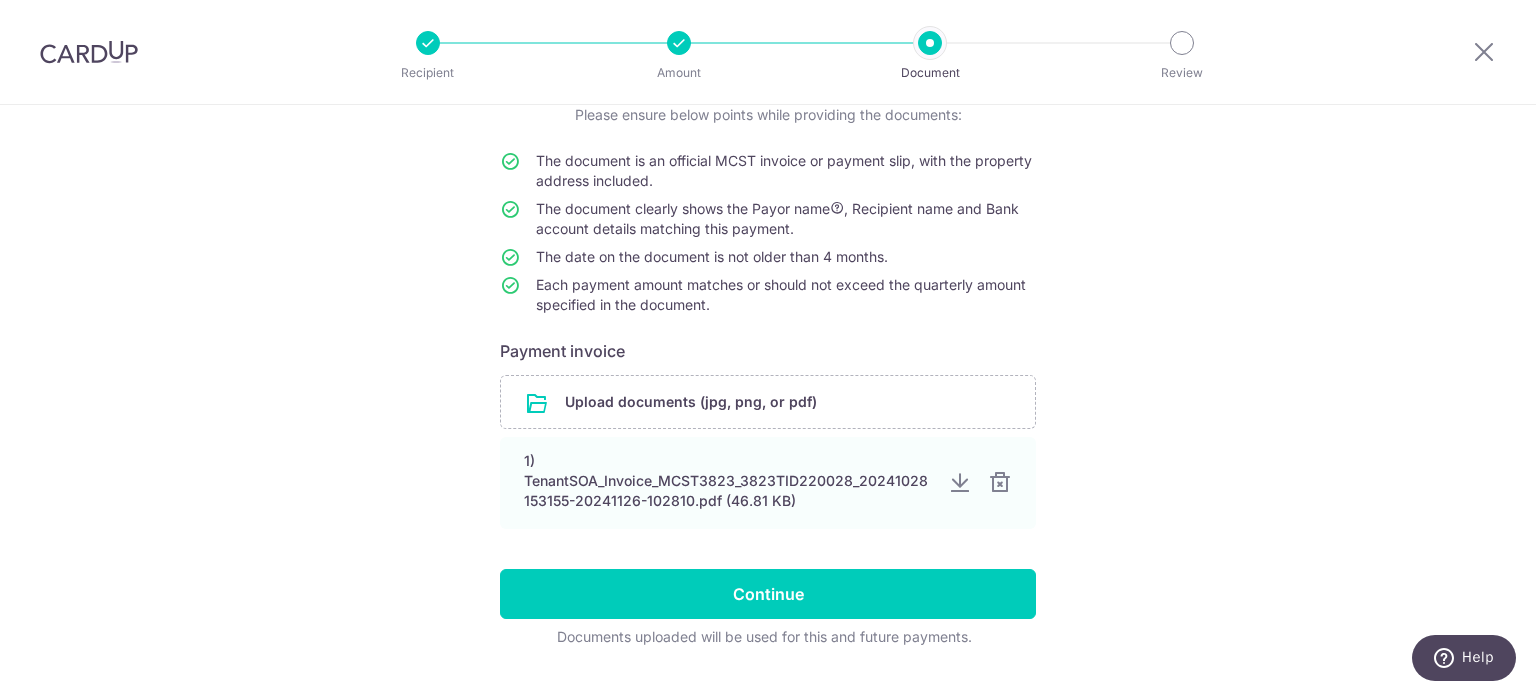 scroll, scrollTop: 196, scrollLeft: 0, axis: vertical 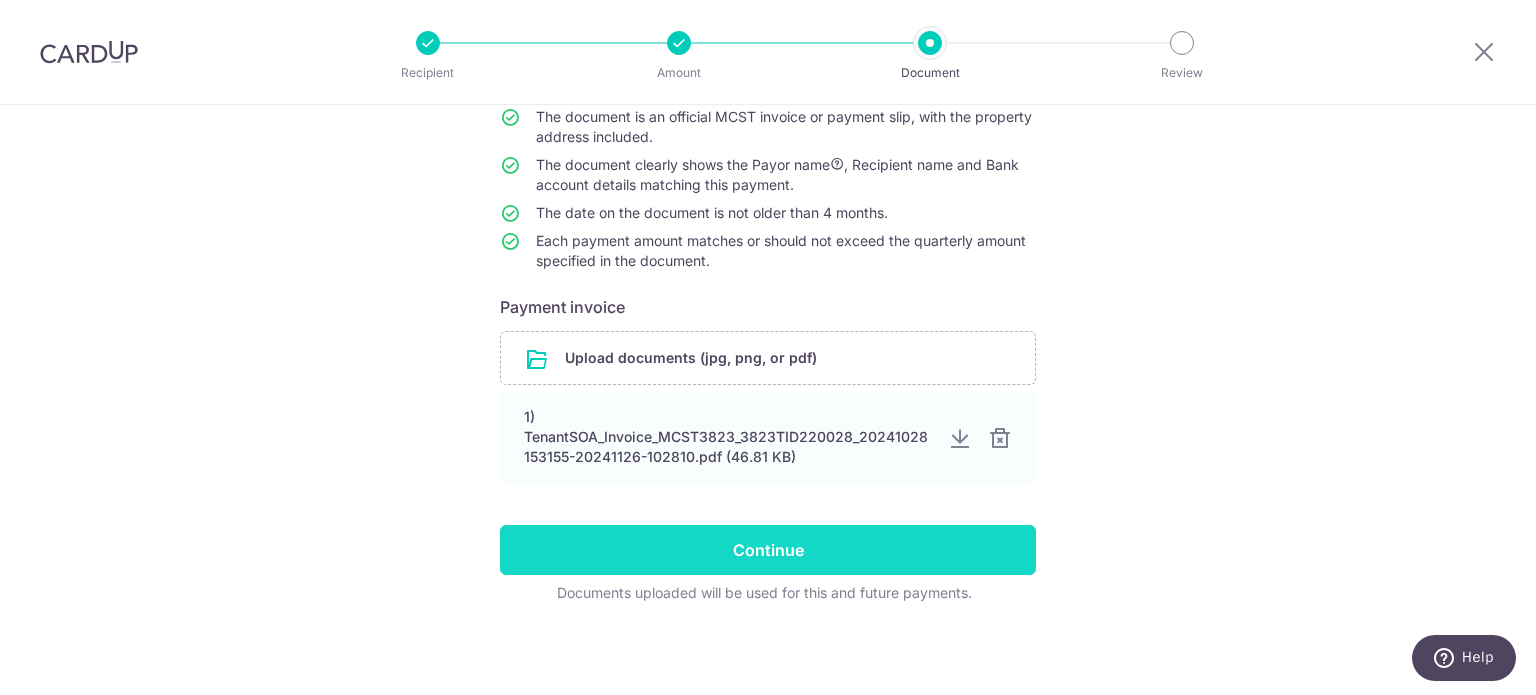 click on "Continue" at bounding box center [768, 550] 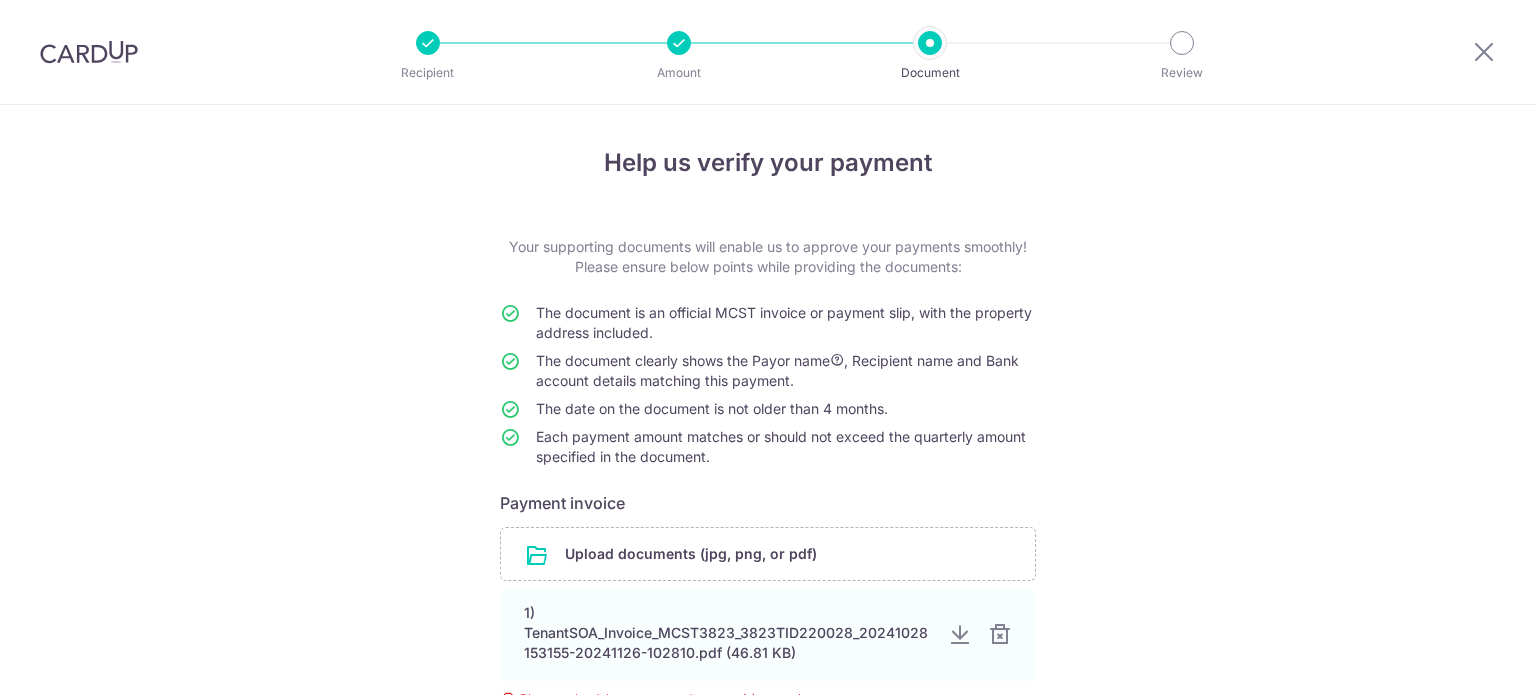 scroll, scrollTop: 0, scrollLeft: 0, axis: both 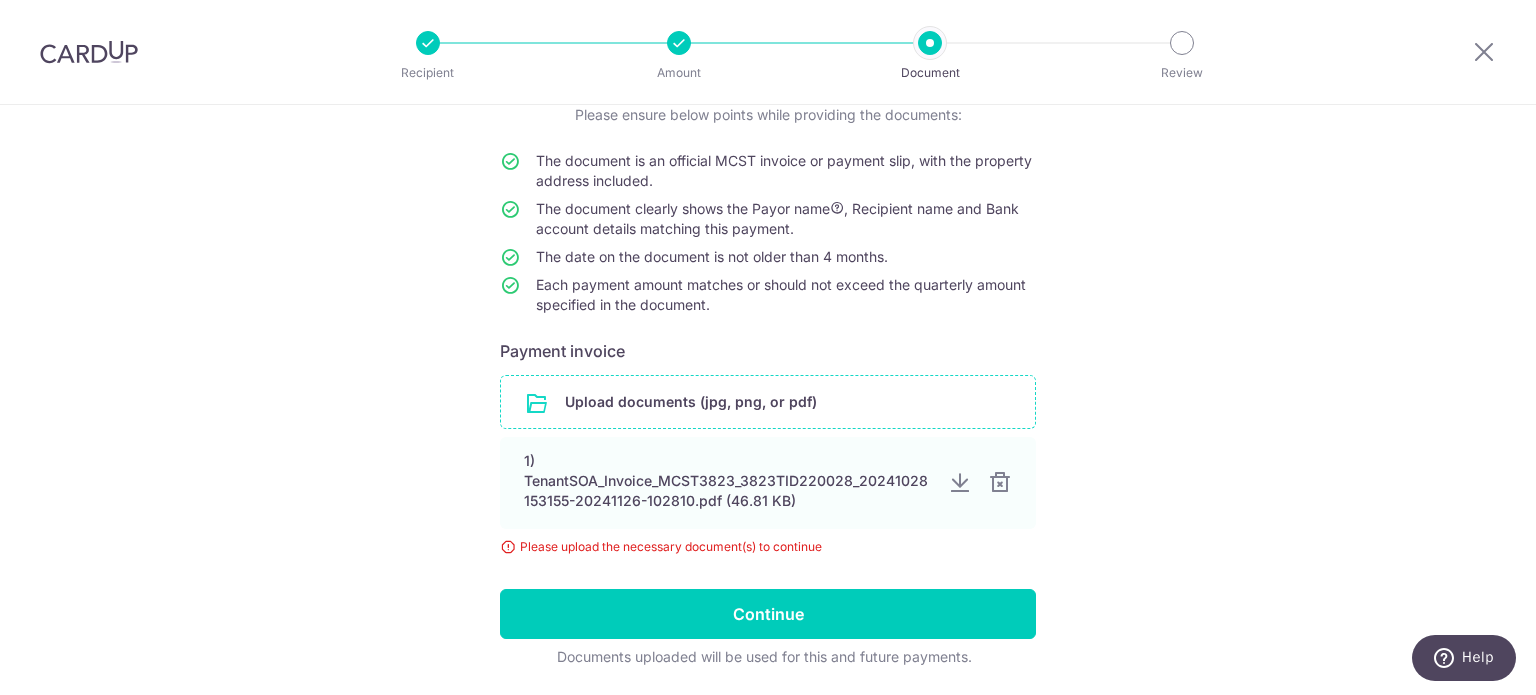 click at bounding box center [768, 402] 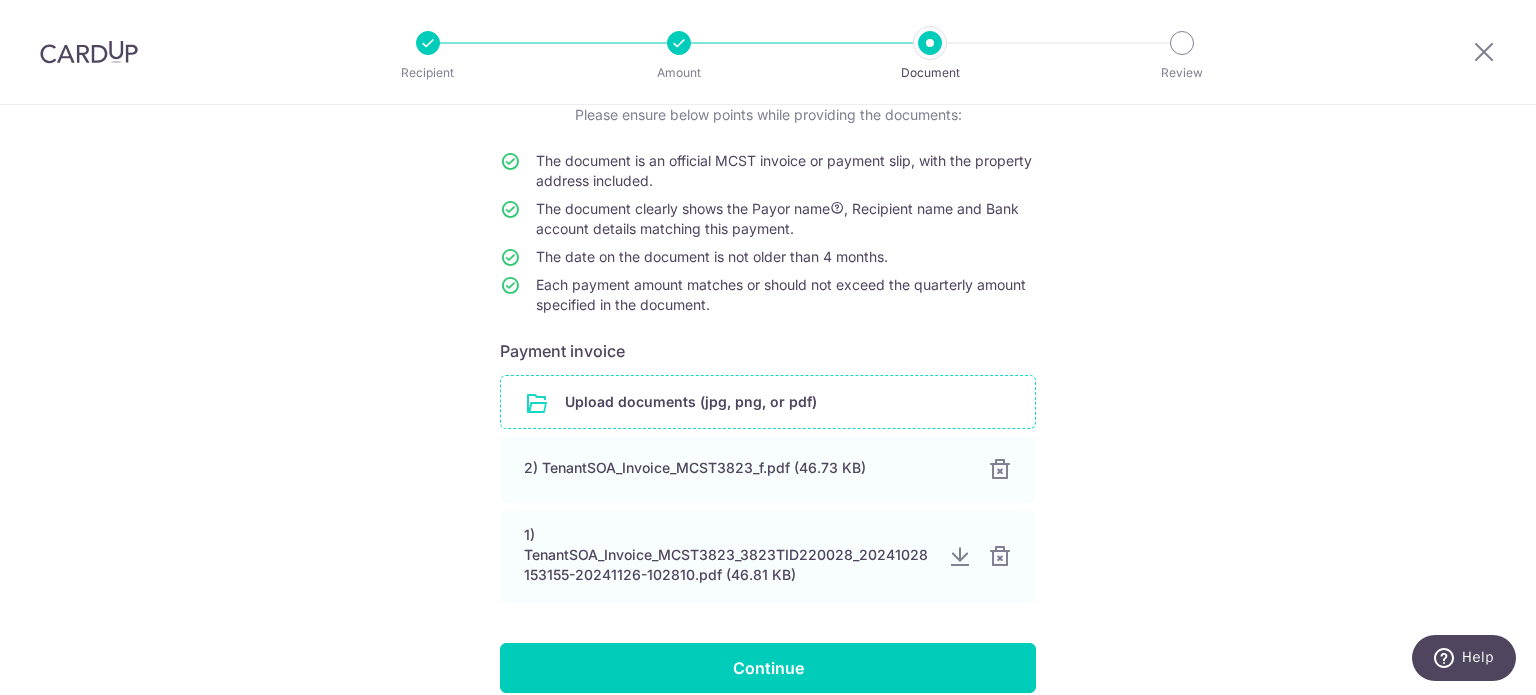 click on "Help us verify your payment
Your supporting documents will enable us to approve your payments smoothly!  Please ensure below points while providing the documents:
The document is an official MCST invoice or payment slip, with the property address included.
The document clearly shows the Payor name  , Recipient name and Bank account details matching this payment.
The date on the document is not older than 4 months.
Each payment amount matches or should not exceed the quarterly amount specified in the document.
Payment invoice
Upload documents (jpg, png, or pdf) 2) TenantSOA_Invoice_MCST3823_f.pdf (46.73 KB) 100% 1) TenantSOA_Invoice_MCST3823_3823TID220028_20241028153155-20241126-102810.pdf (46.81 KB)" at bounding box center (768, 384) 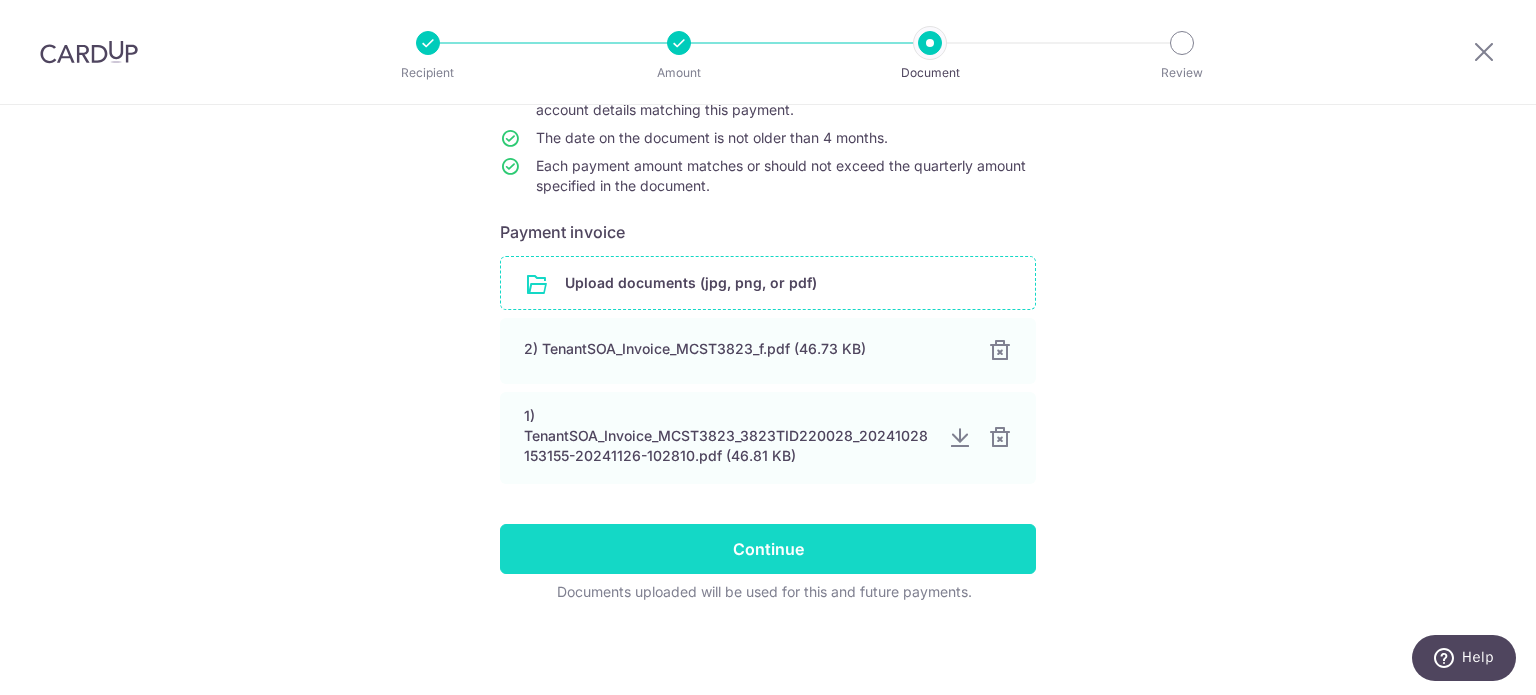 click on "Continue" at bounding box center [768, 549] 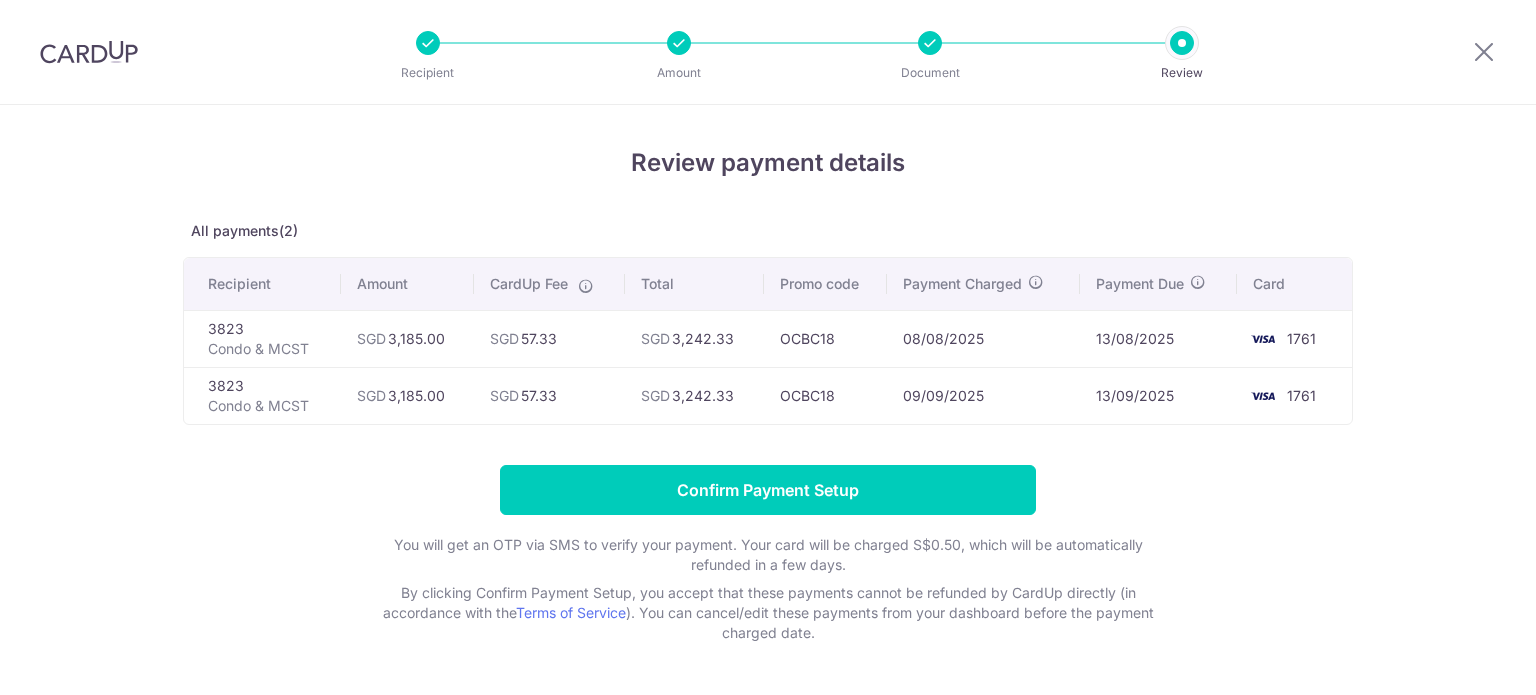 scroll, scrollTop: 0, scrollLeft: 0, axis: both 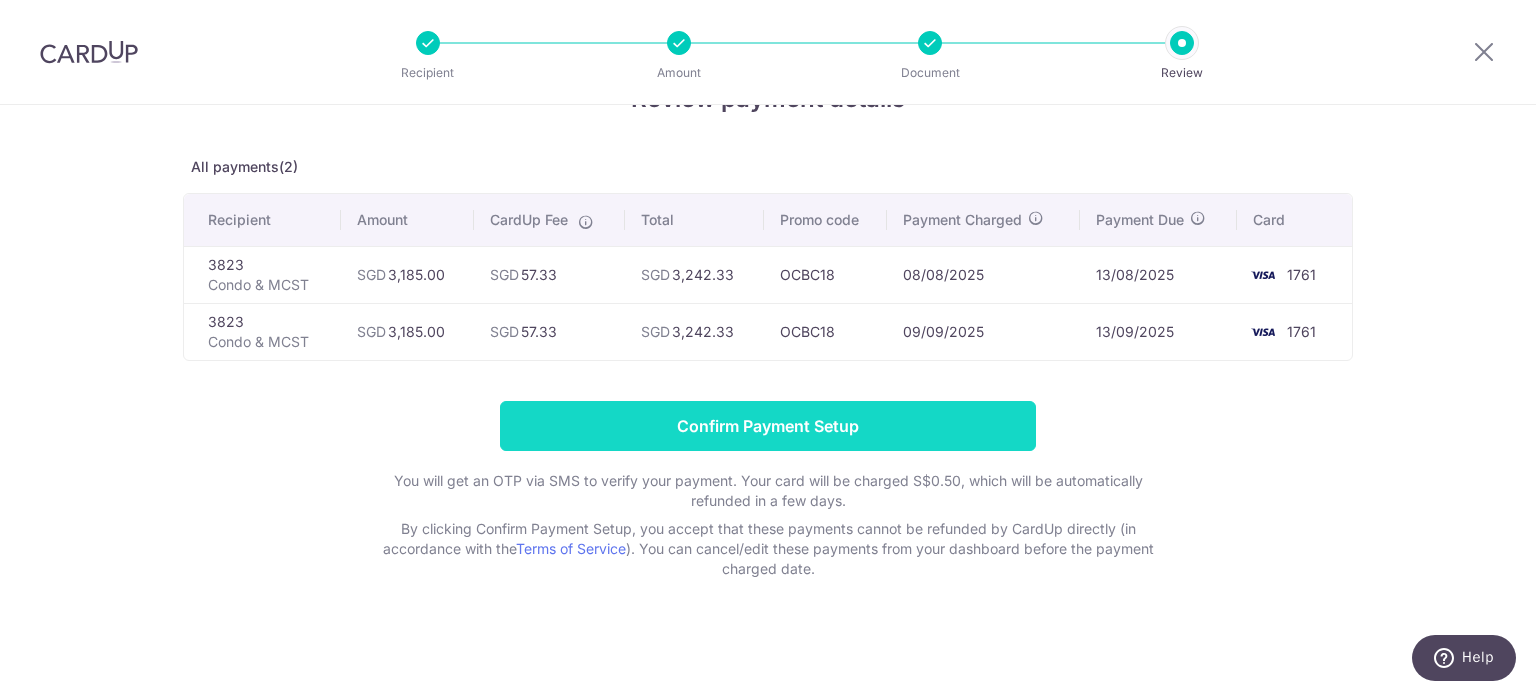 click on "Confirm Payment Setup" at bounding box center (768, 426) 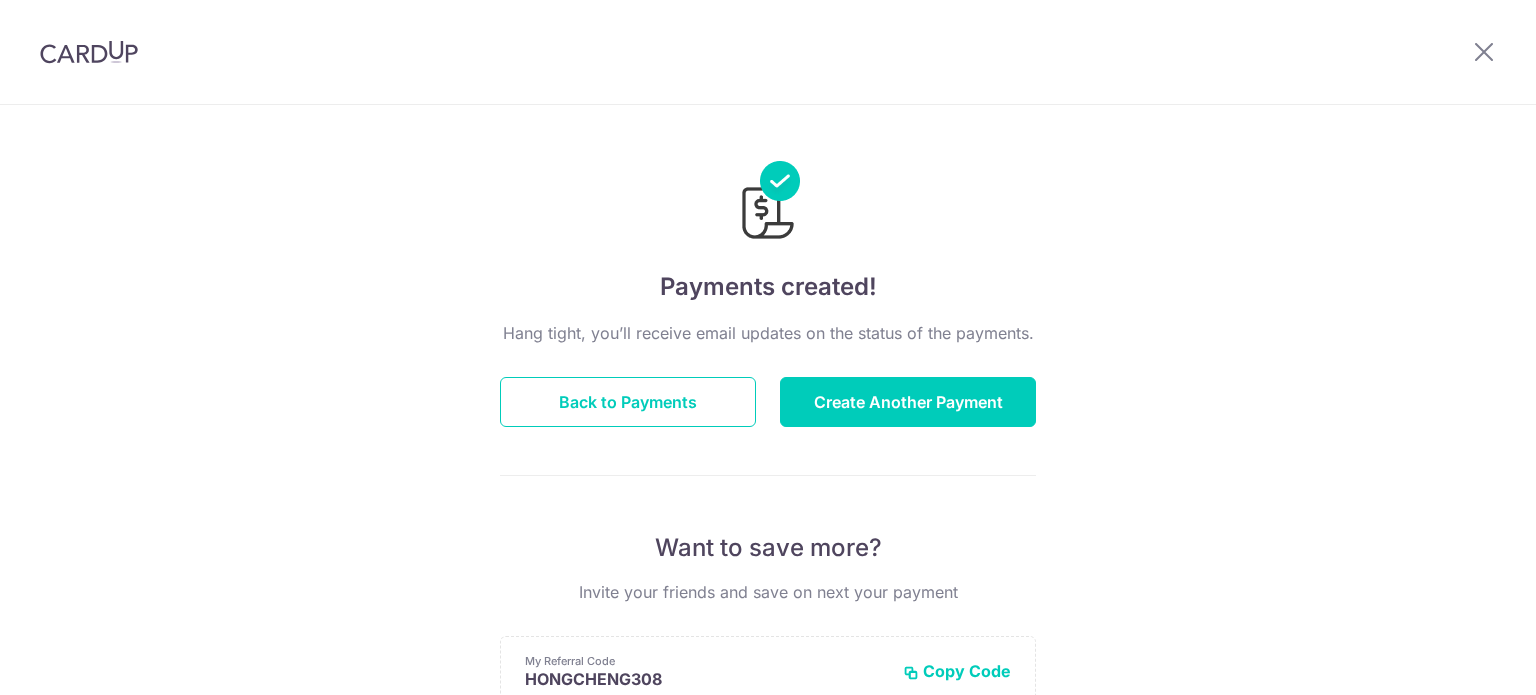 scroll, scrollTop: 0, scrollLeft: 0, axis: both 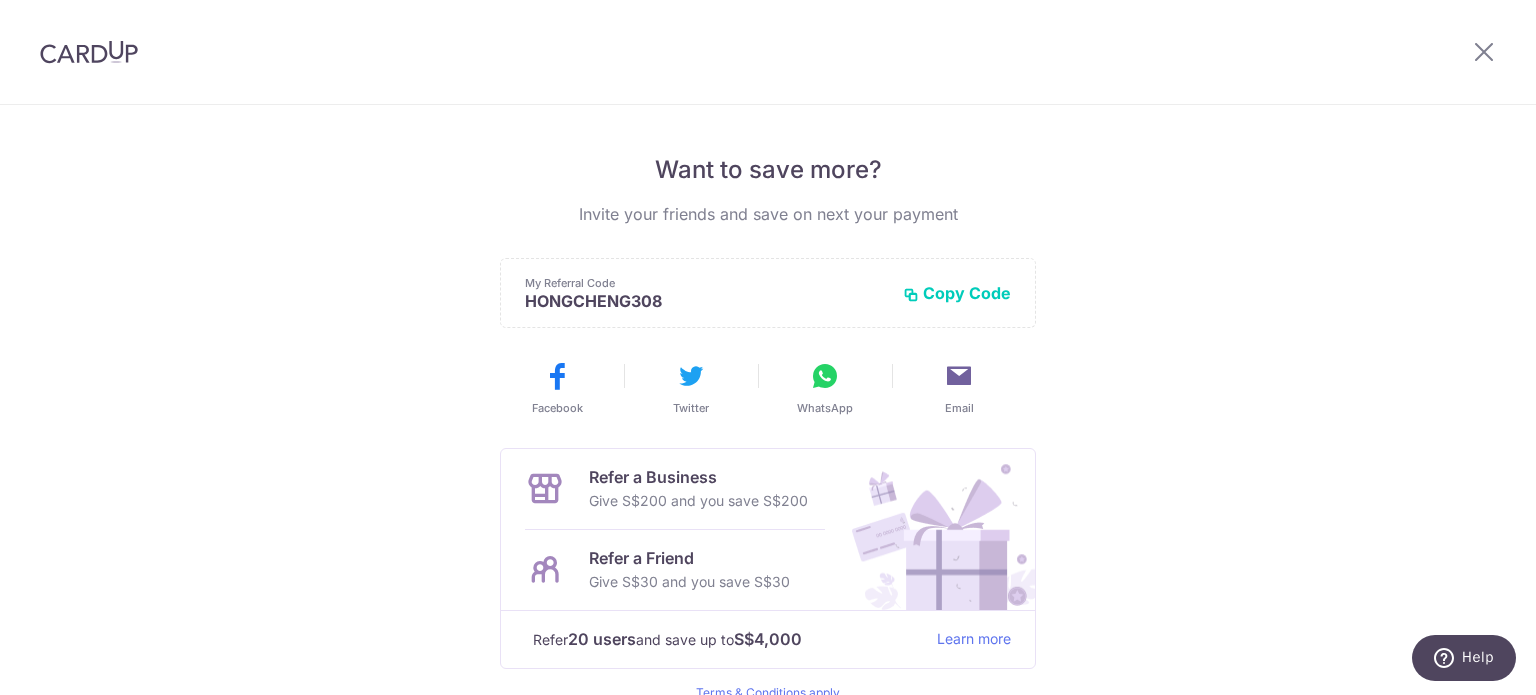 click on "Copy Code" at bounding box center (957, 293) 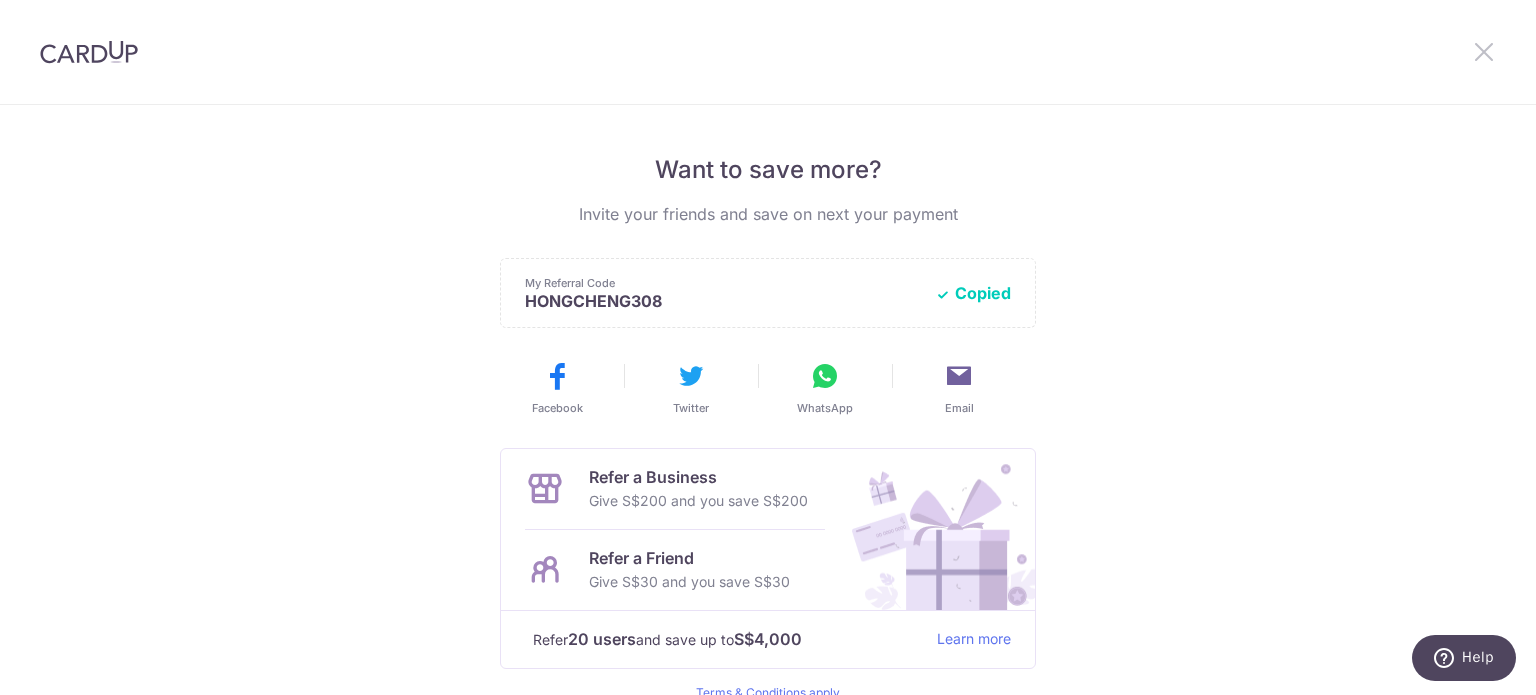 click at bounding box center (1484, 51) 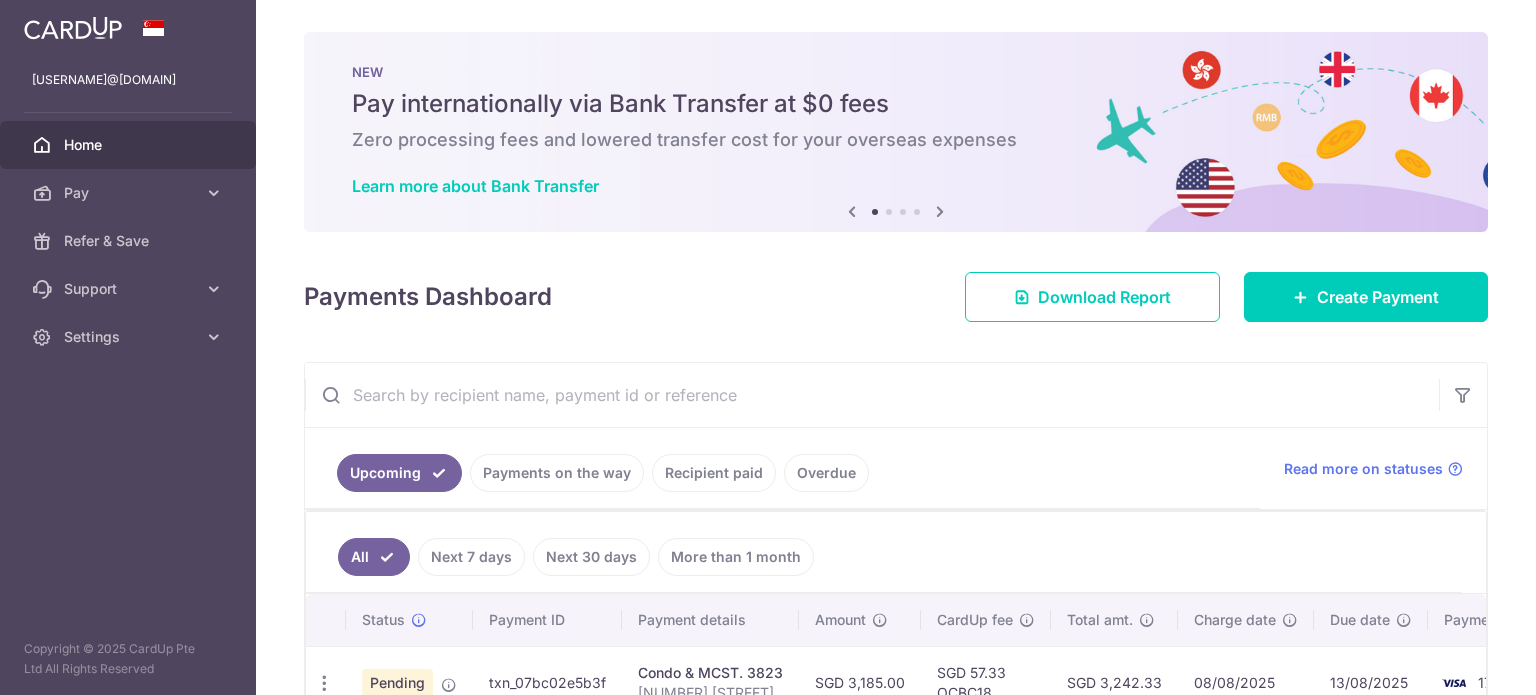 scroll, scrollTop: 0, scrollLeft: 0, axis: both 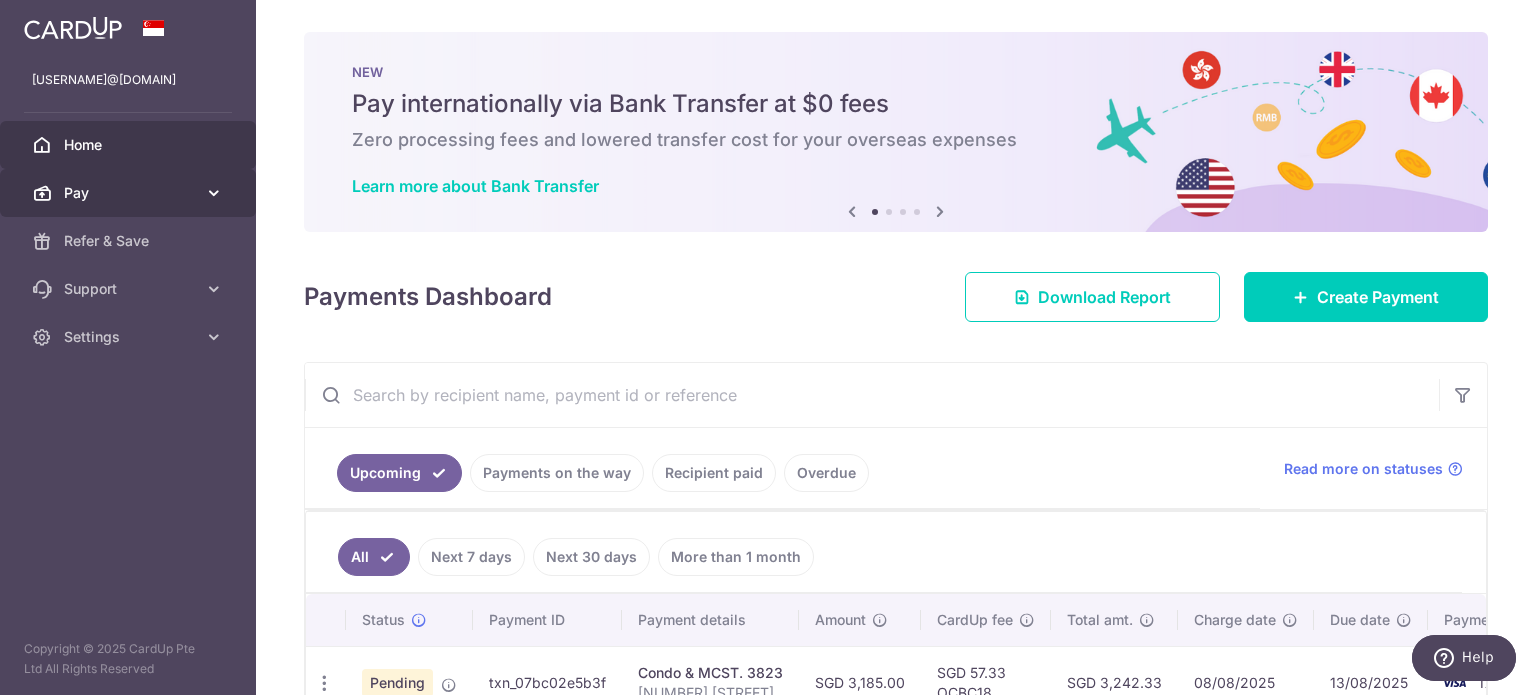 click on "Pay" at bounding box center [128, 193] 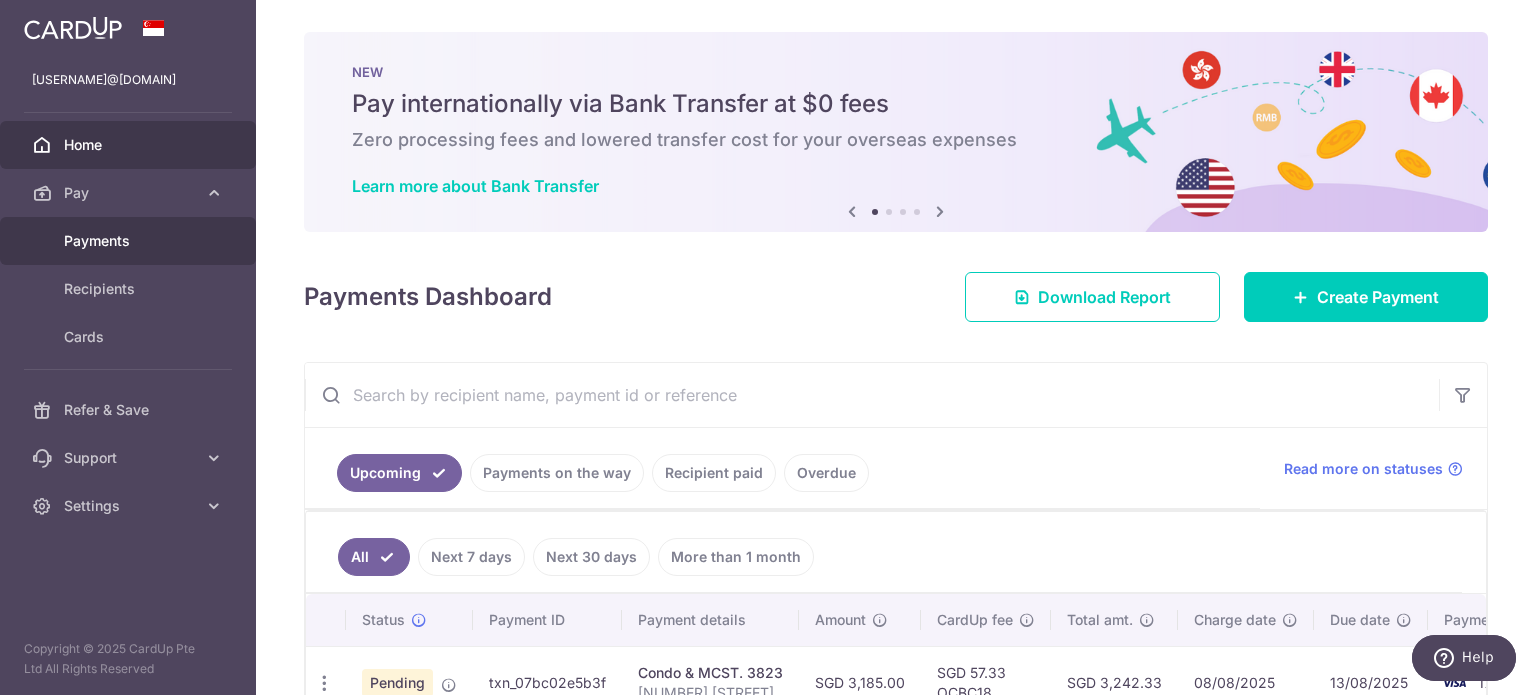 click on "Payments" at bounding box center (130, 241) 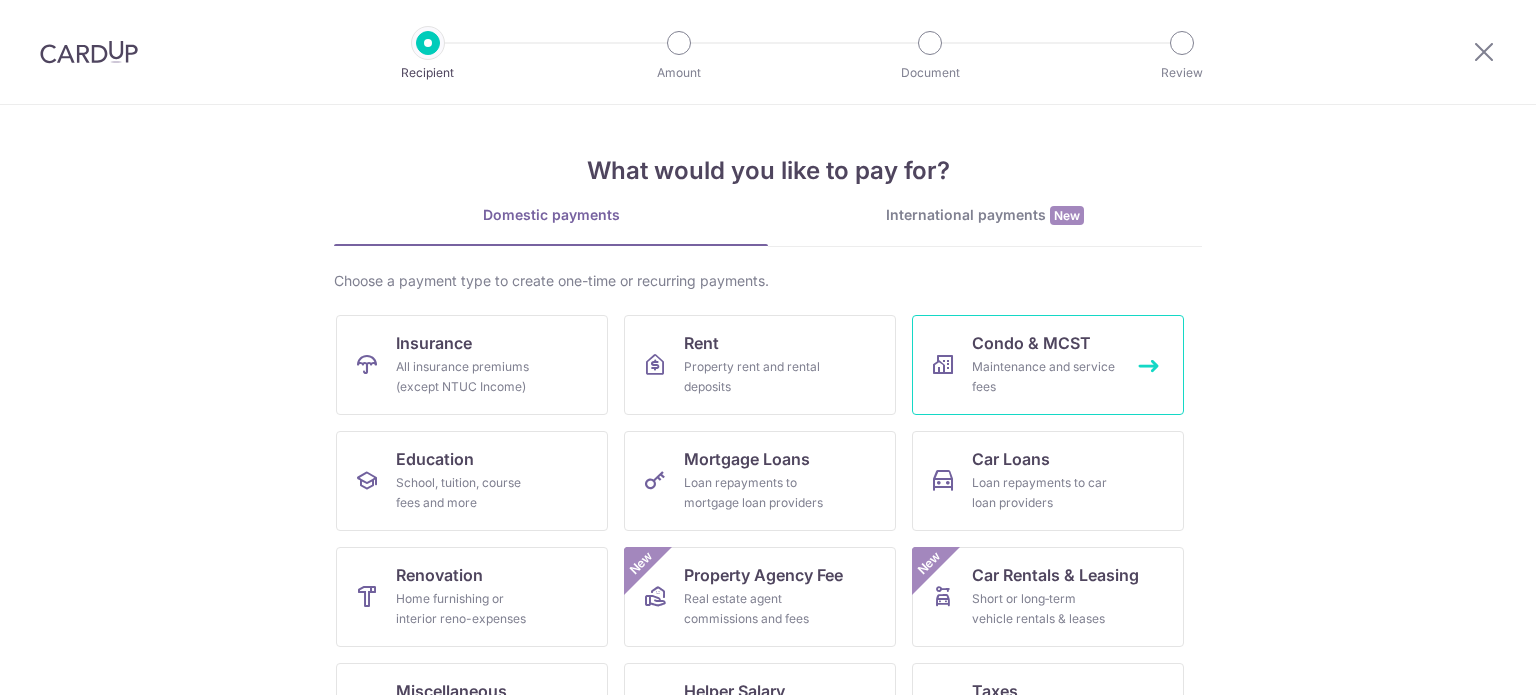 scroll, scrollTop: 0, scrollLeft: 0, axis: both 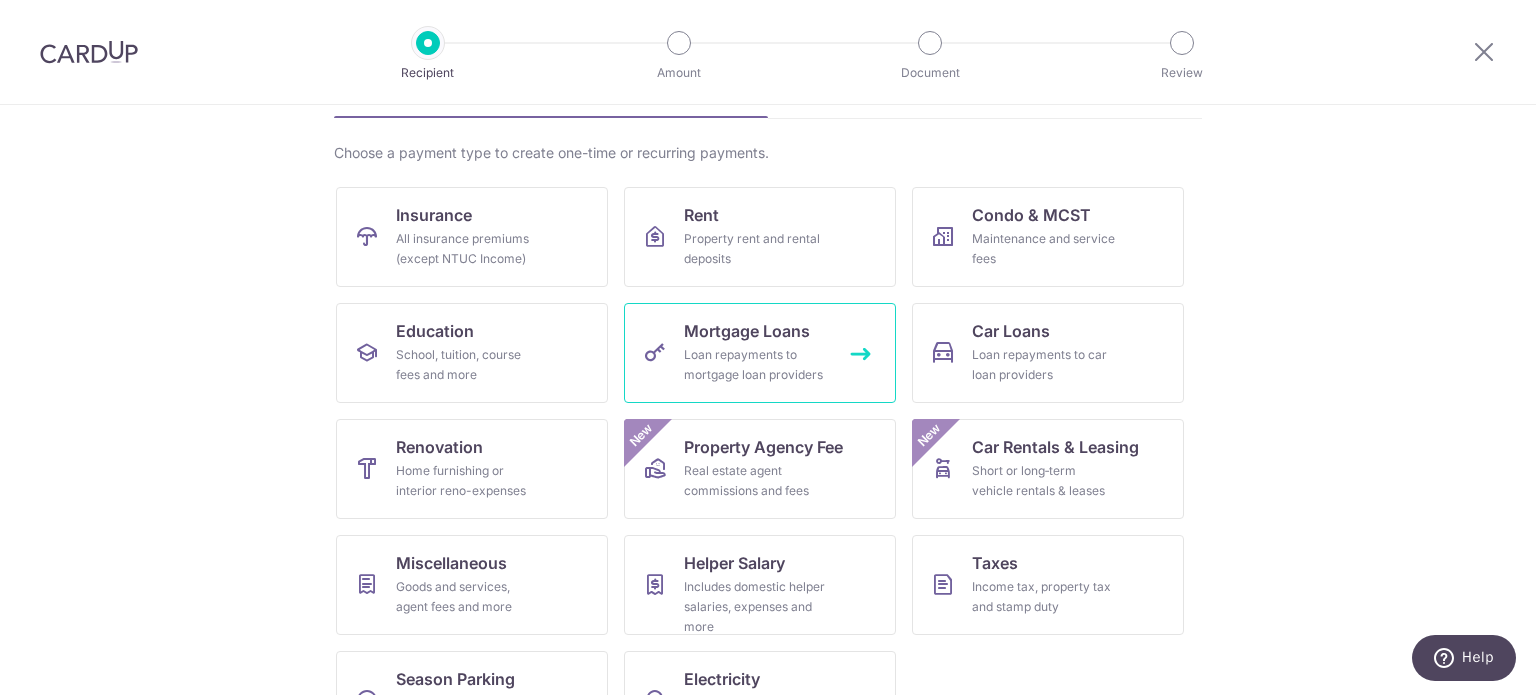 click on "Loan repayments to mortgage loan providers" at bounding box center [756, 365] 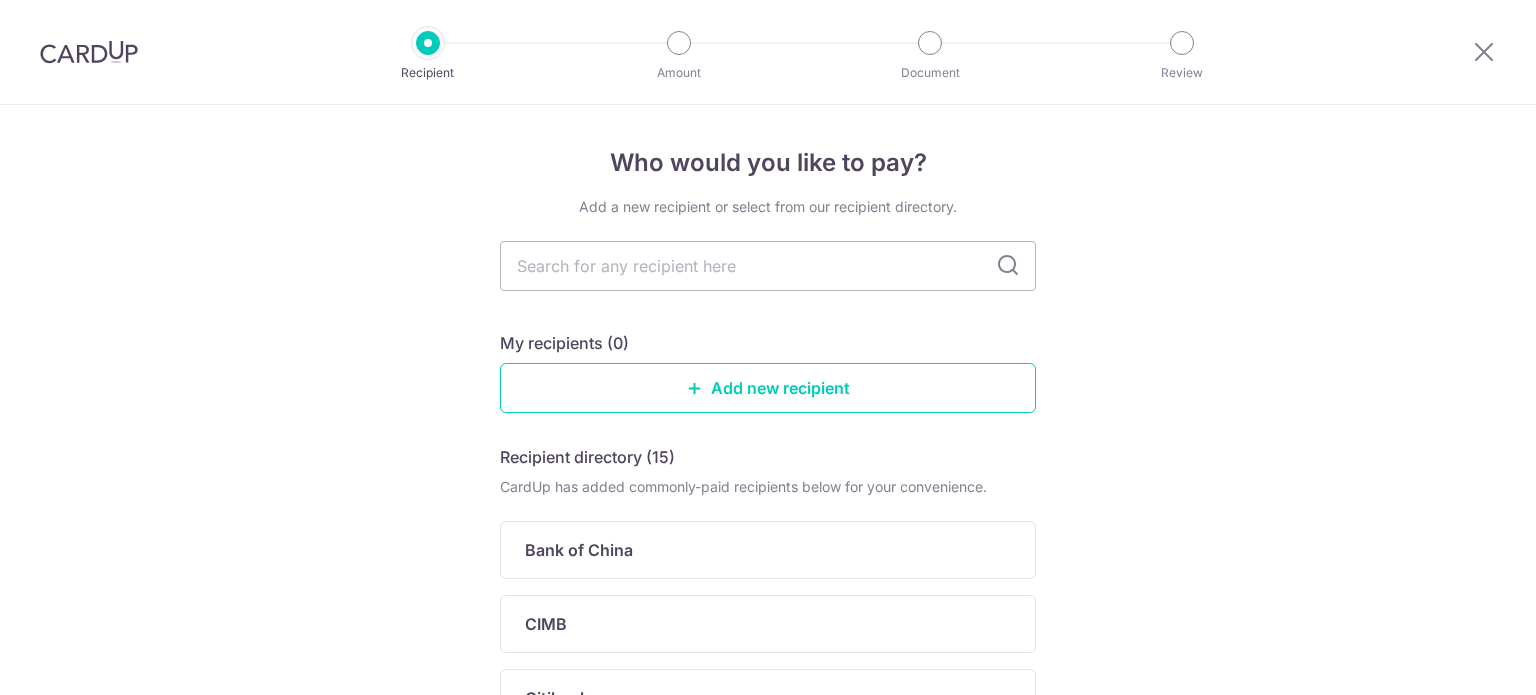 scroll, scrollTop: 0, scrollLeft: 0, axis: both 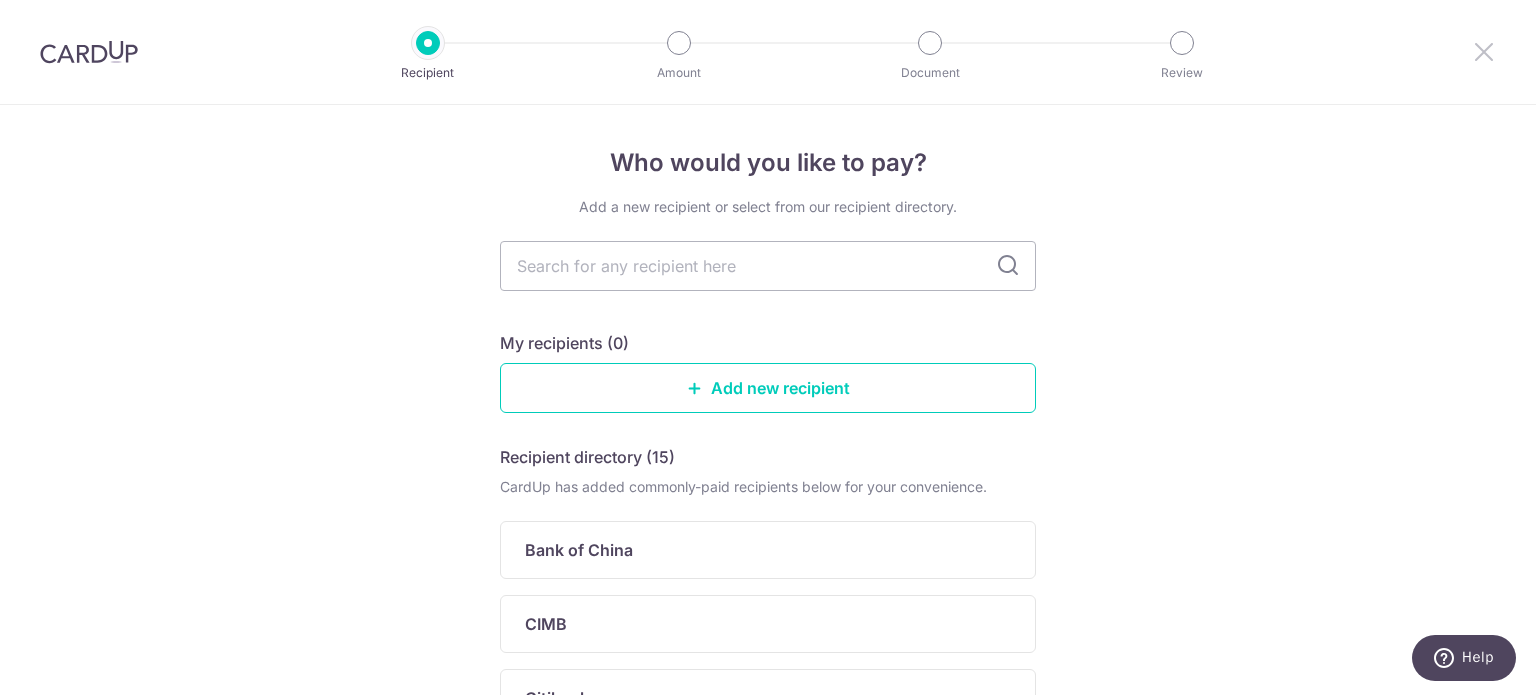 click at bounding box center (1484, 51) 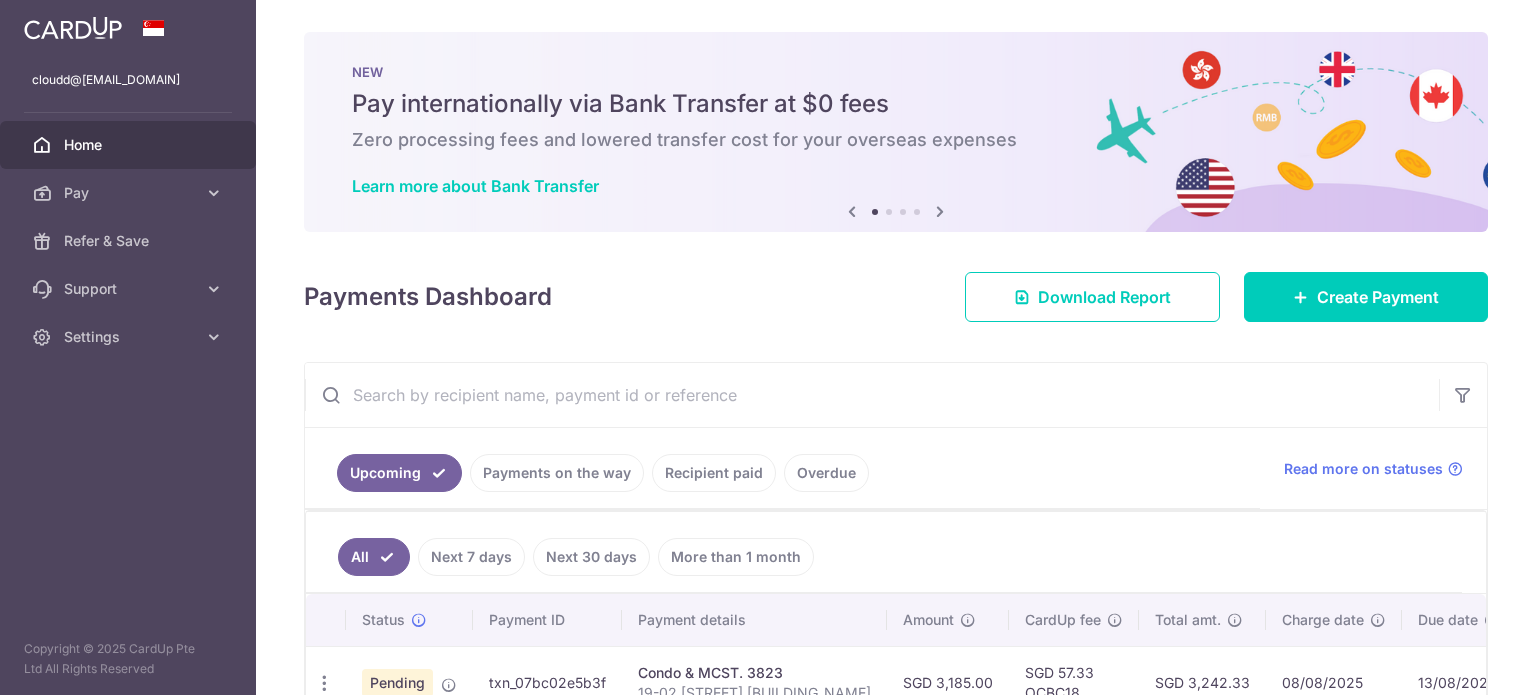 scroll, scrollTop: 0, scrollLeft: 0, axis: both 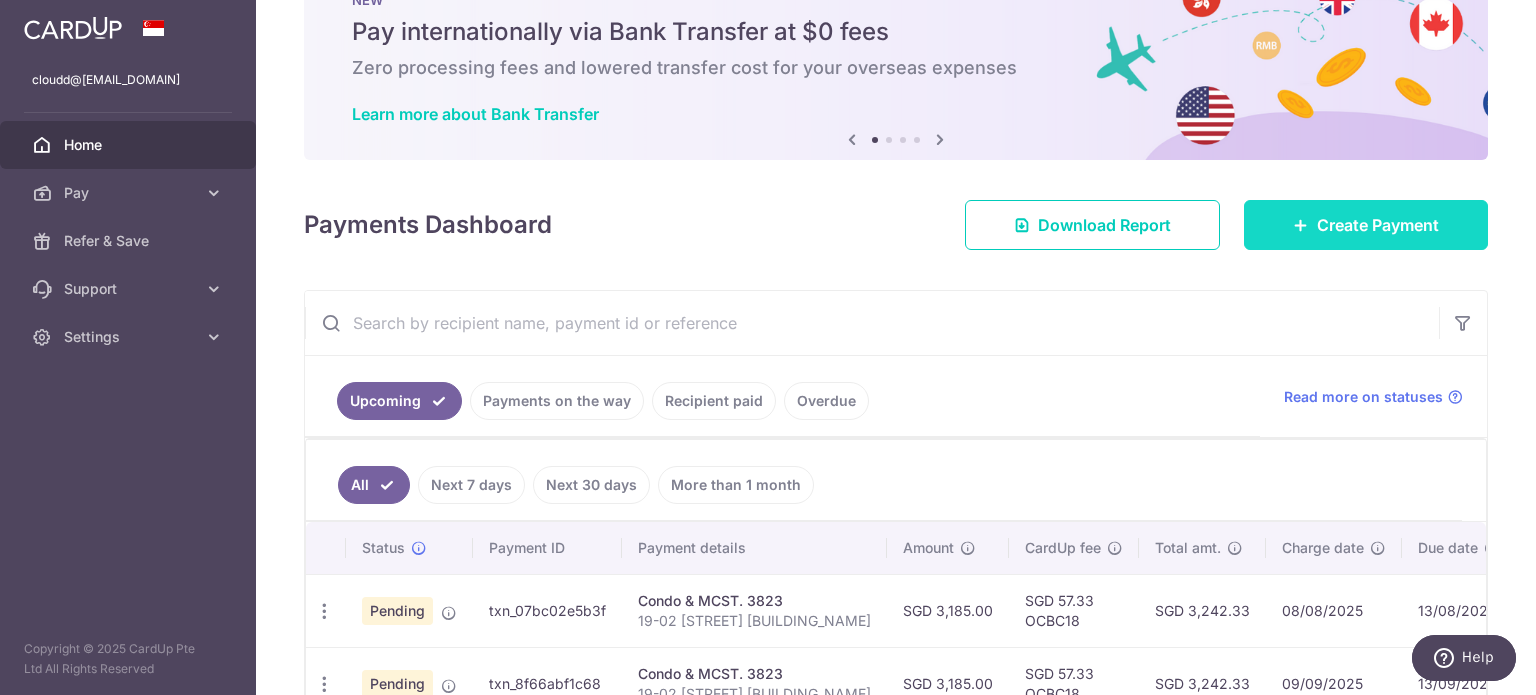 click on "Create Payment" at bounding box center [1366, 225] 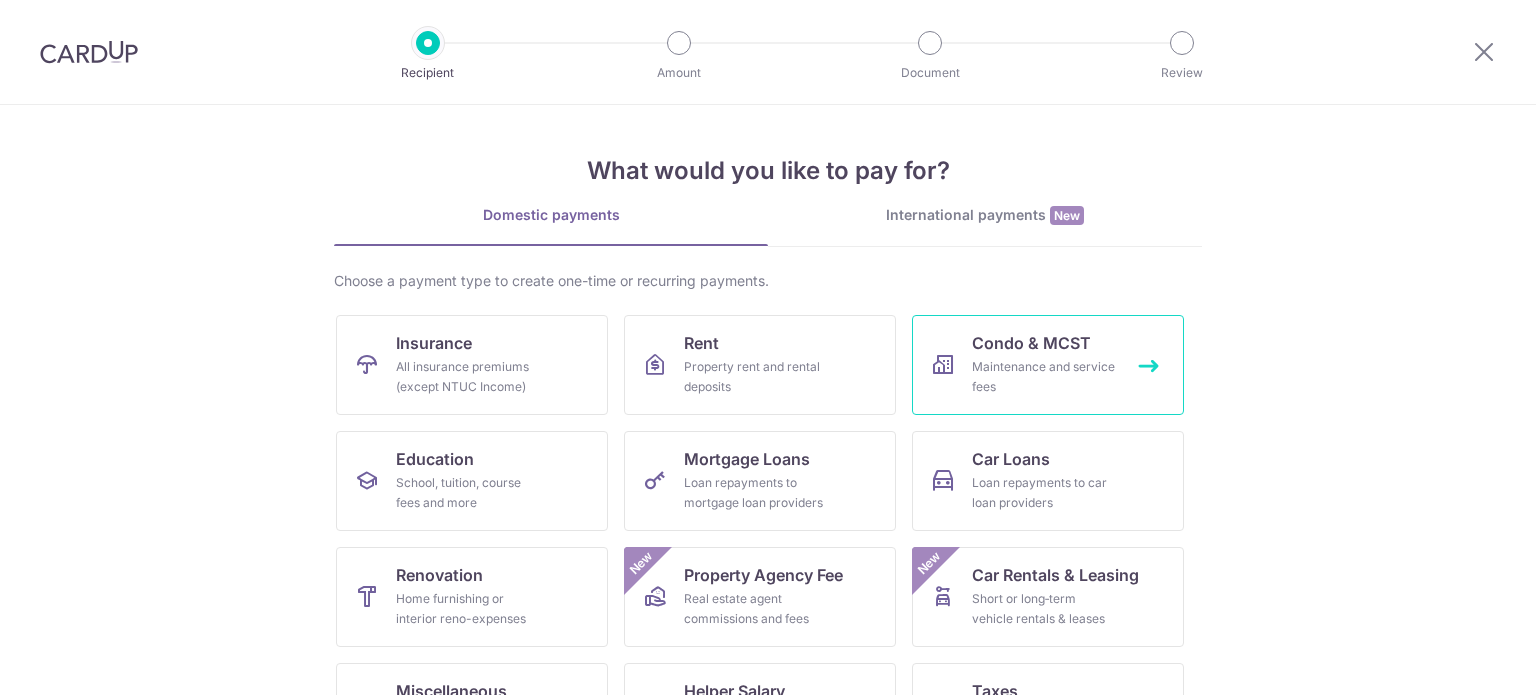 scroll, scrollTop: 0, scrollLeft: 0, axis: both 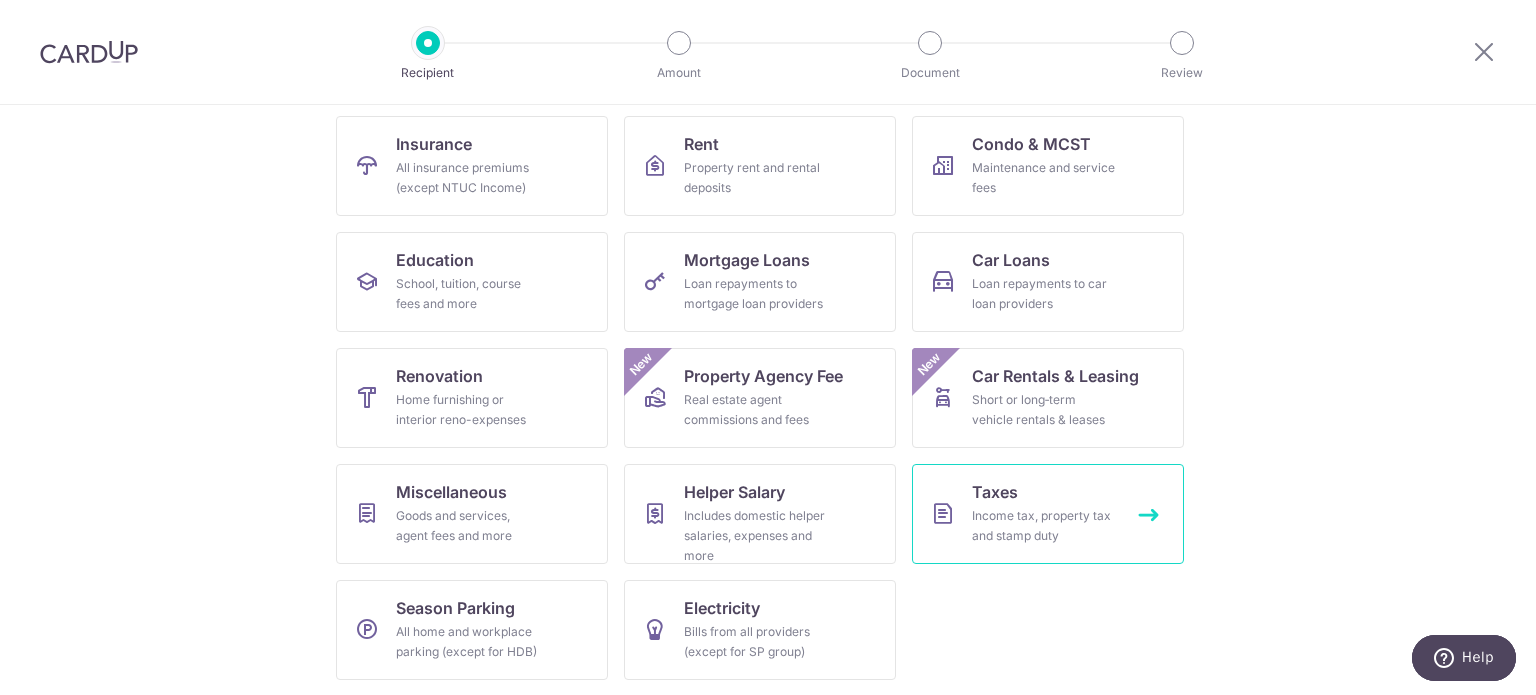 click on "Taxes" at bounding box center (995, 492) 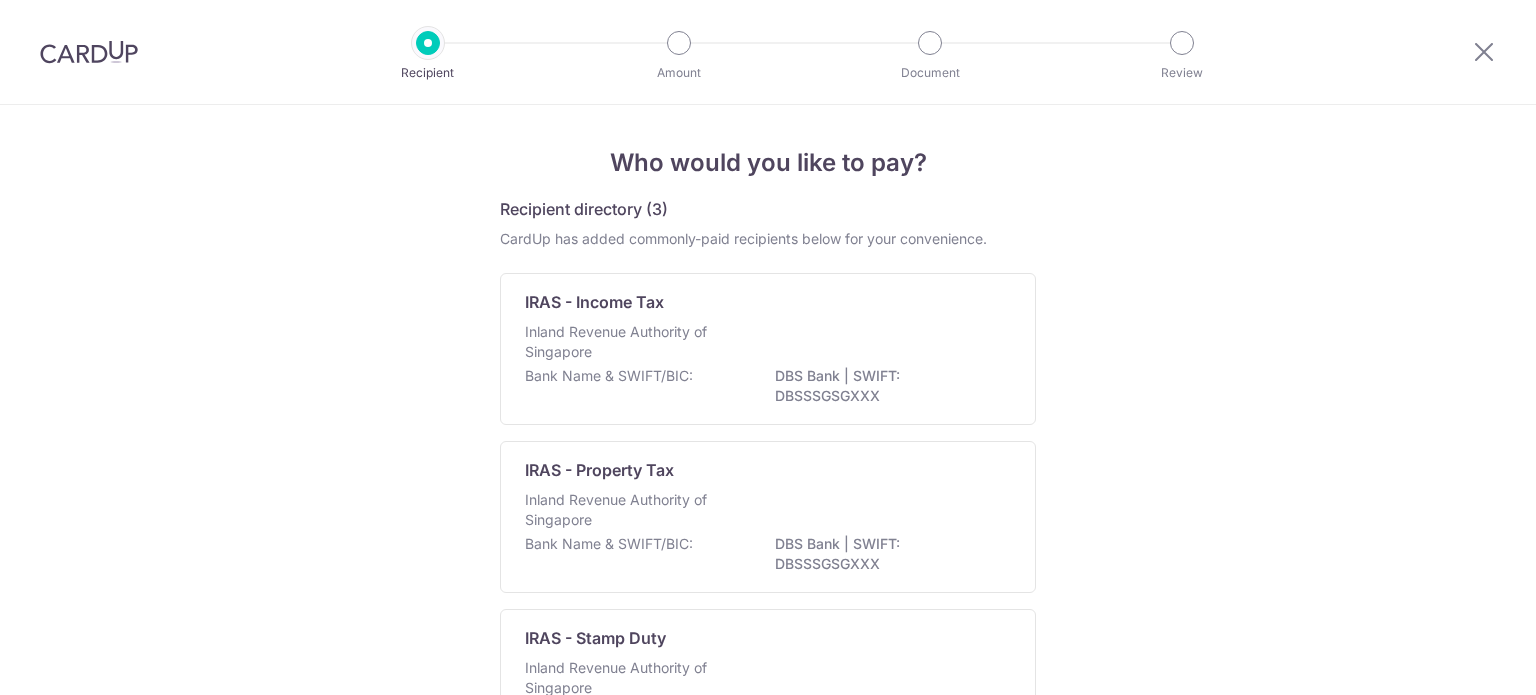 scroll, scrollTop: 0, scrollLeft: 0, axis: both 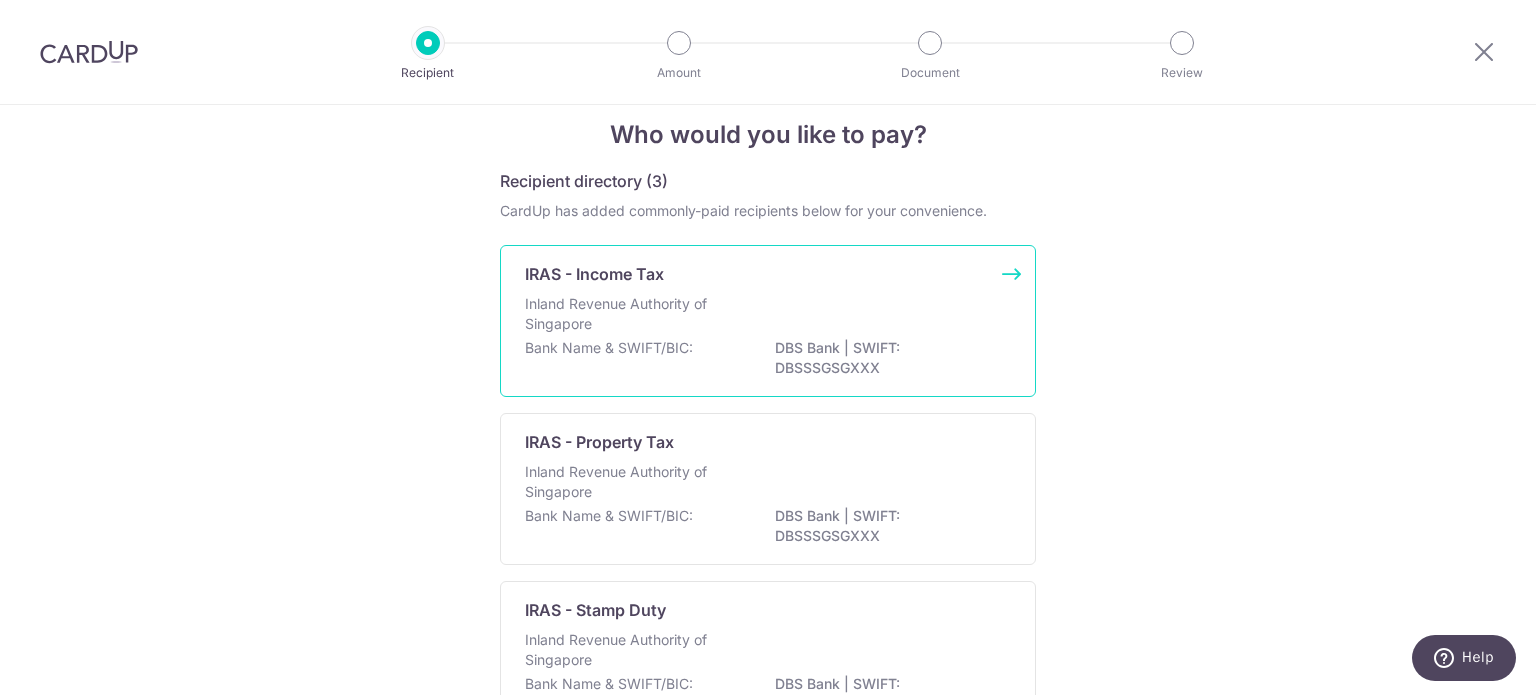 click on "IRAS - Income Tax
Inland Revenue Authority of Singapore
Bank Name & SWIFT/BIC:
DBS Bank | SWIFT: DBSSSGSGXXX" at bounding box center [768, 321] 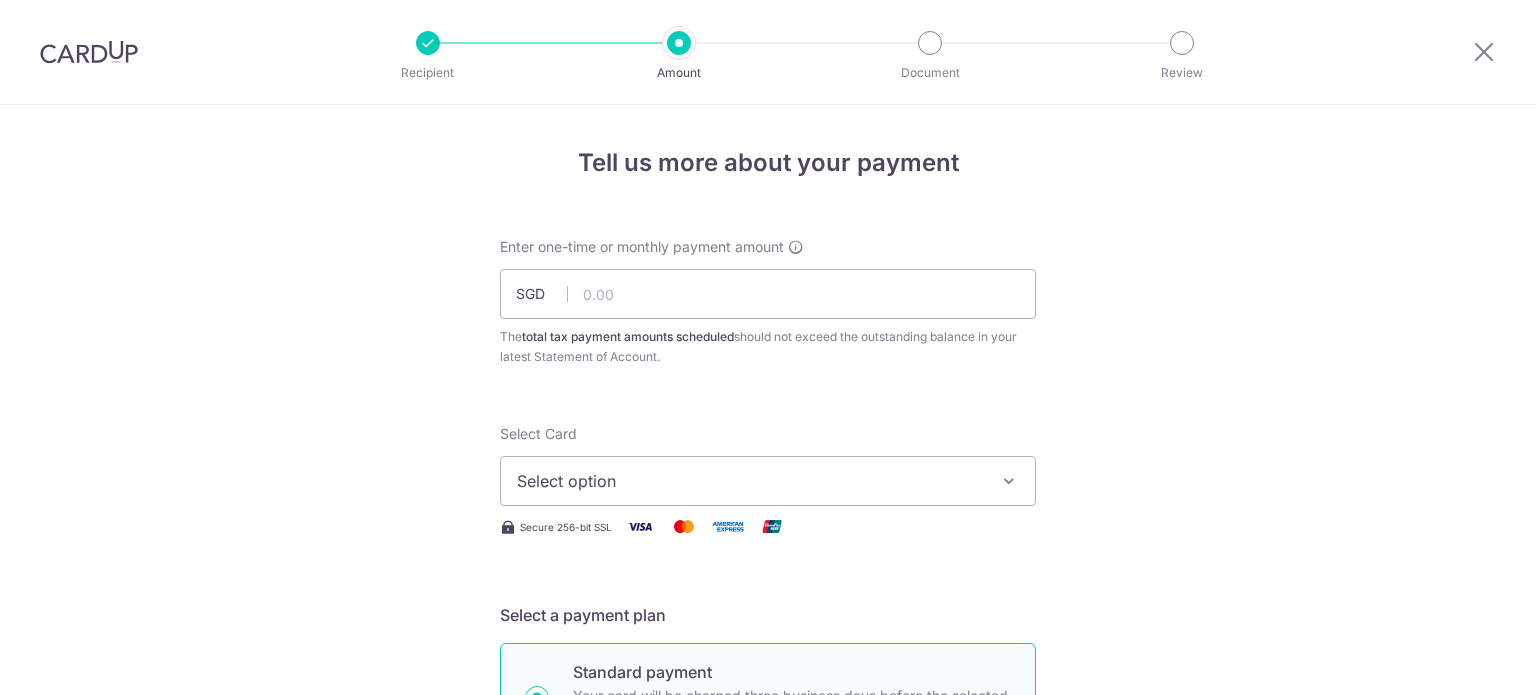 scroll, scrollTop: 0, scrollLeft: 0, axis: both 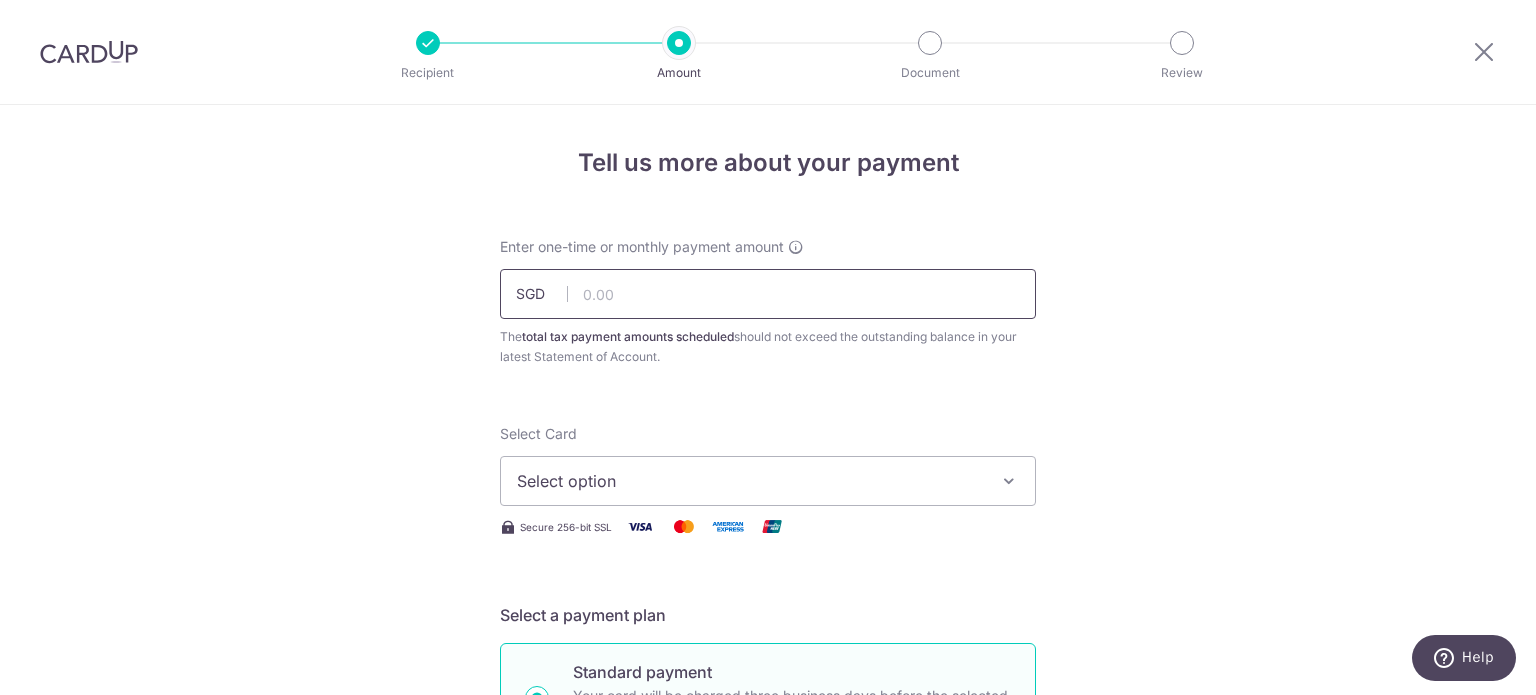click at bounding box center (768, 294) 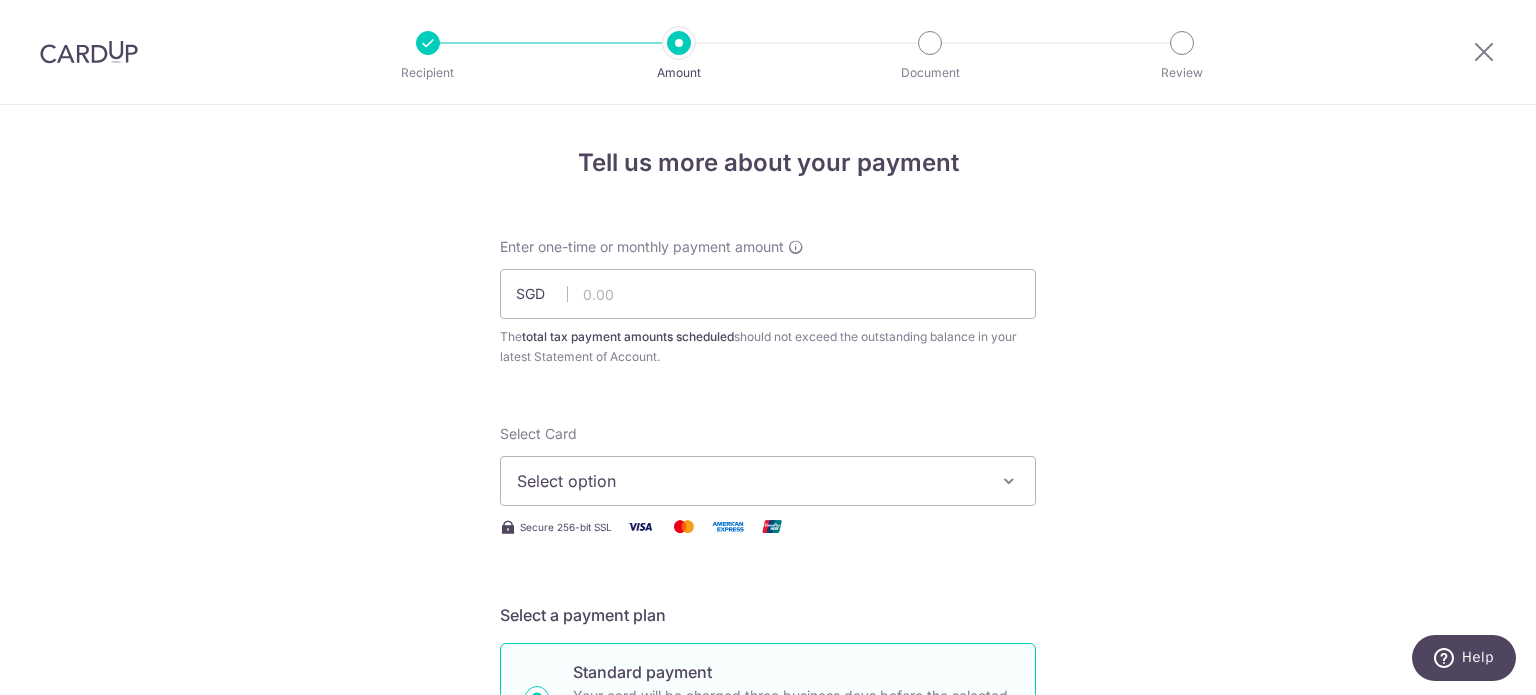 click on "Tell us more about your payment
Enter one-time or monthly payment amount
SGD
The  total tax payment amounts scheduled  should not exceed the outstanding balance in your latest Statement of Account.
Select Card
Select option
Add credit card
Your Cards
**** [LAST_FOUR]
**** [LAST_FOUR]
Secure 256-bit SSL
Text" at bounding box center (768, 1033) 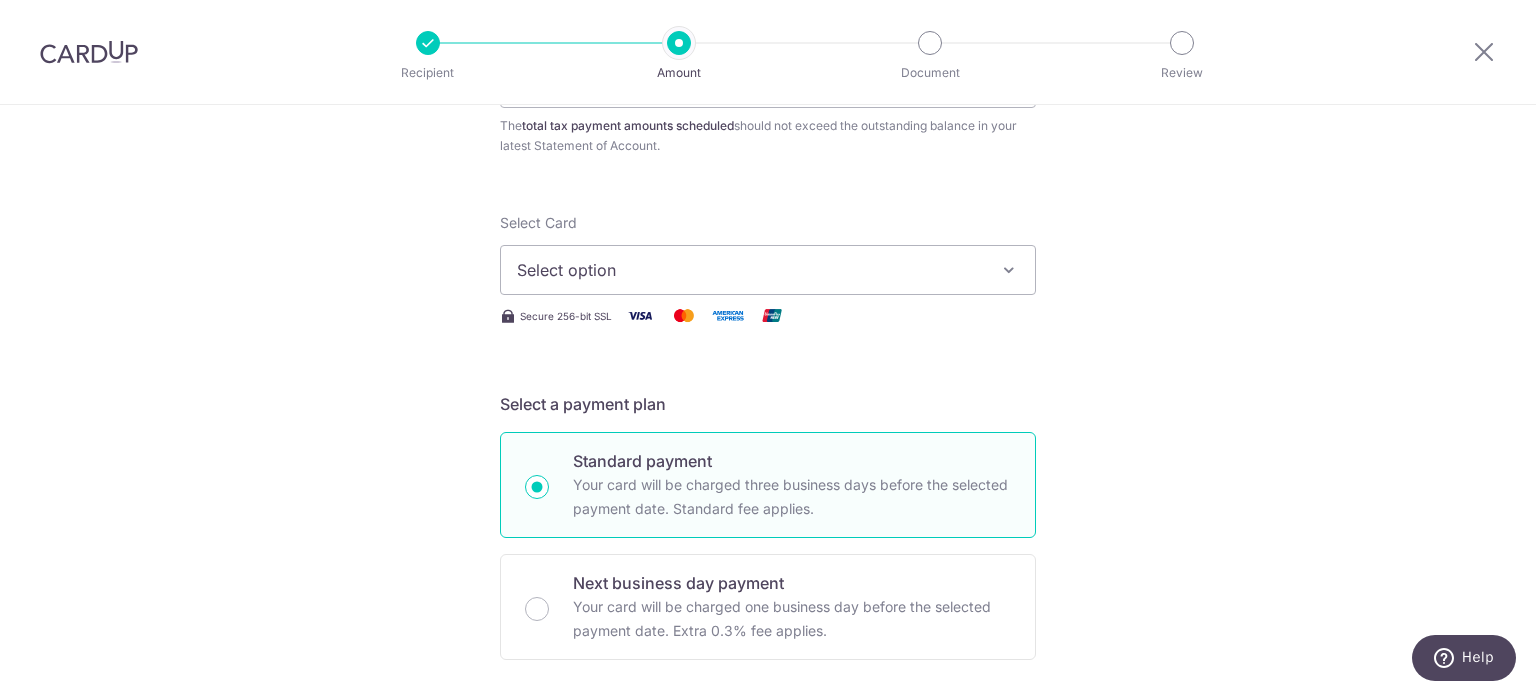 scroll, scrollTop: 204, scrollLeft: 0, axis: vertical 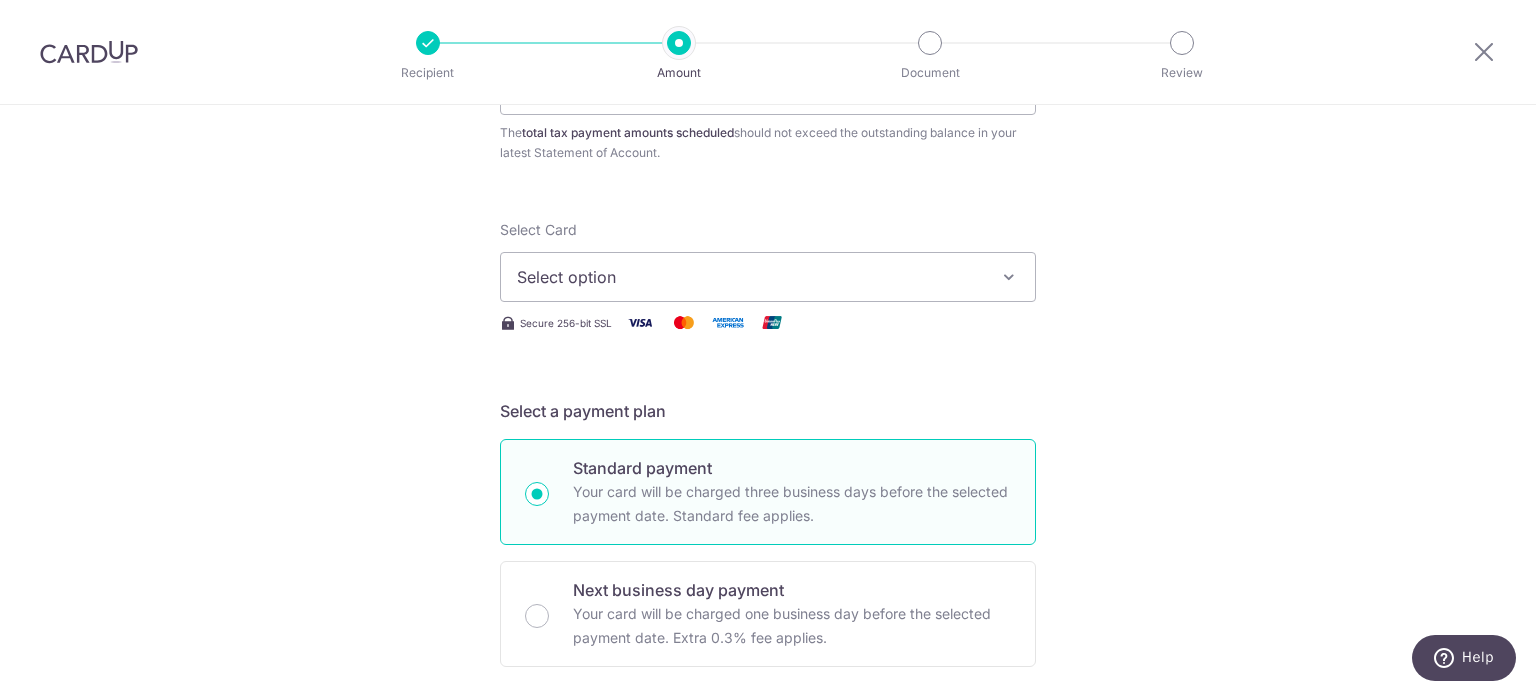 click on "Select option" at bounding box center [768, 277] 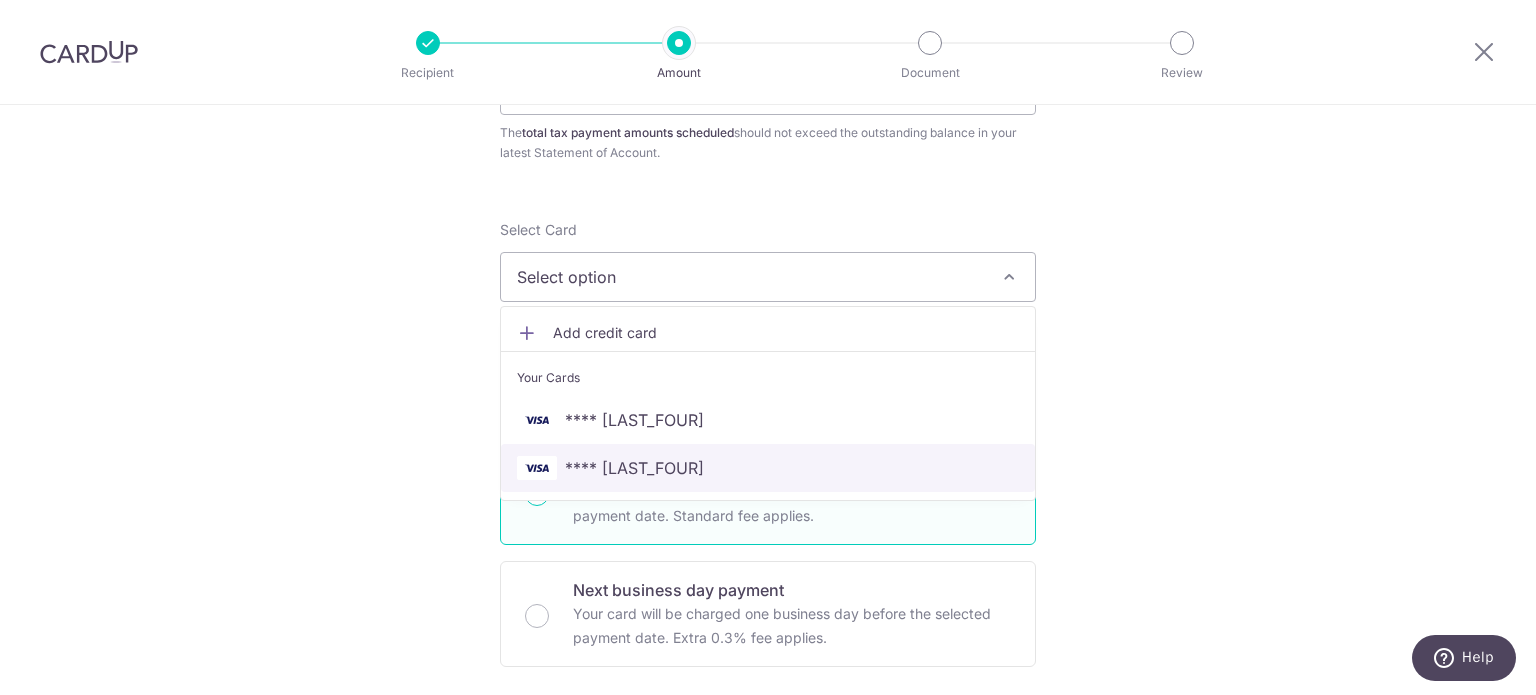 click on "**** [LAST_FOUR]" at bounding box center [768, 468] 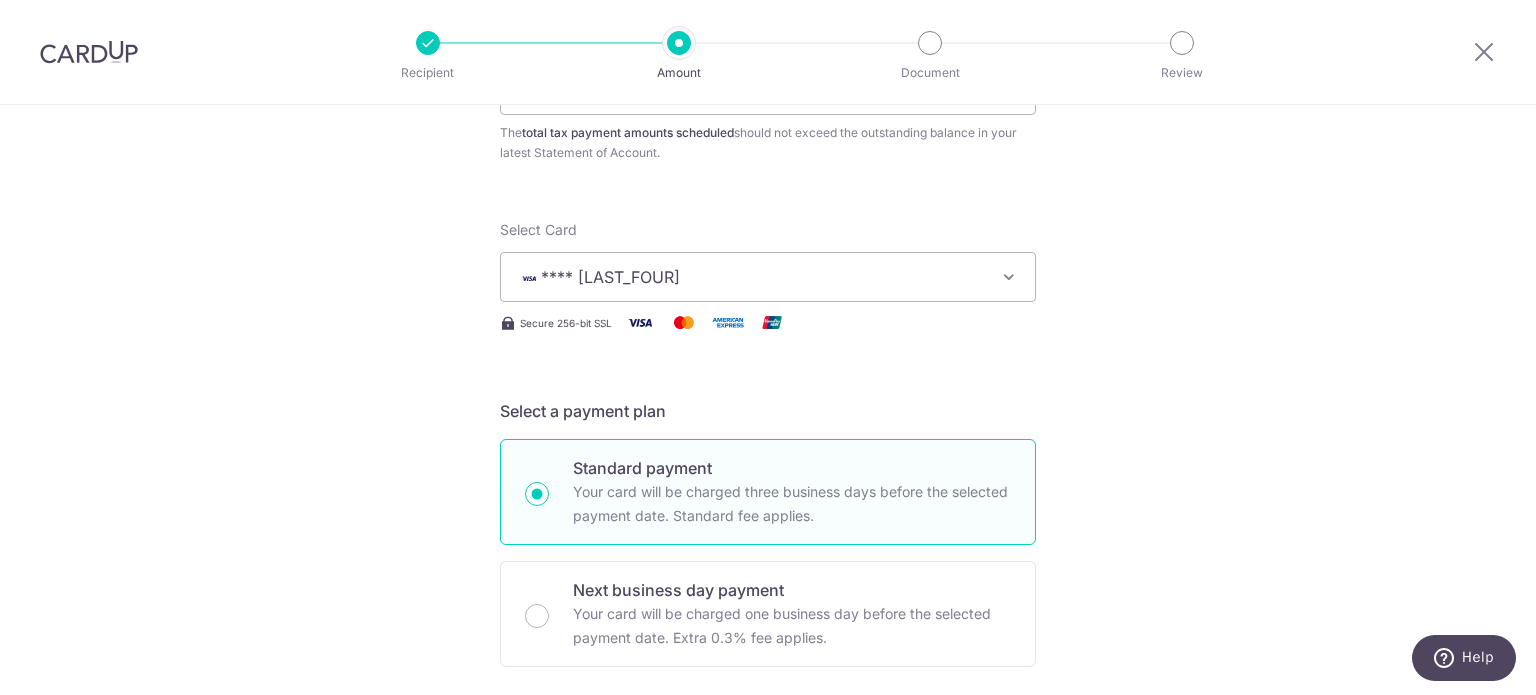 click on "Tell us more about your payment
Enter one-time or monthly payment amount
SGD
The  total tax payment amounts scheduled  should not exceed the outstanding balance in your latest Statement of Account.
Select Card
**** [LAST_FOUR]
Add credit card
Your Cards
**** [LAST_FOUR]
**** [LAST_FOUR]
Secure 256-bit SSL
Text" at bounding box center [768, 829] 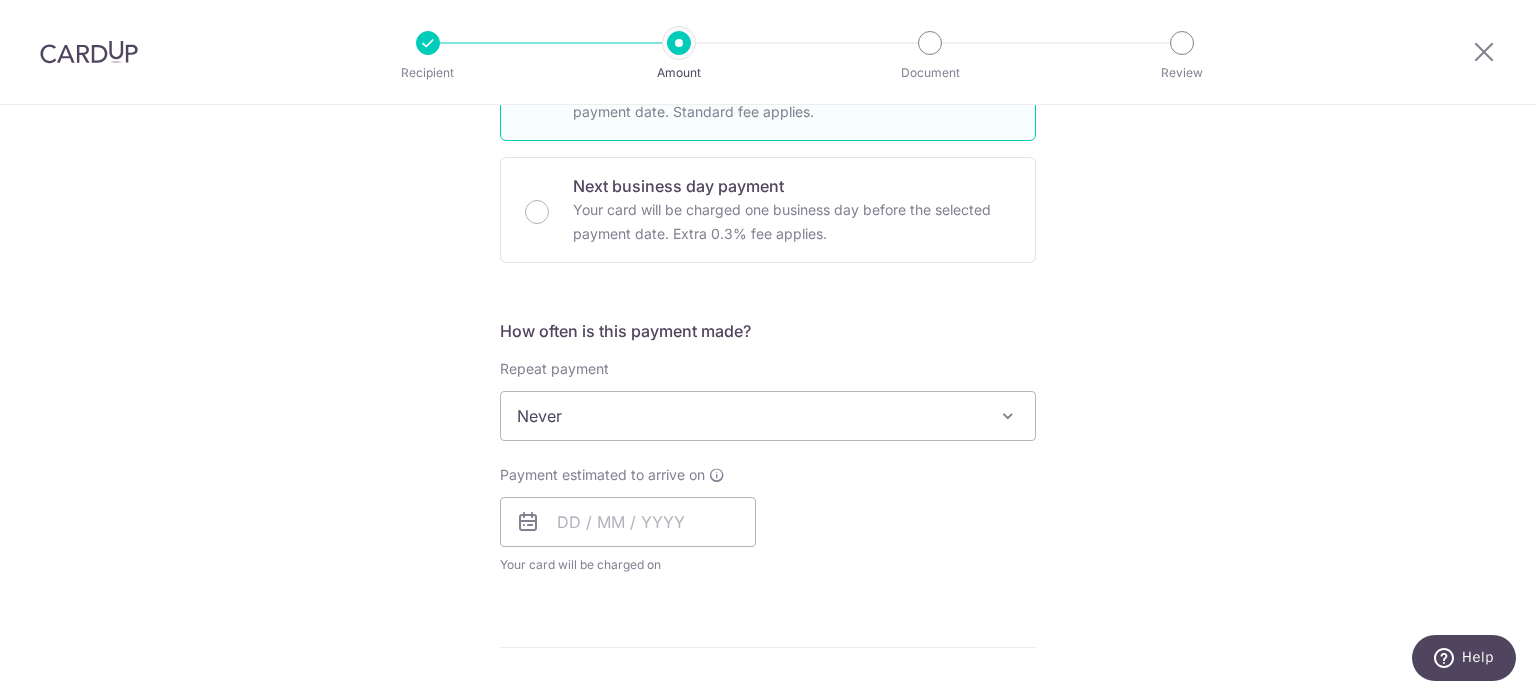 scroll, scrollTop: 620, scrollLeft: 0, axis: vertical 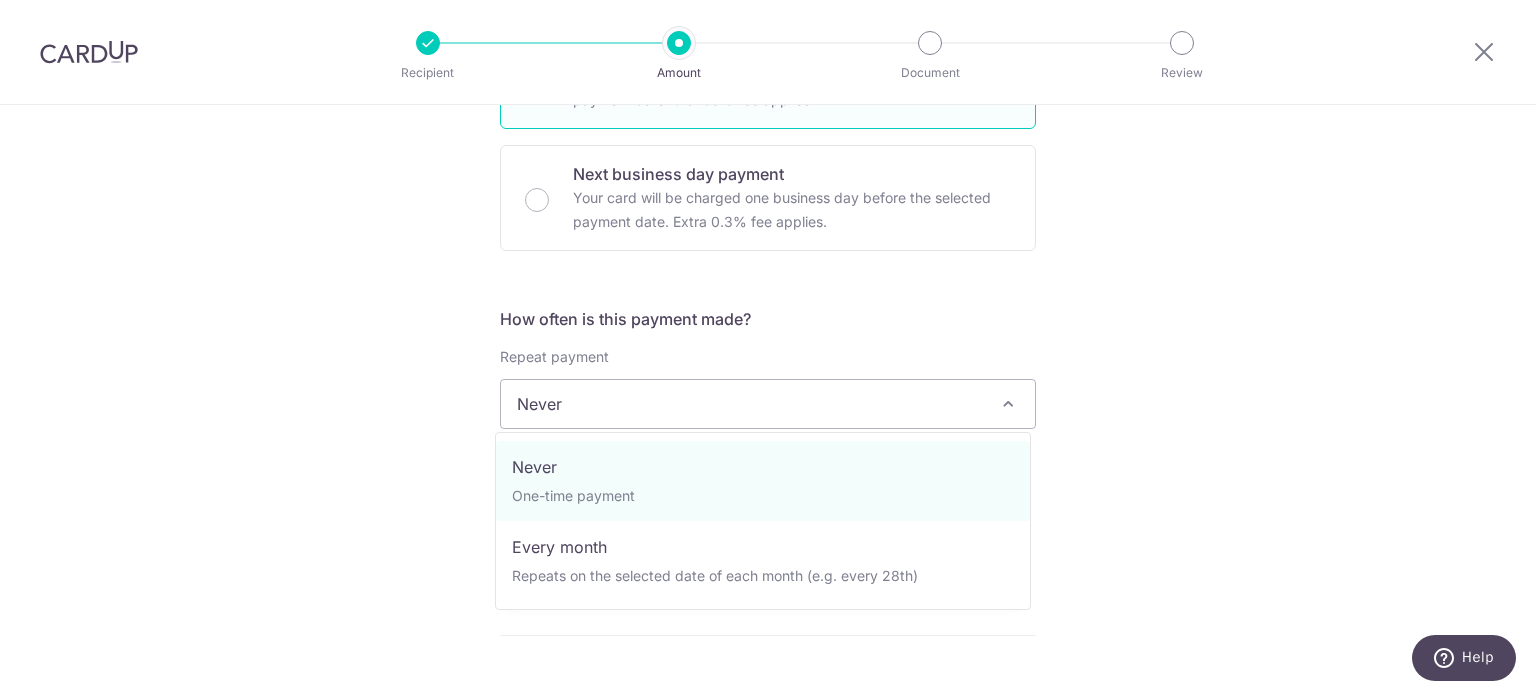 click on "Never" at bounding box center [768, 404] 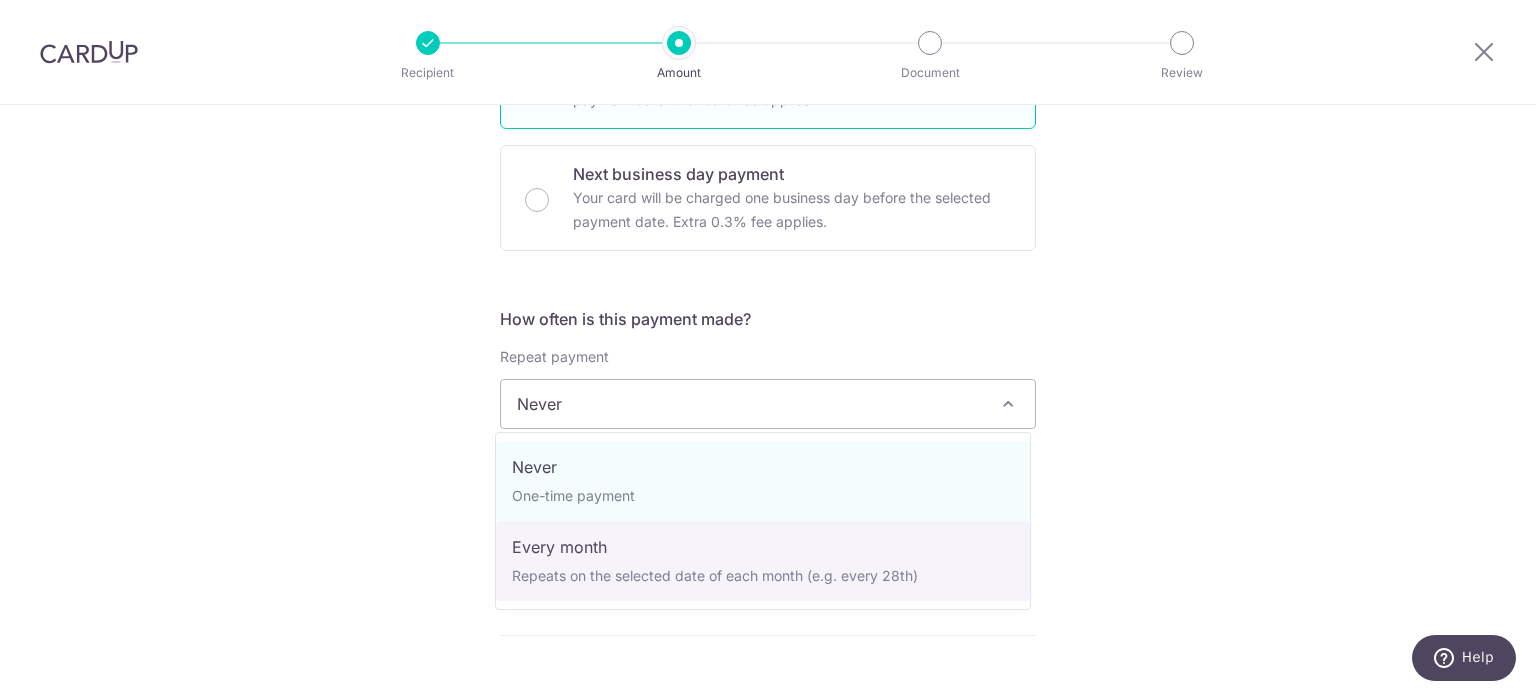 select on "3" 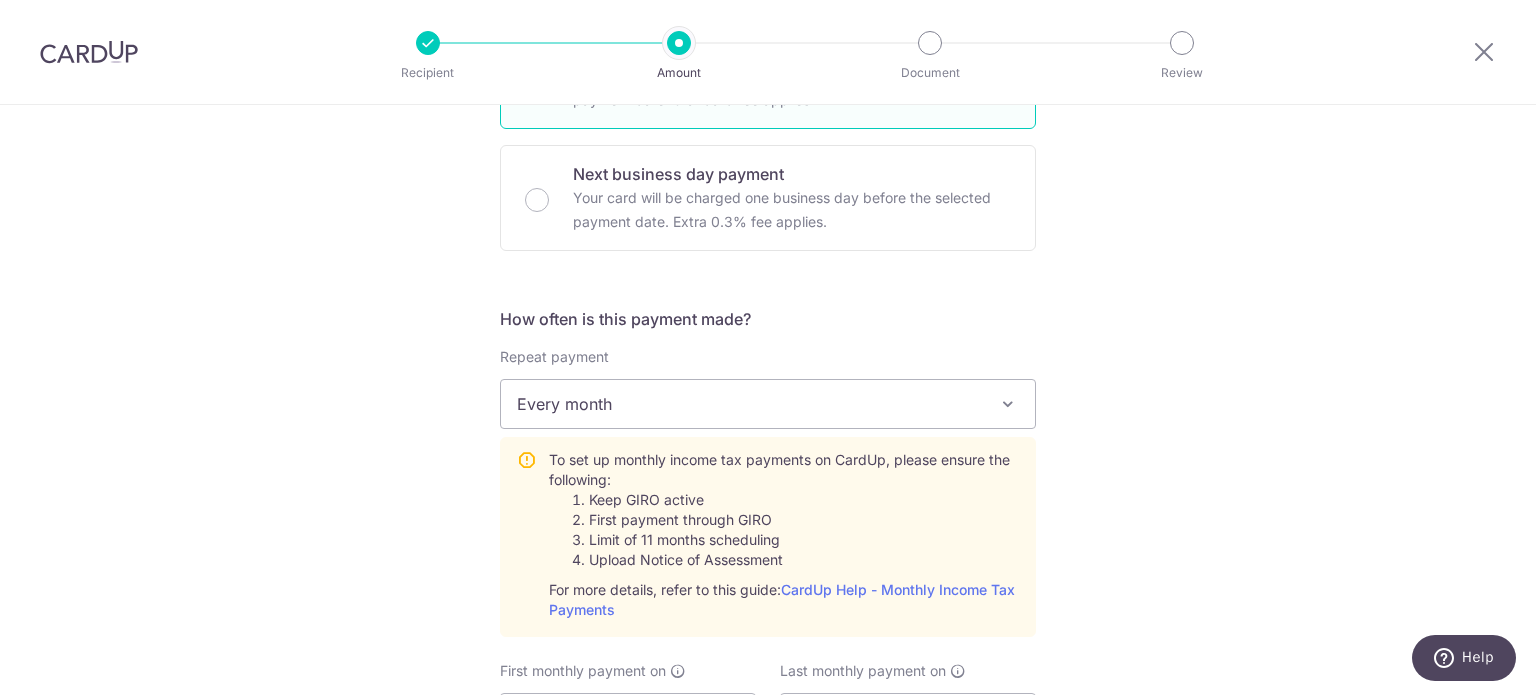 click on "Tell us more about your payment
Enter one-time or monthly payment amount
SGD
The  total tax payment amounts scheduled  should not exceed the outstanding balance in your latest Statement of Account.
Select Card
**** 1761
Add credit card
Your Cards
**** 1170
**** 1761
Secure 256-bit SSL
Text" at bounding box center [768, 527] 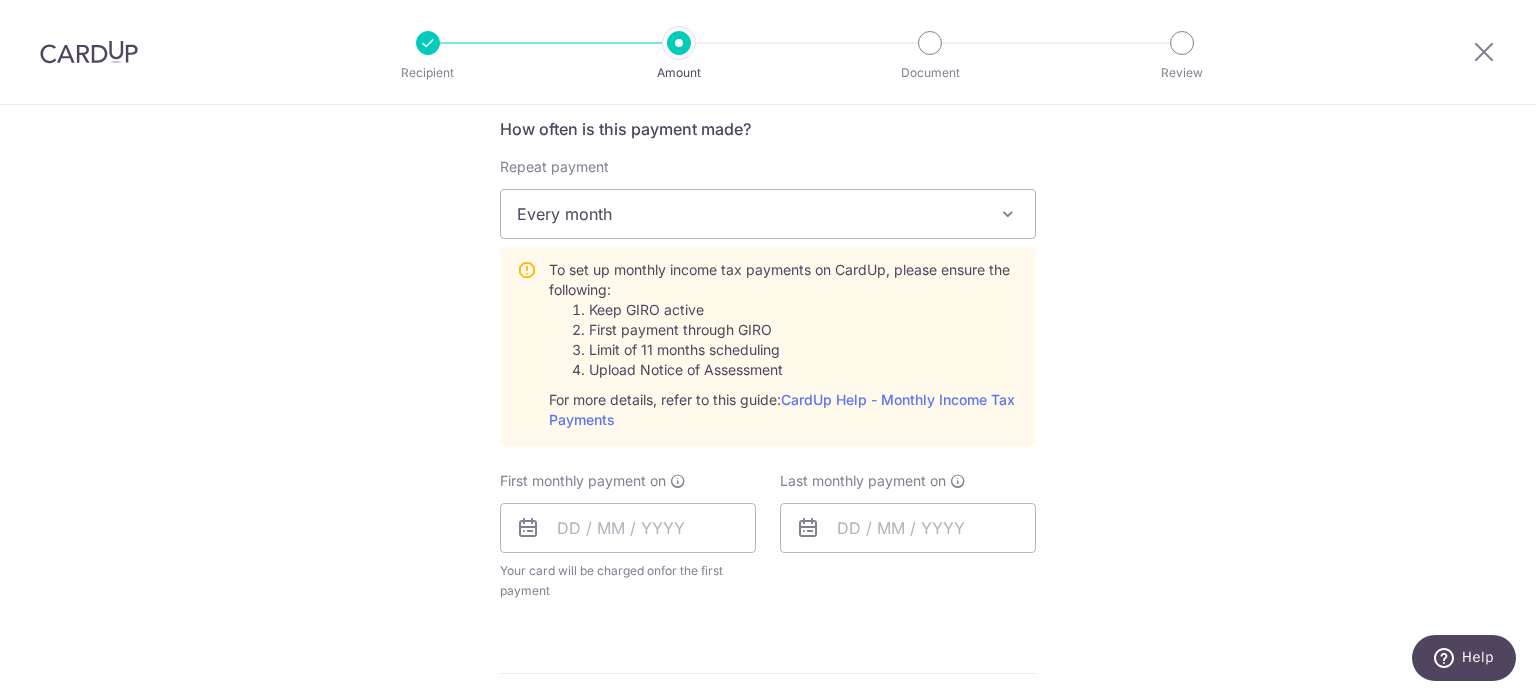 scroll, scrollTop: 820, scrollLeft: 0, axis: vertical 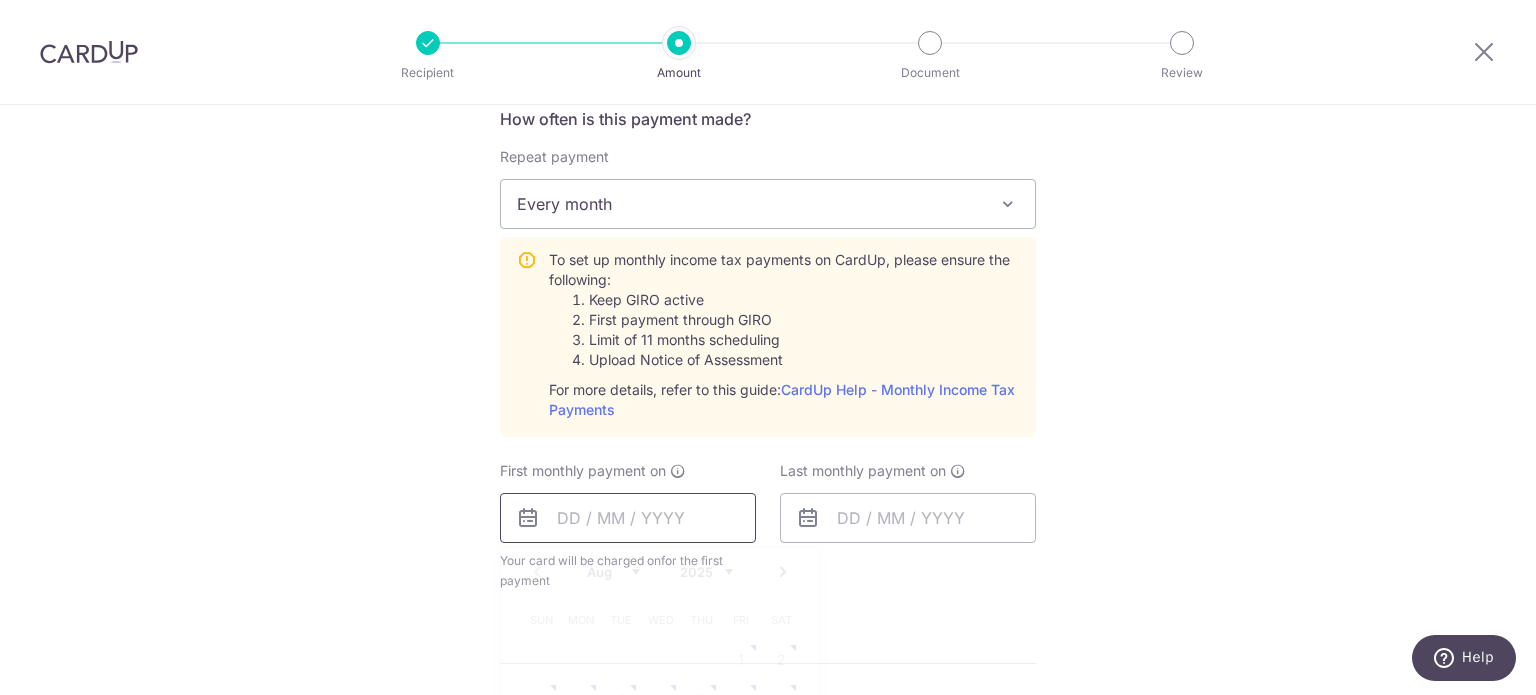 click at bounding box center (628, 518) 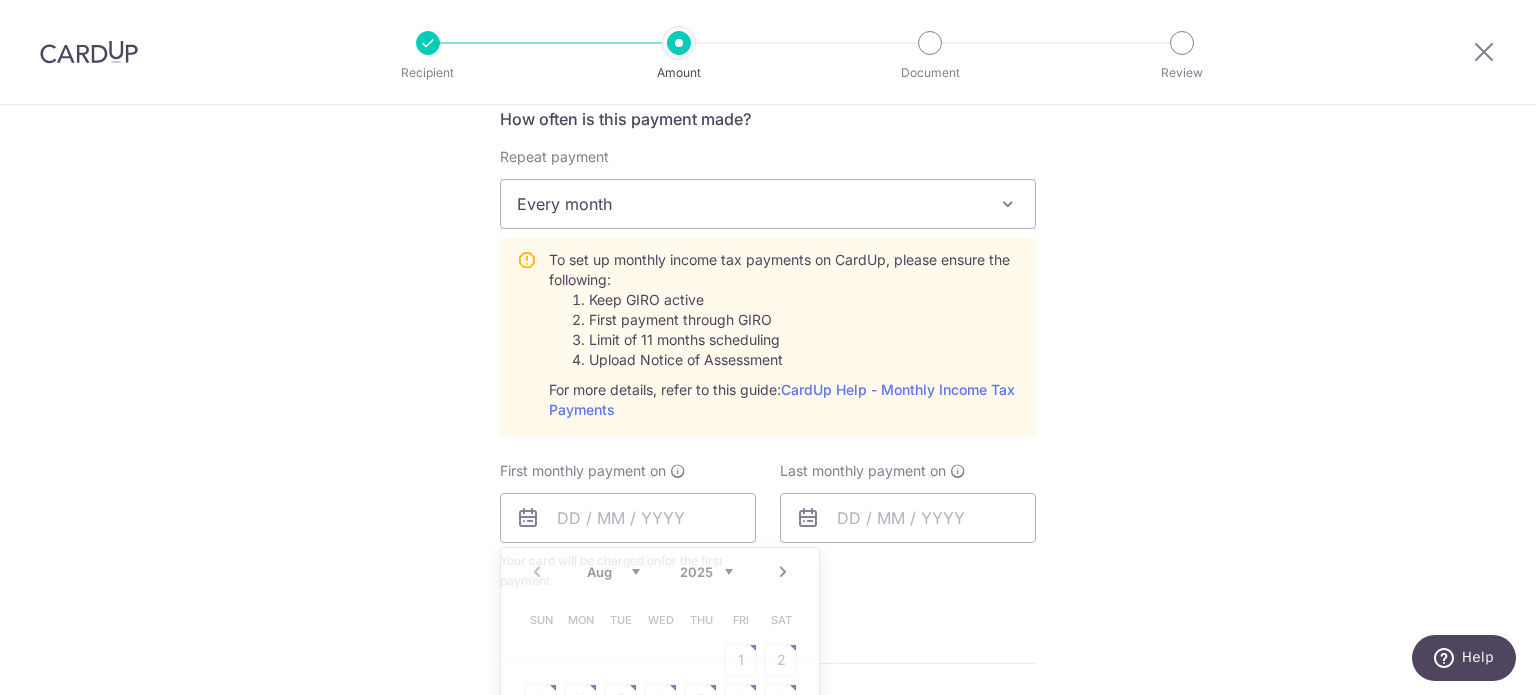 click on "Tell us more about your payment
Enter one-time or monthly payment amount
SGD
The  total tax payment amounts scheduled  should not exceed the outstanding balance in your latest Statement of Account.
Select Card
**** 1761
Add credit card
Your Cards
**** 1170
**** 1761
Secure 256-bit SSL
Text" at bounding box center (768, 327) 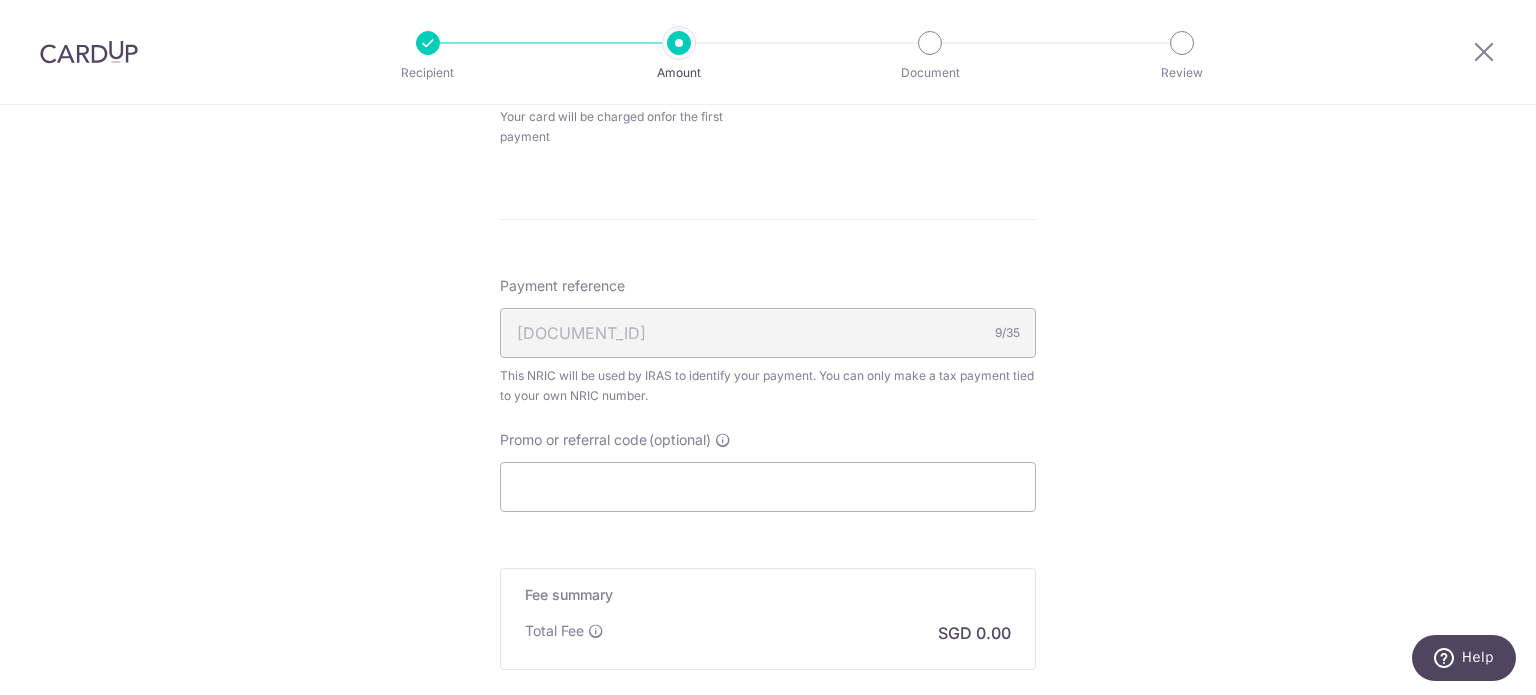scroll, scrollTop: 1276, scrollLeft: 0, axis: vertical 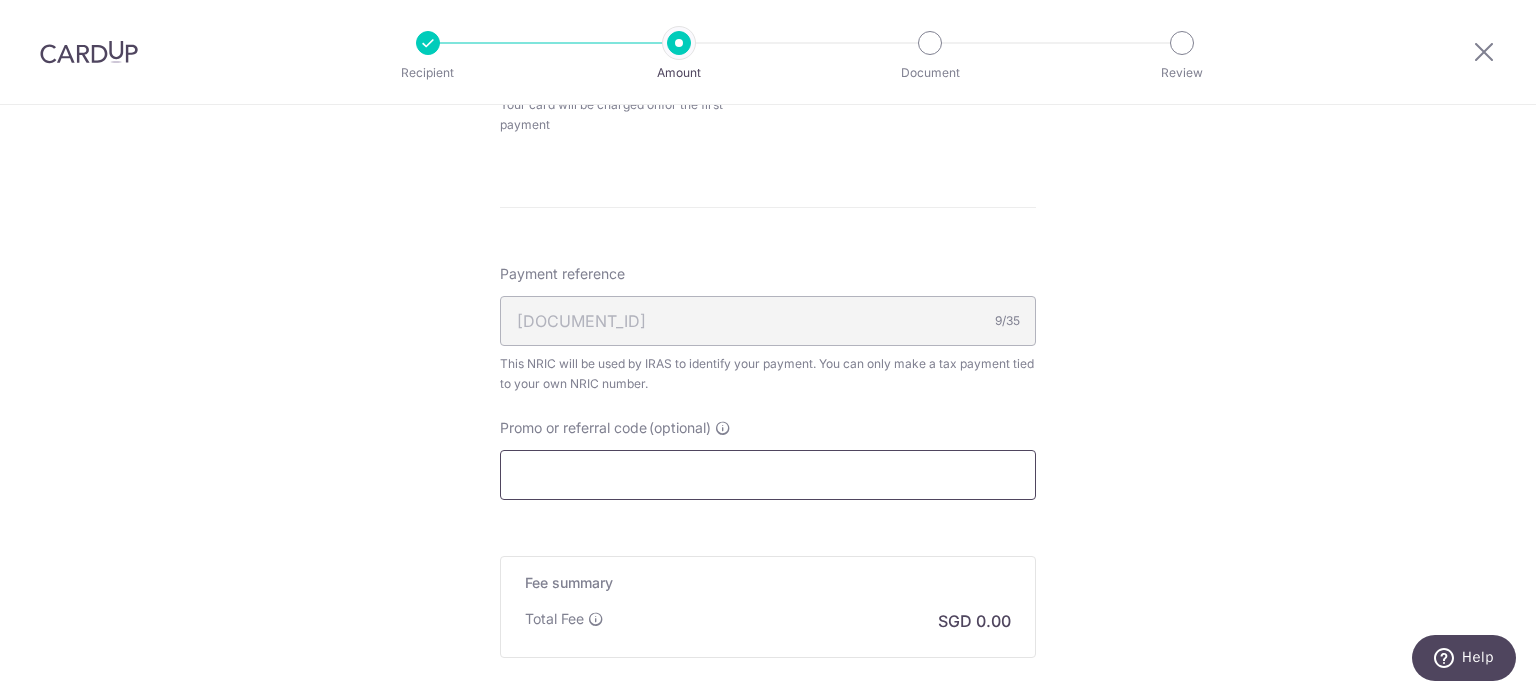 click on "Promo or referral code
(optional)" at bounding box center (768, 475) 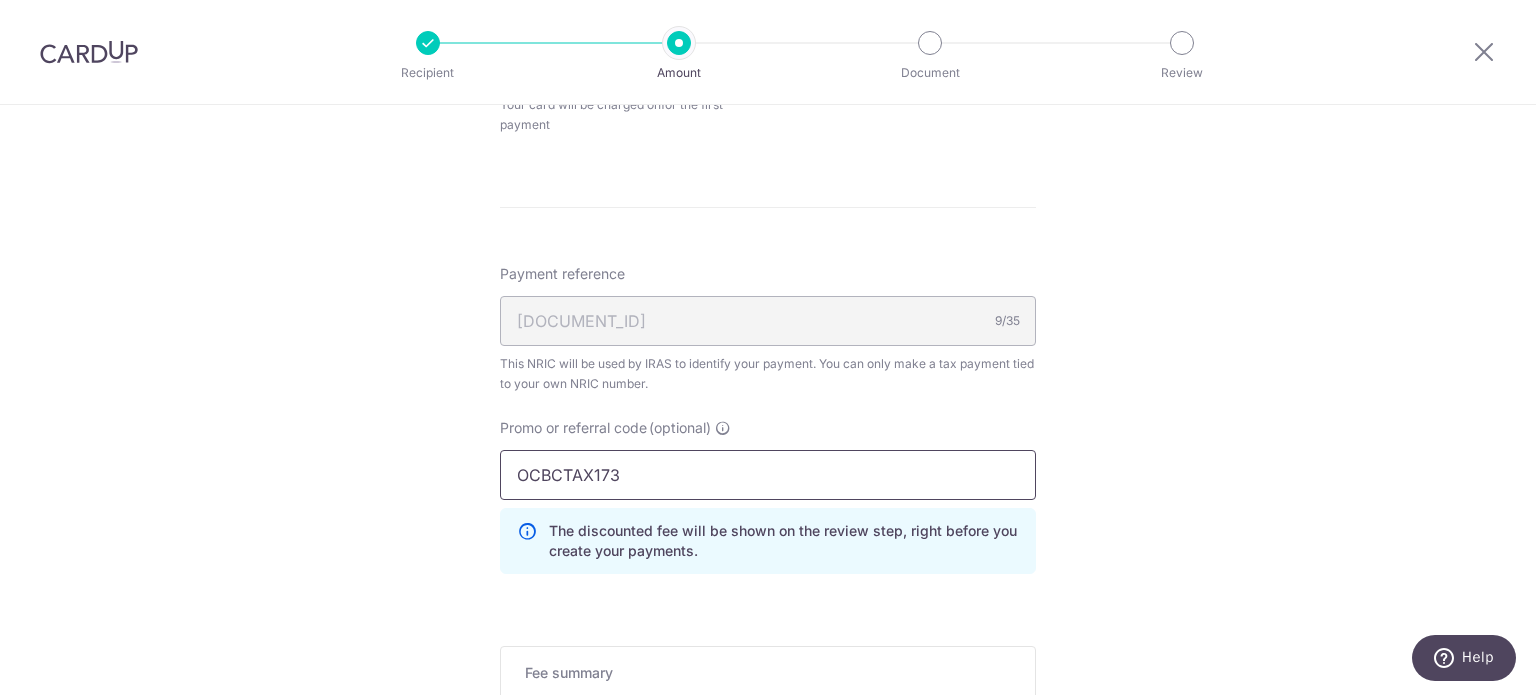 type on "OCBCTAX173" 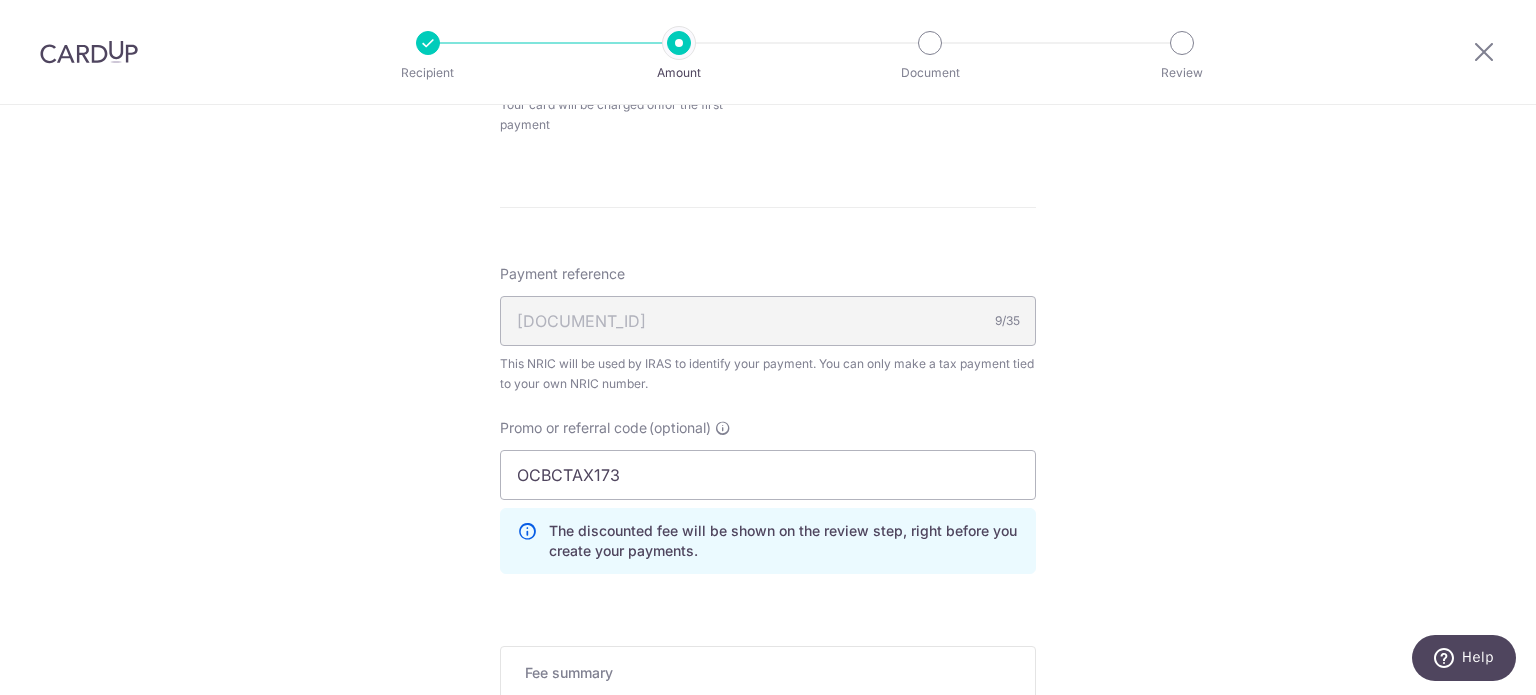 click on "Tell us more about your payment
Enter one-time or monthly payment amount
SGD
The  total tax payment amounts scheduled  should not exceed the outstanding balance in your latest Statement of Account.
Select Card
**** 1761
Add credit card
Your Cards
**** 1170
**** 1761
Secure 256-bit SSL
Text" at bounding box center (768, -84) 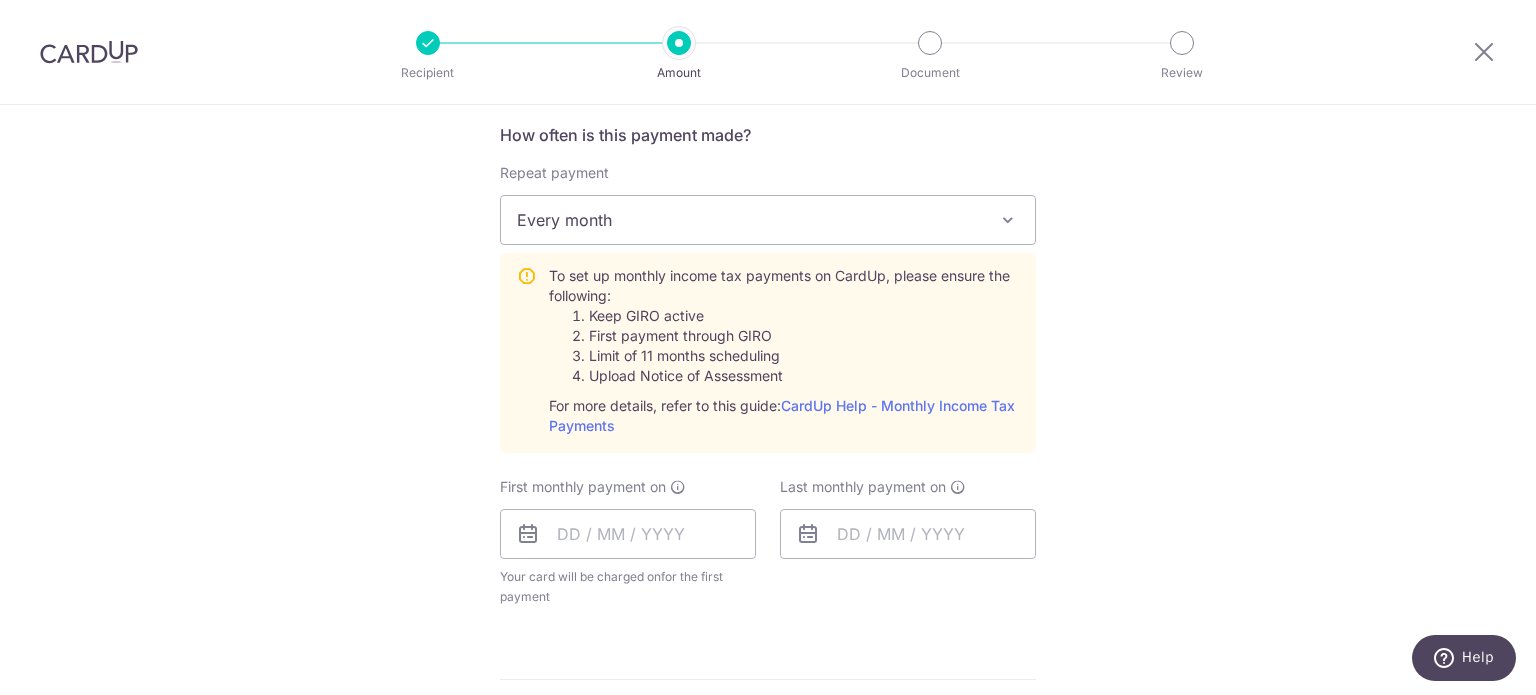 scroll, scrollTop: 804, scrollLeft: 0, axis: vertical 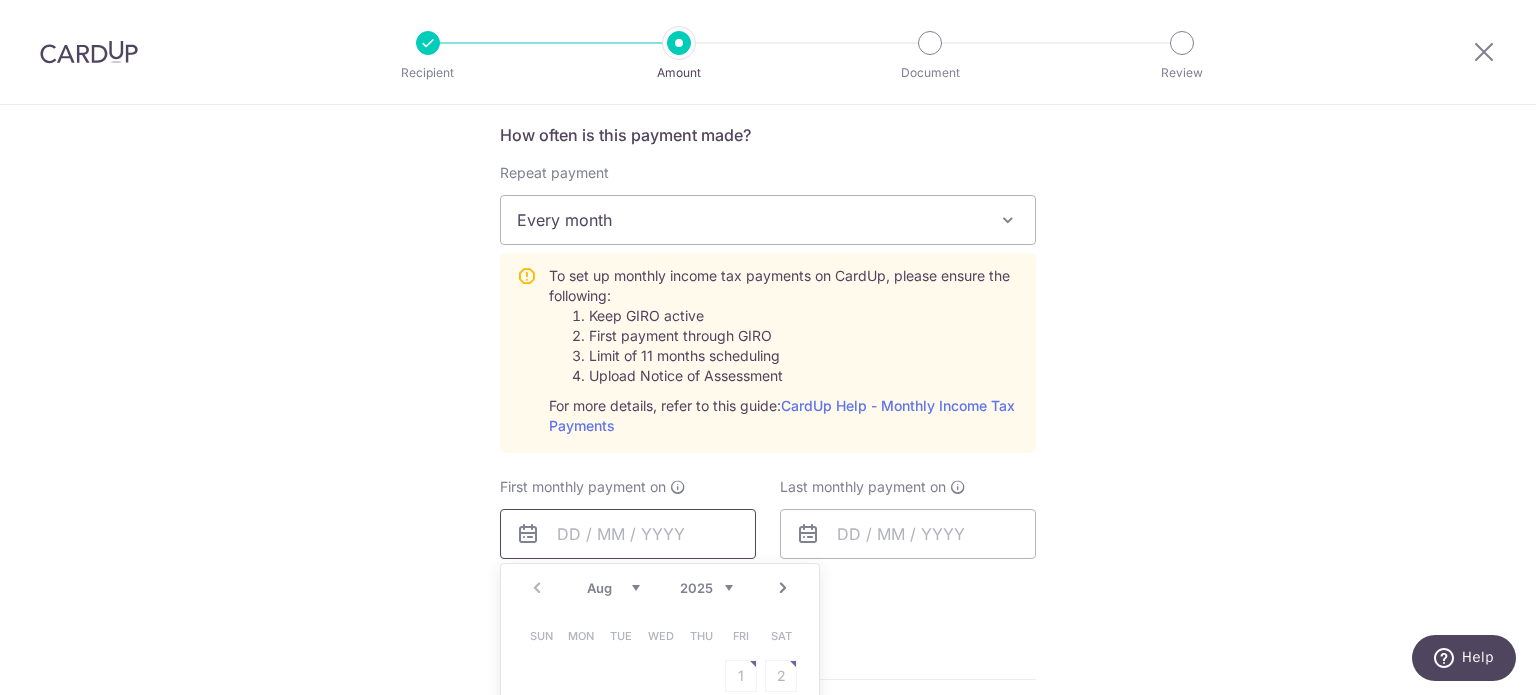 click at bounding box center (628, 534) 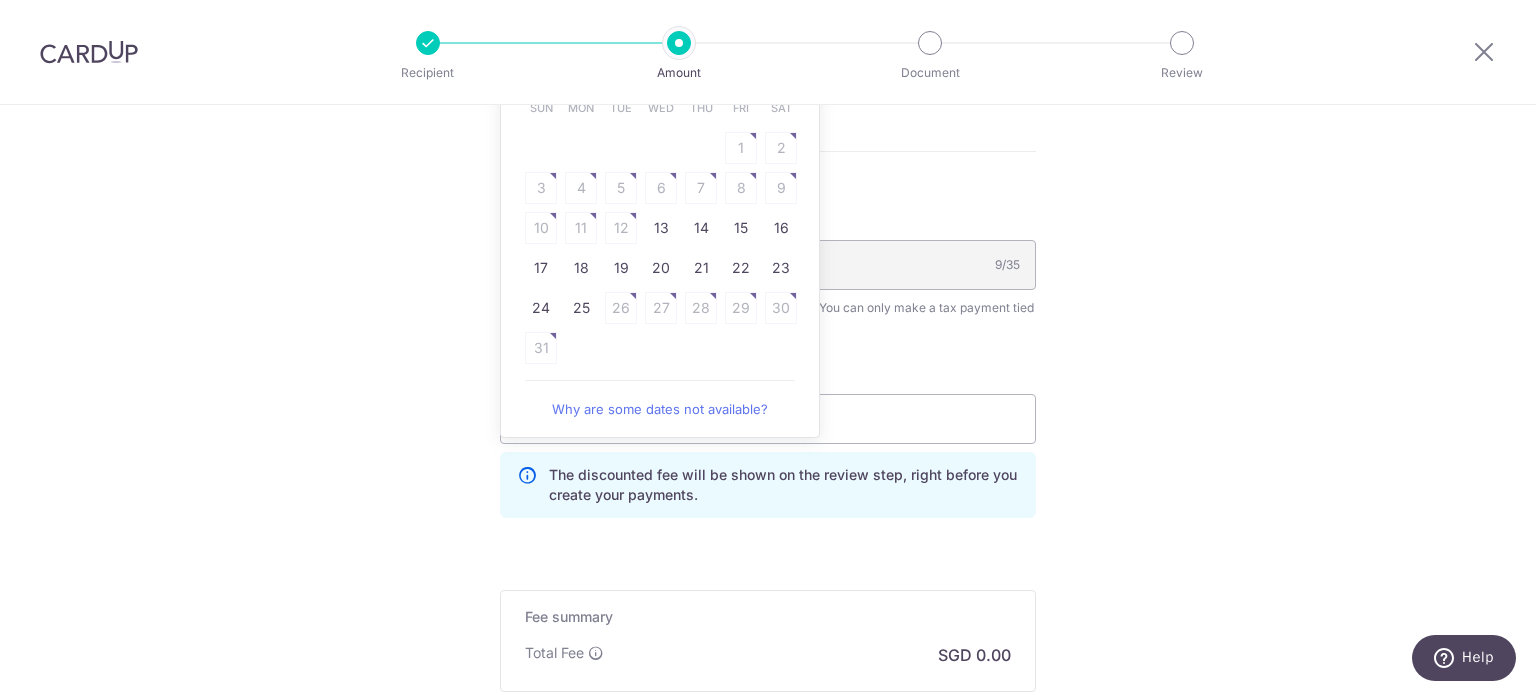 scroll, scrollTop: 1310, scrollLeft: 0, axis: vertical 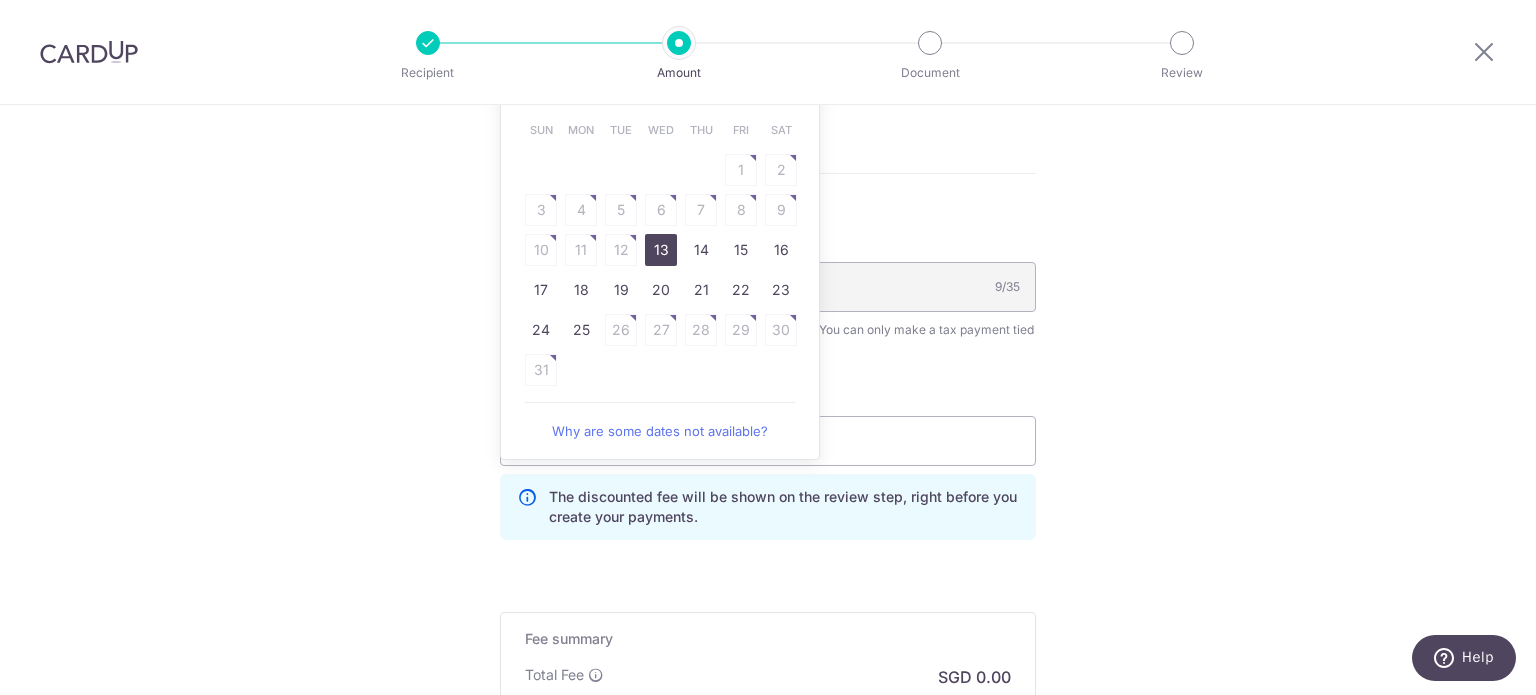 click on "13" at bounding box center (661, 250) 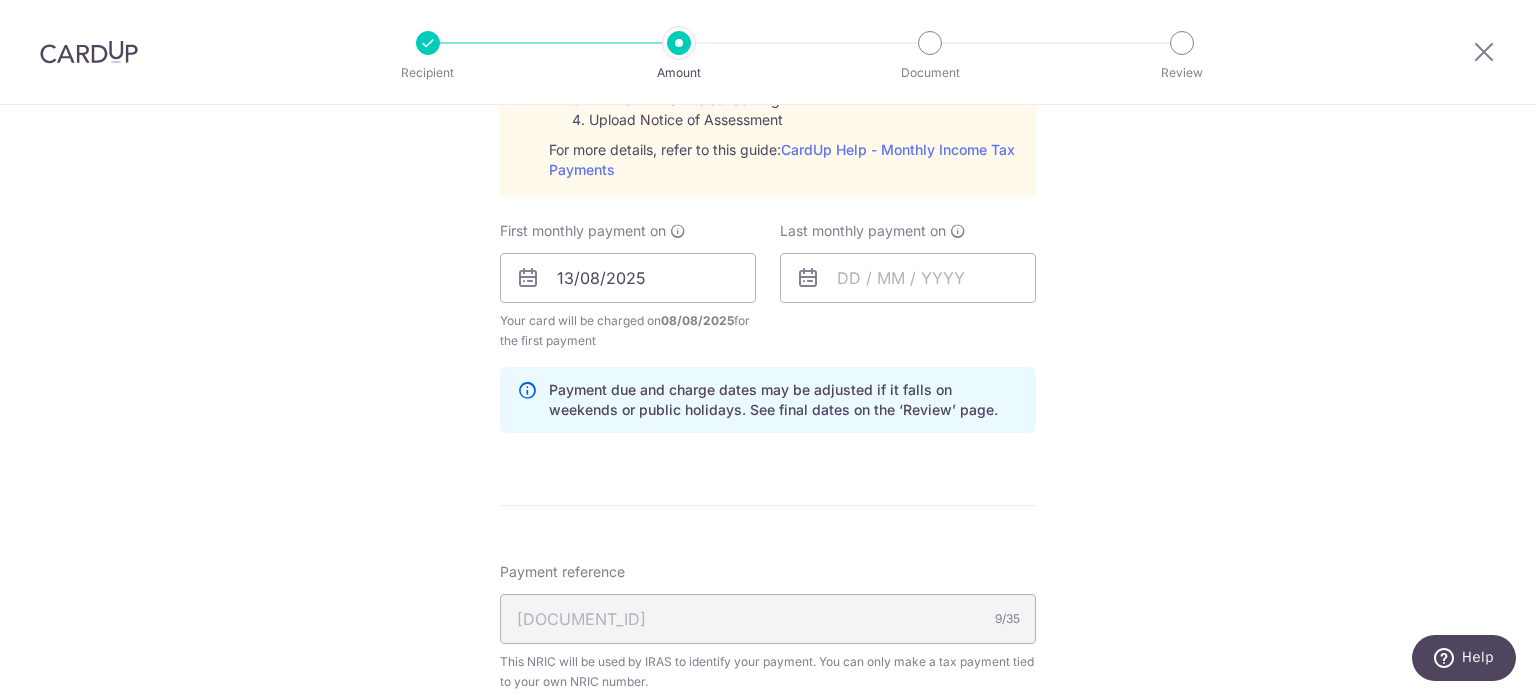 scroll, scrollTop: 1057, scrollLeft: 0, axis: vertical 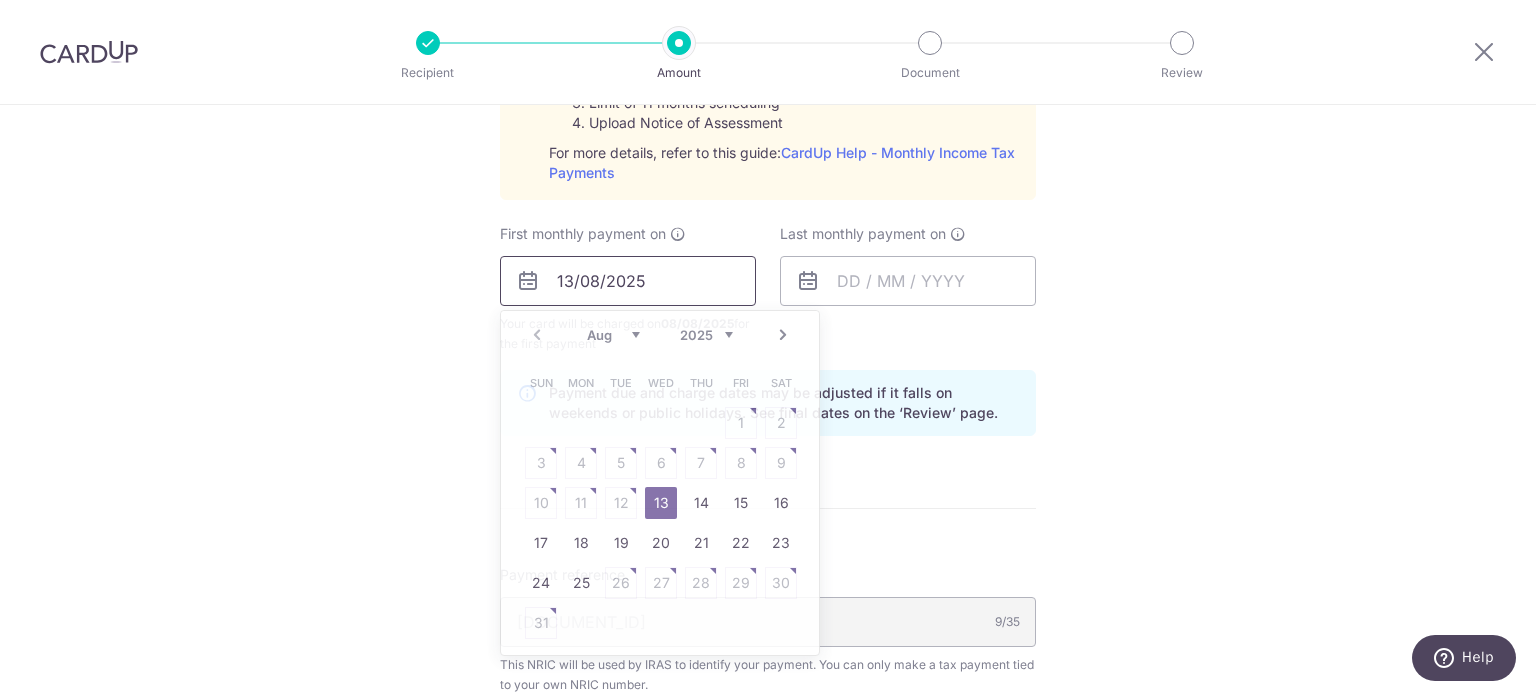 click on "13/08/2025" at bounding box center [628, 281] 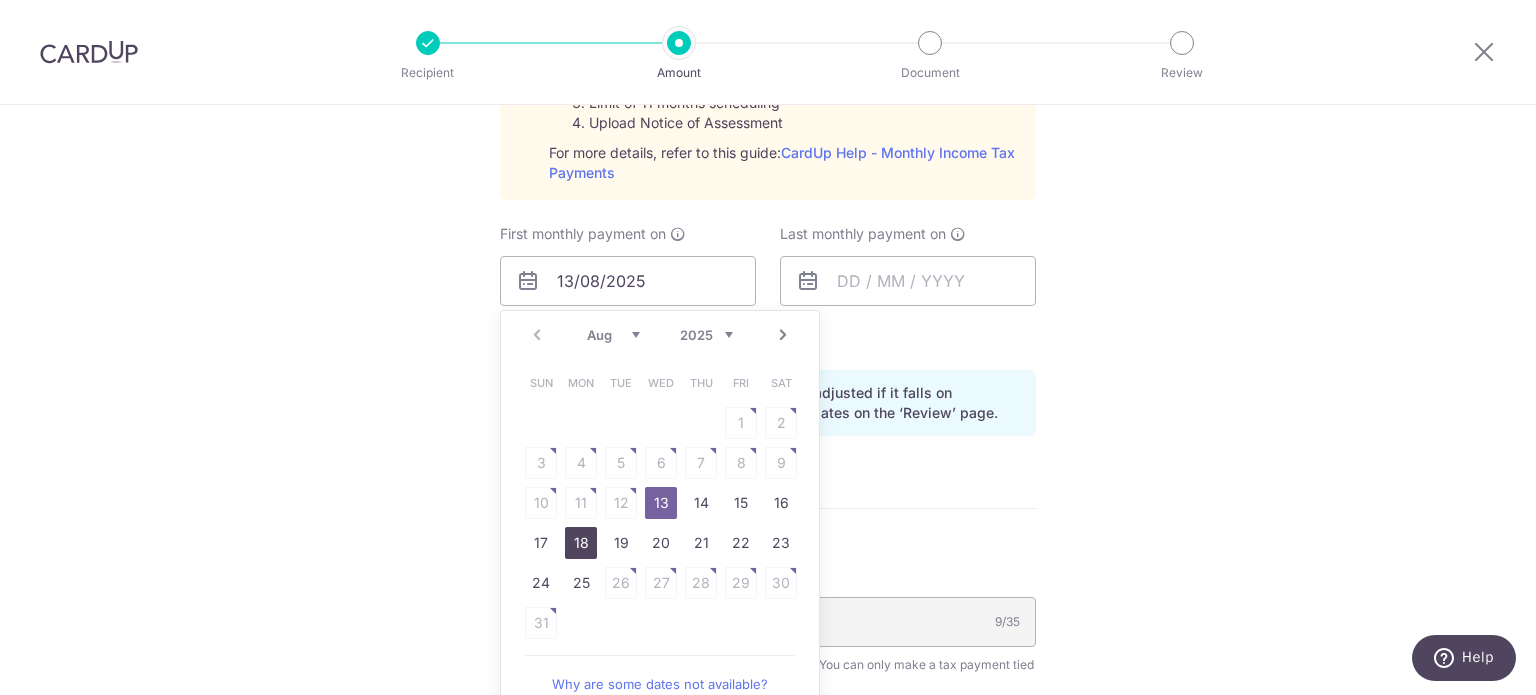 click on "18" at bounding box center (581, 543) 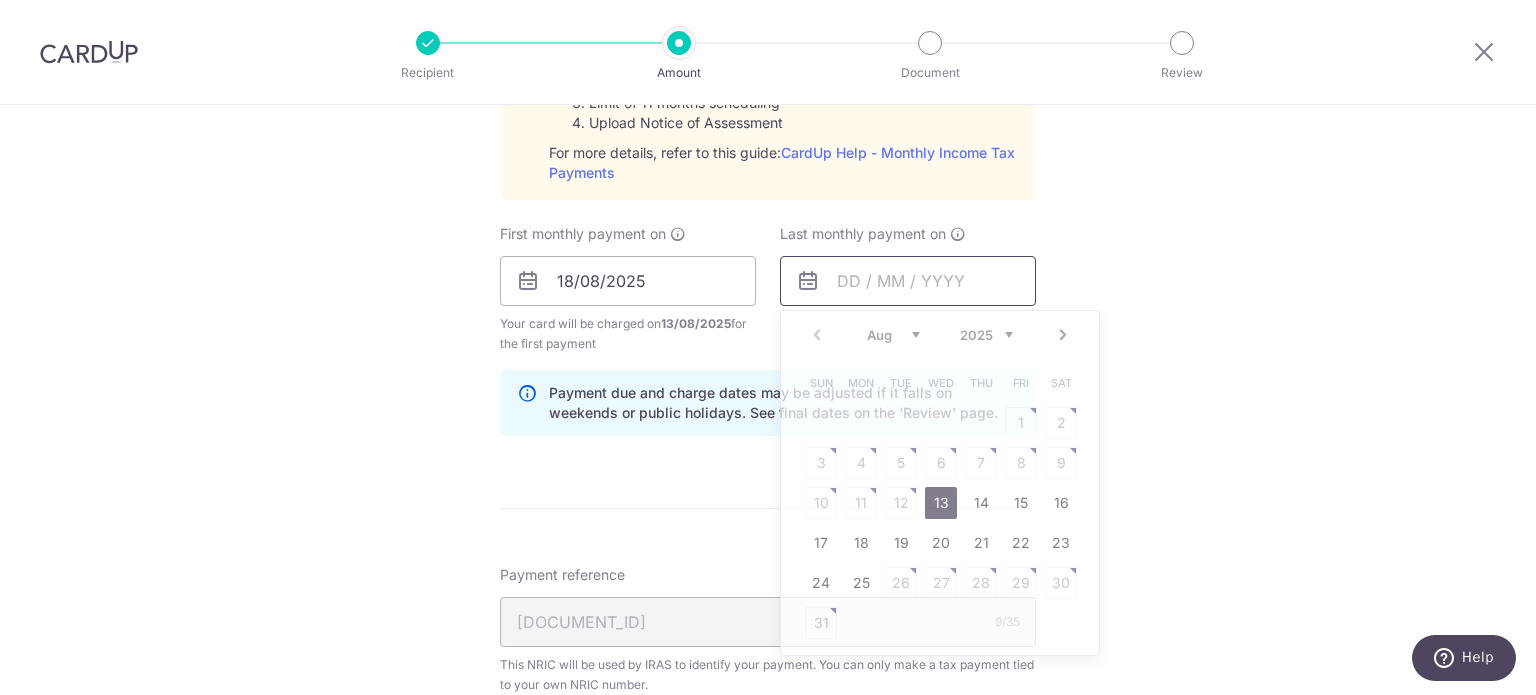 click at bounding box center (908, 281) 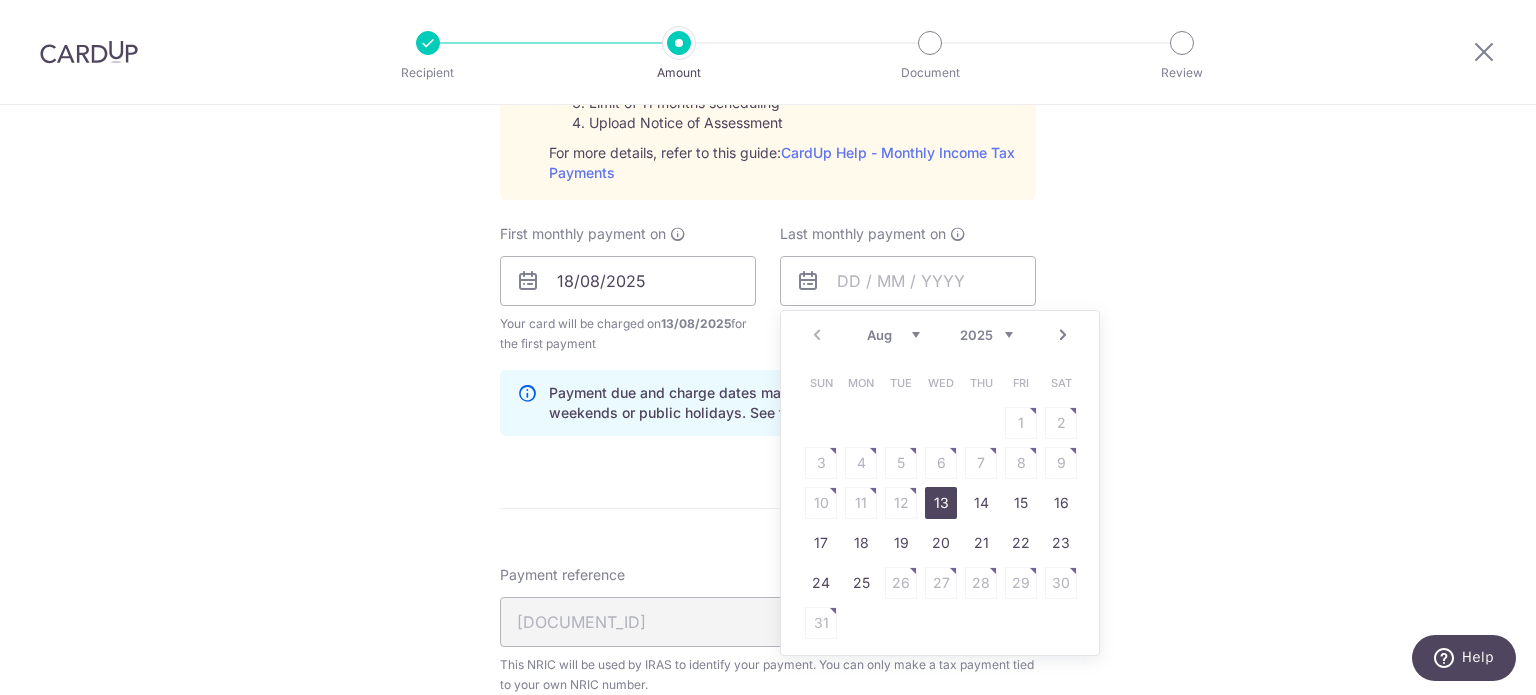 click on "2025 2026" at bounding box center (986, 335) 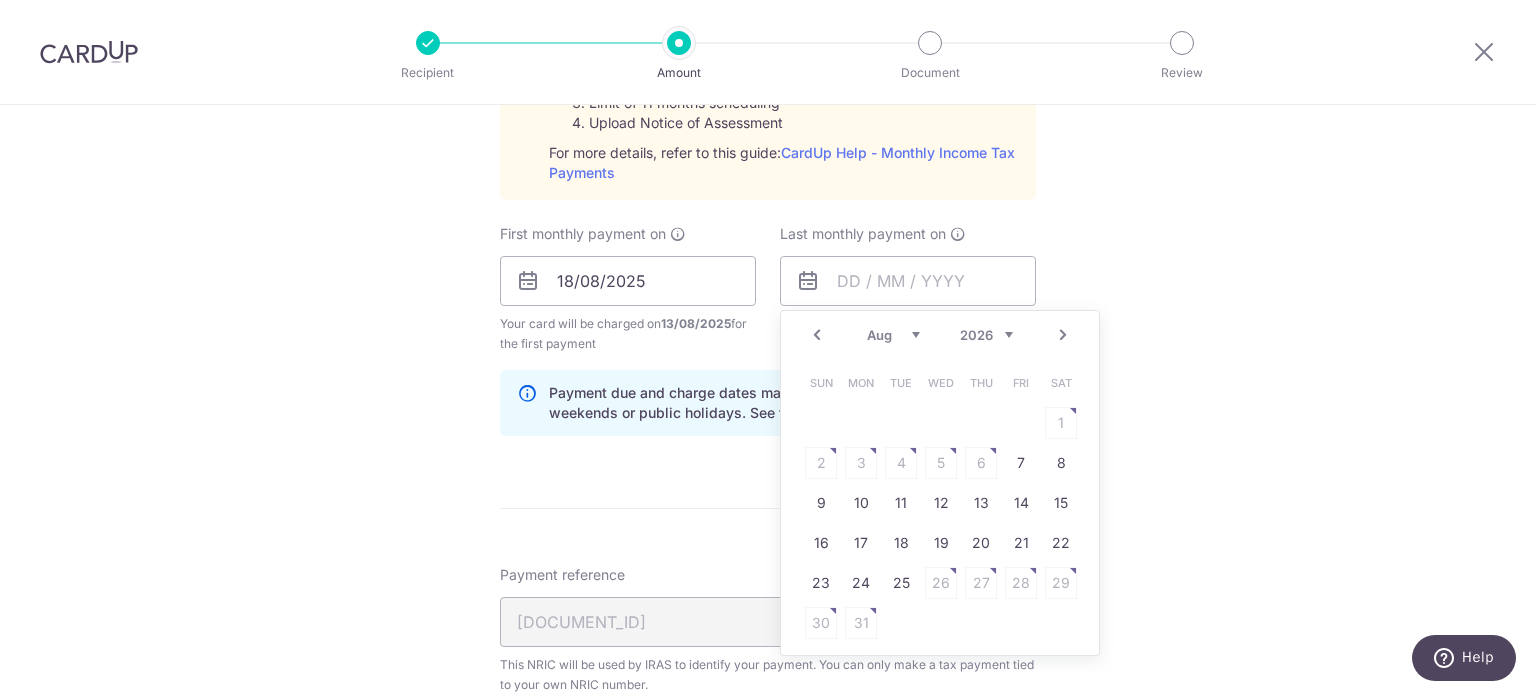 click on "Prev Next Jan Feb Mar Apr May Jun Jul Aug Sep 2025 2026" at bounding box center [940, 335] 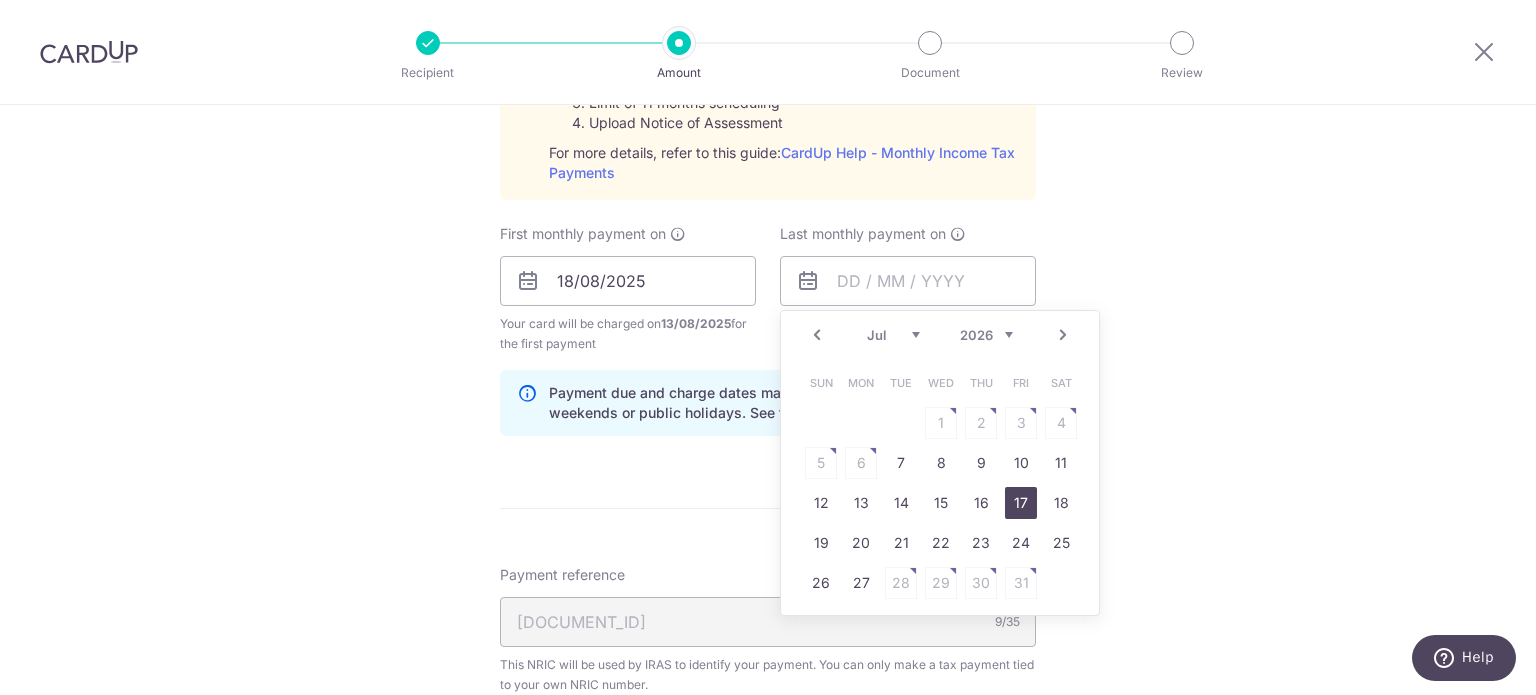 click on "17" at bounding box center (1021, 503) 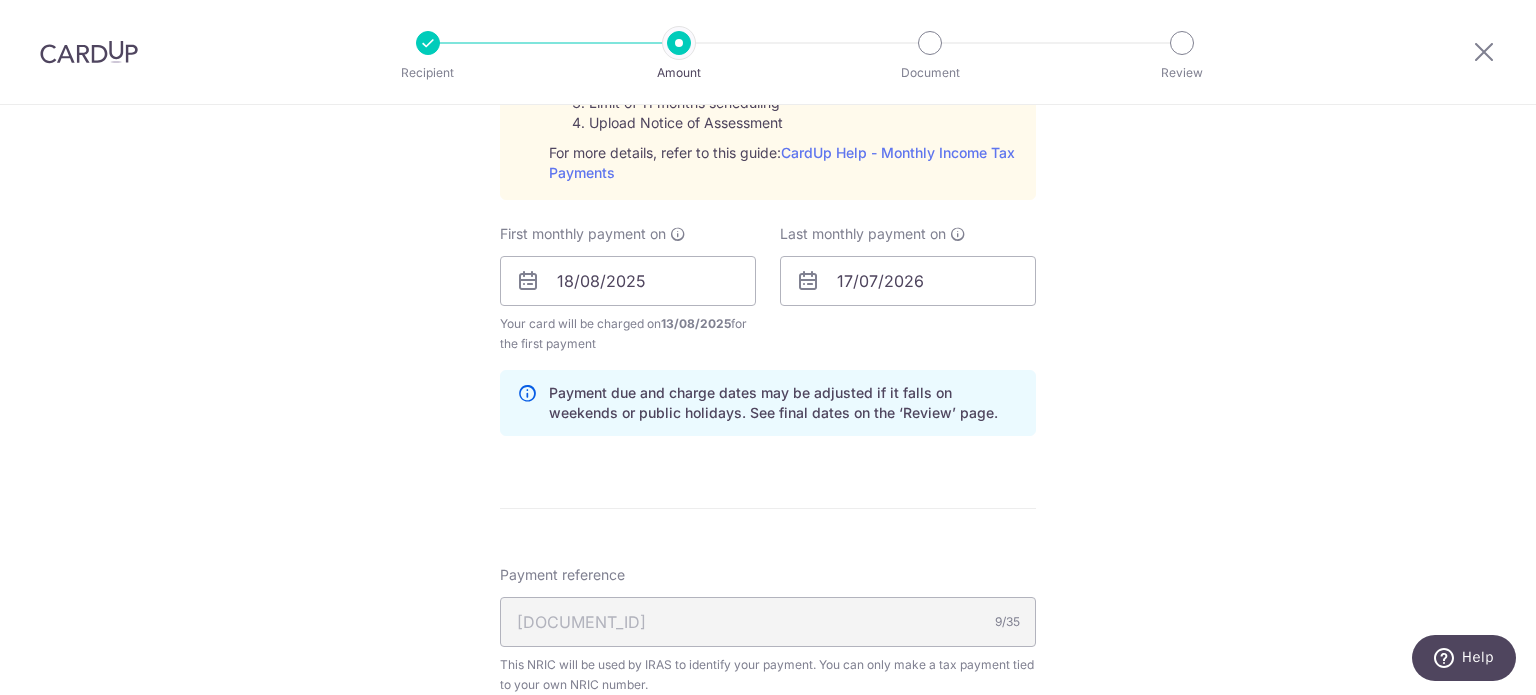 click on "Tell us more about your payment
Enter one-time or monthly payment amount
SGD
The  total tax payment amounts scheduled  should not exceed the outstanding balance in your latest Statement of Account.
Select Card
**** 1761
Add credit card
Your Cards
**** 1170
**** 1761
Secure 256-bit SSL
Text" at bounding box center [768, 176] 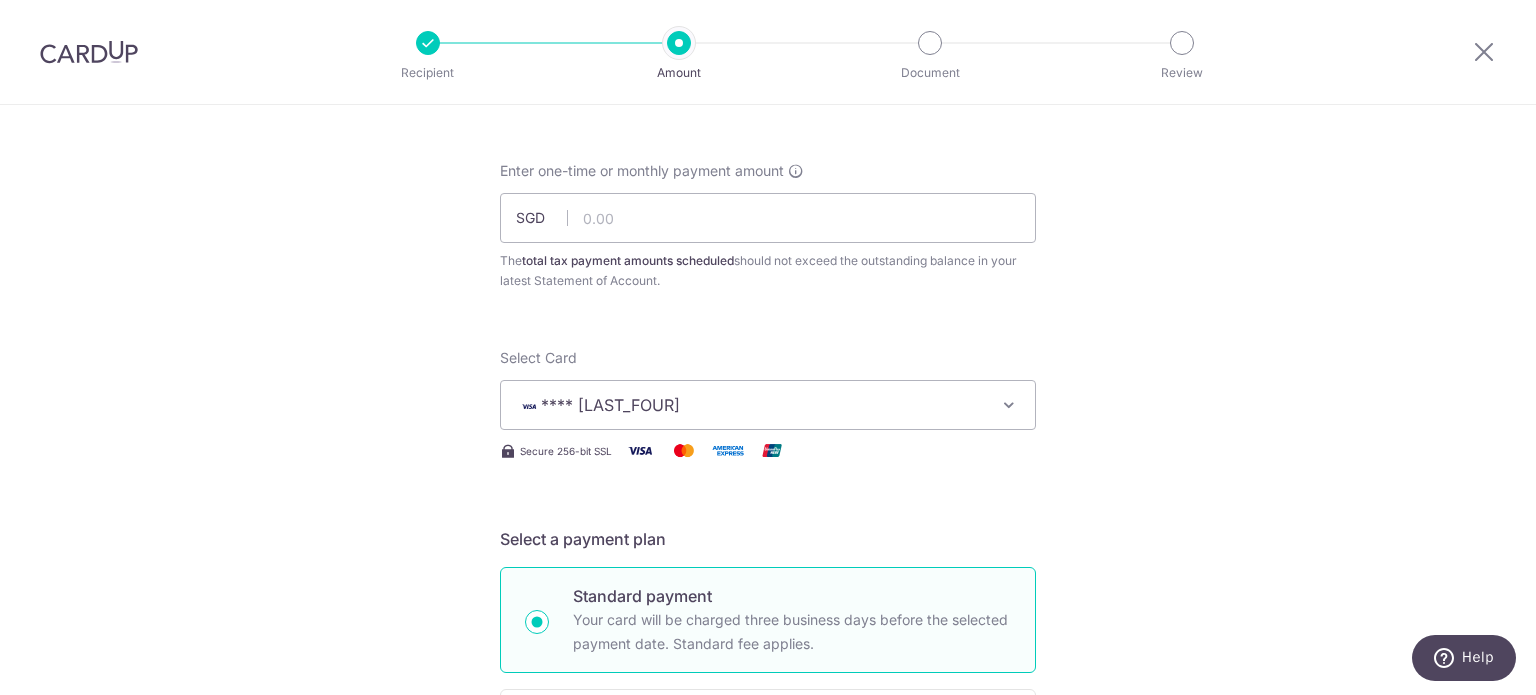 scroll, scrollTop: 73, scrollLeft: 0, axis: vertical 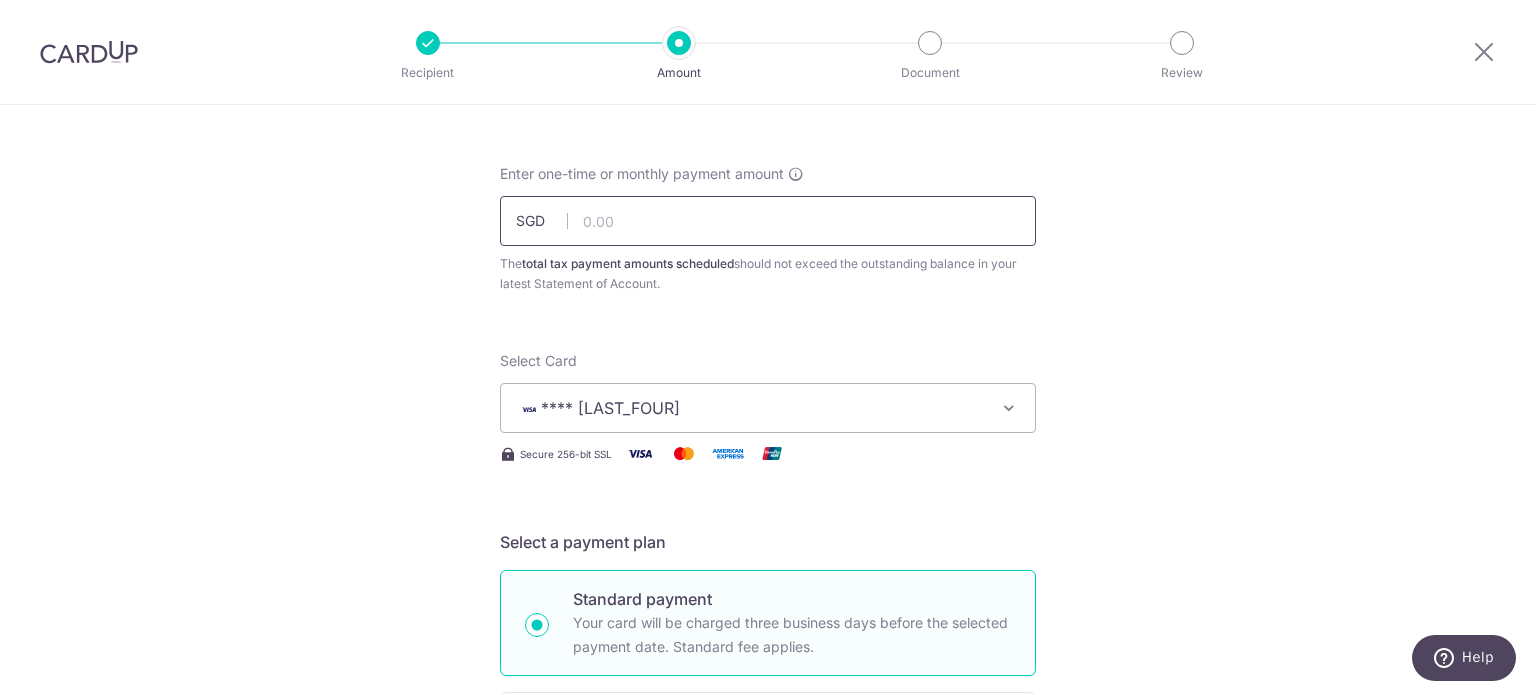 click at bounding box center (768, 221) 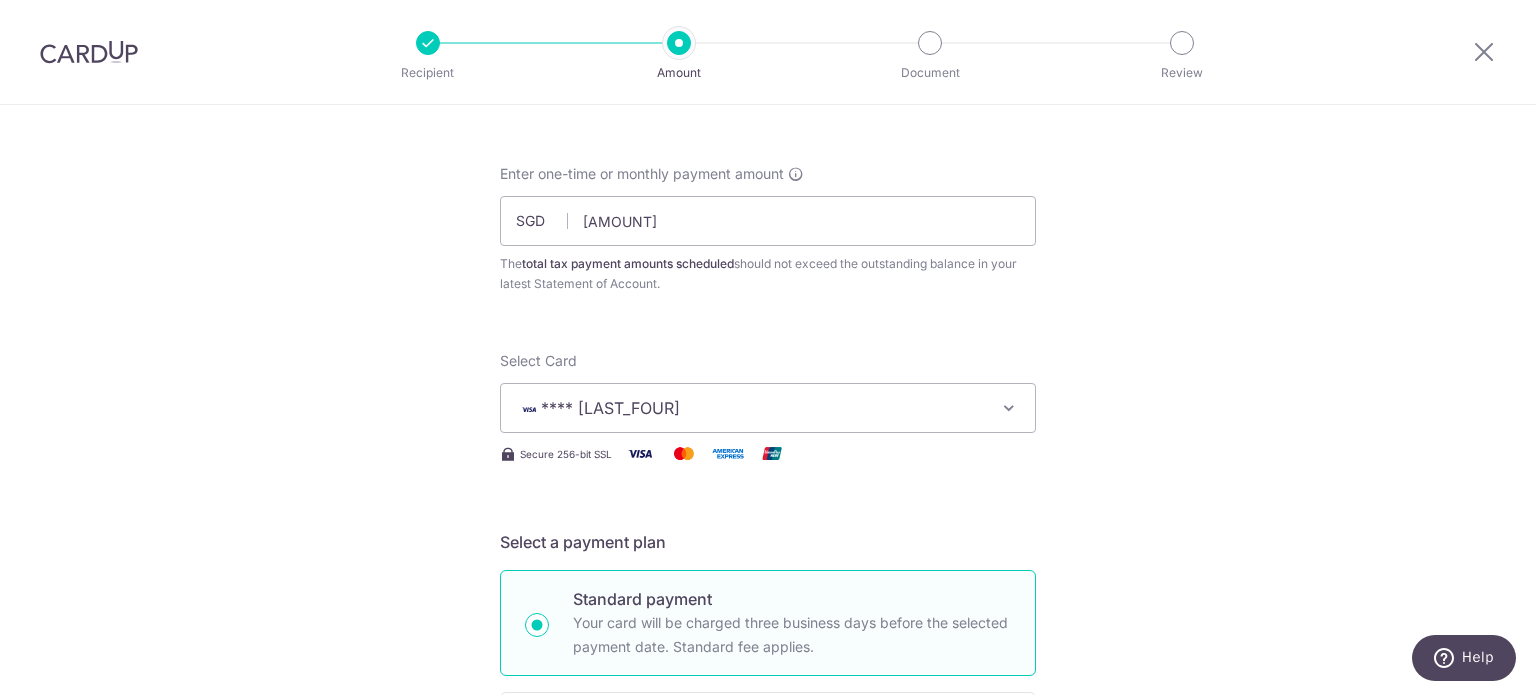 type on "1,410.28" 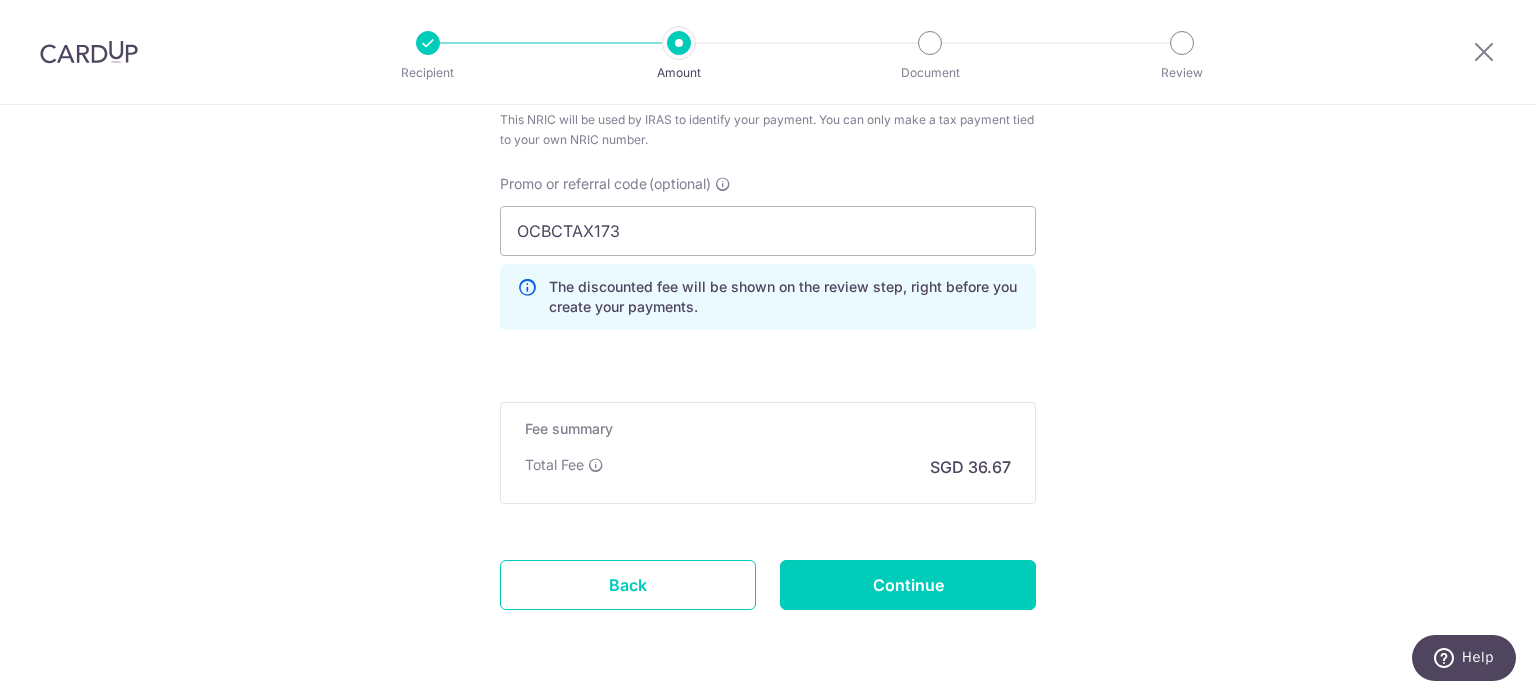 scroll, scrollTop: 1663, scrollLeft: 0, axis: vertical 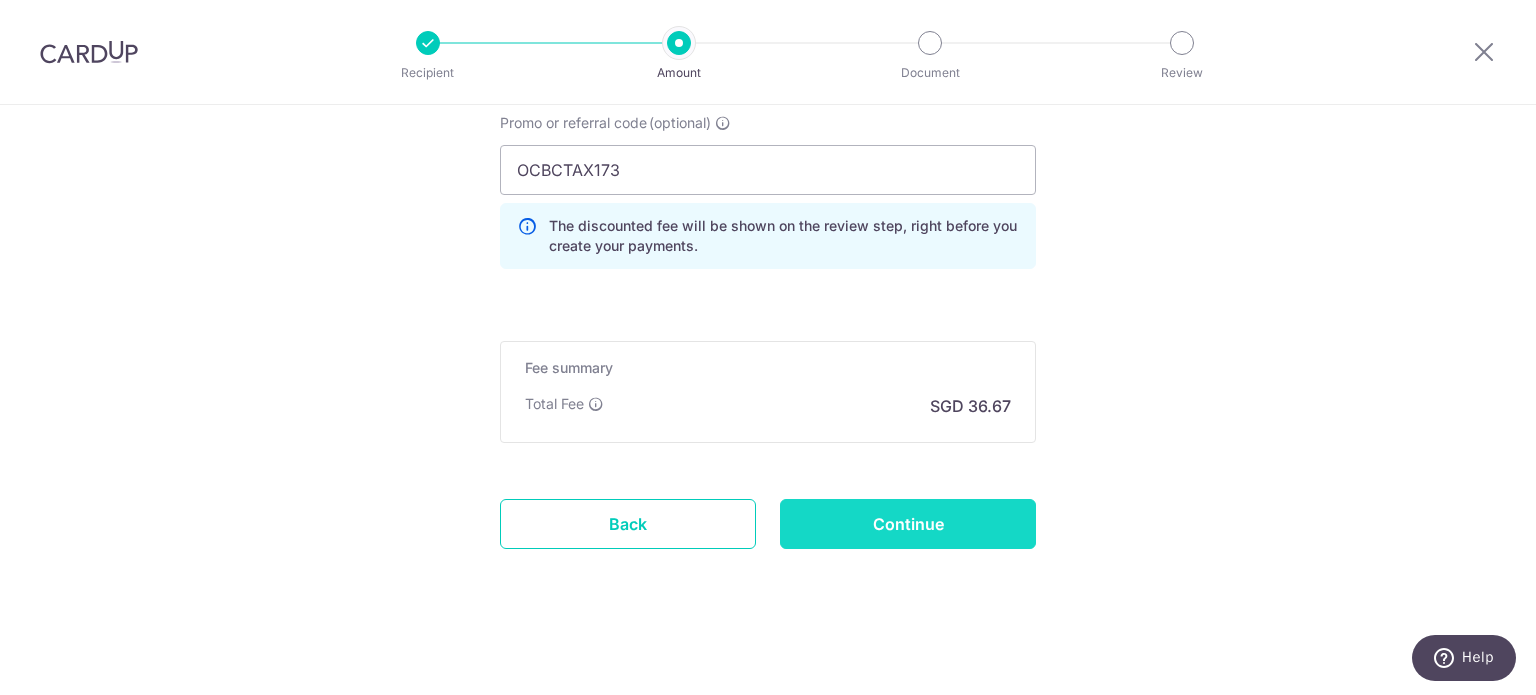 click on "Continue" at bounding box center [908, 524] 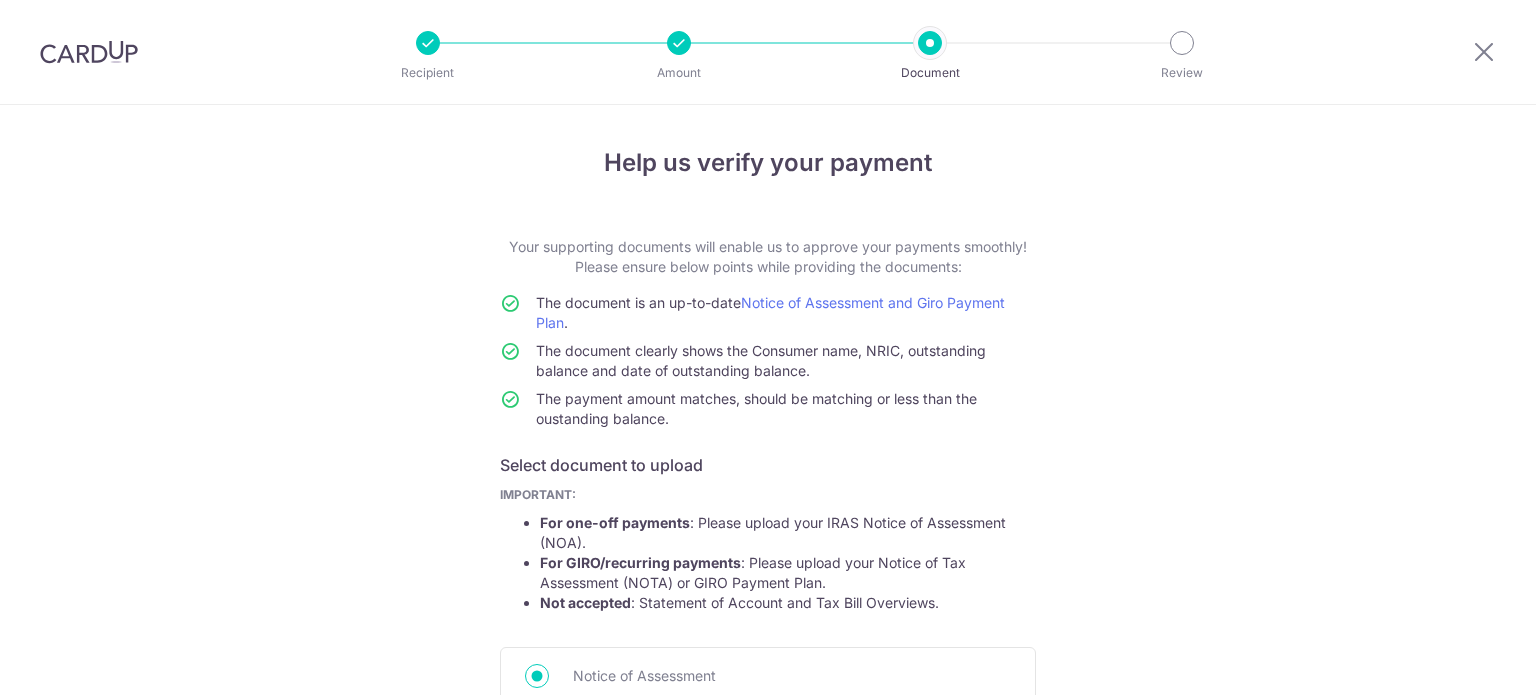 scroll, scrollTop: 0, scrollLeft: 0, axis: both 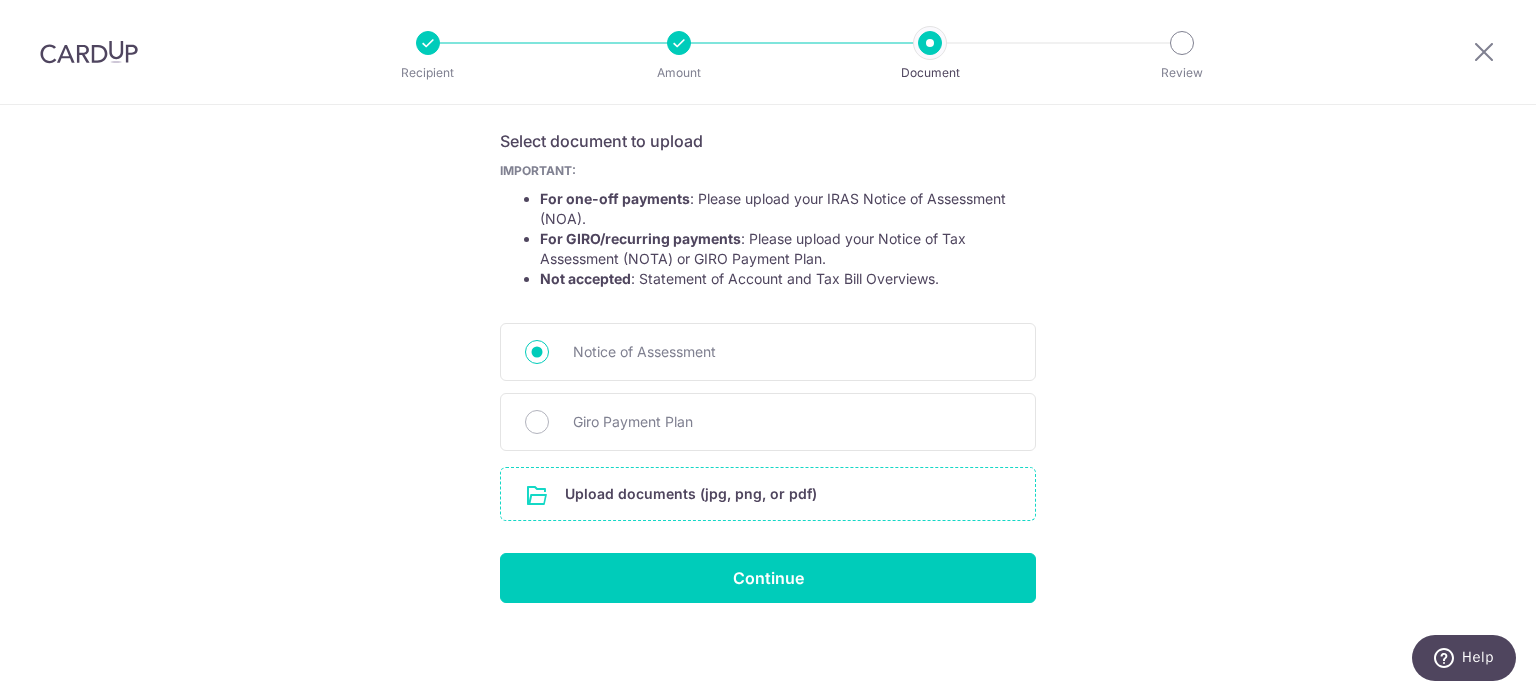 click at bounding box center [768, 494] 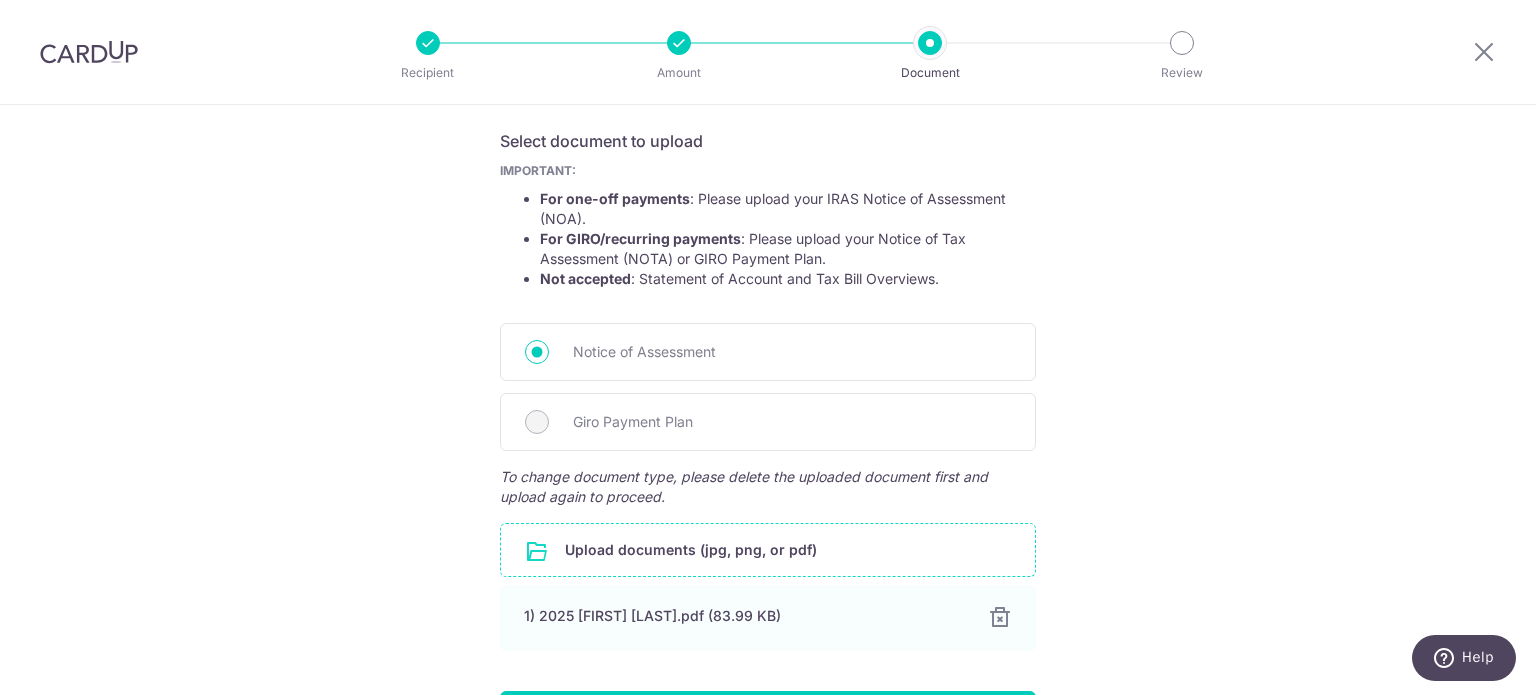 scroll, scrollTop: 462, scrollLeft: 0, axis: vertical 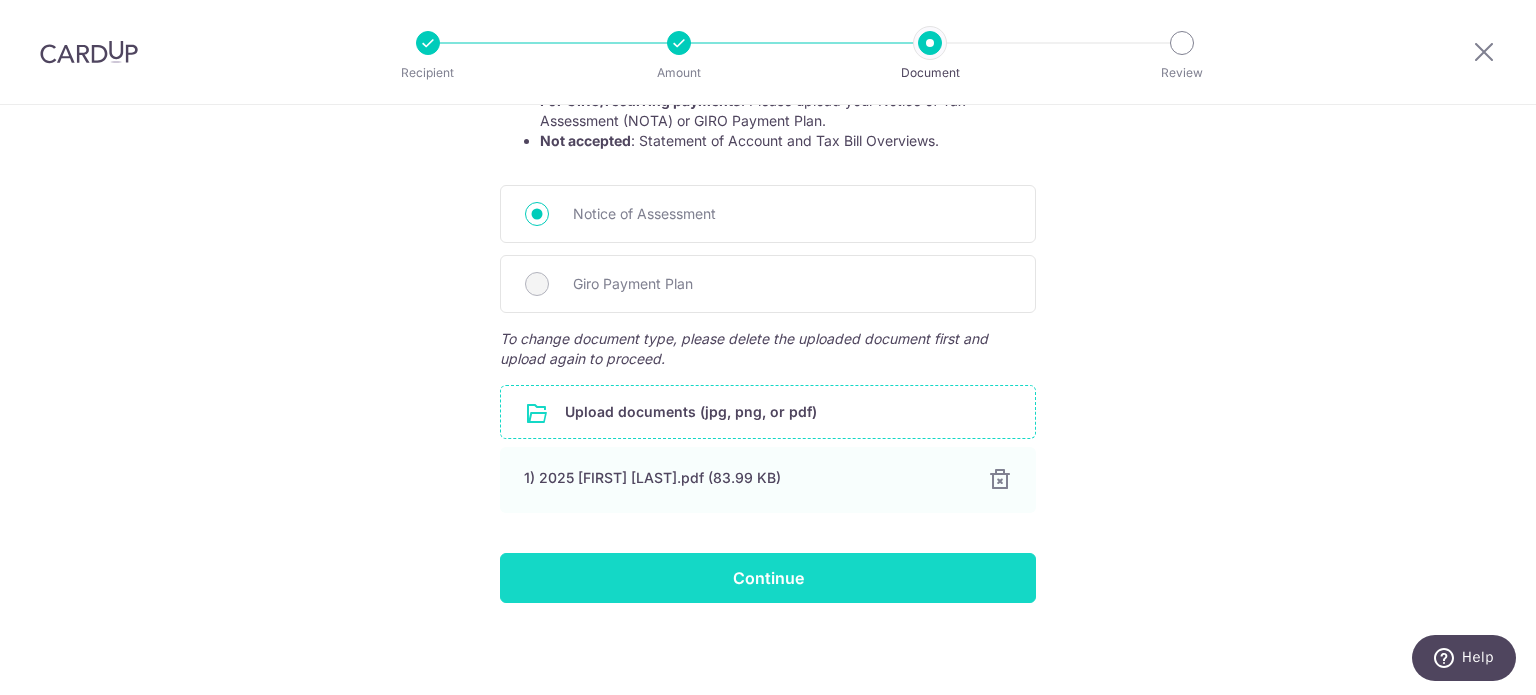 click on "Continue" at bounding box center (768, 578) 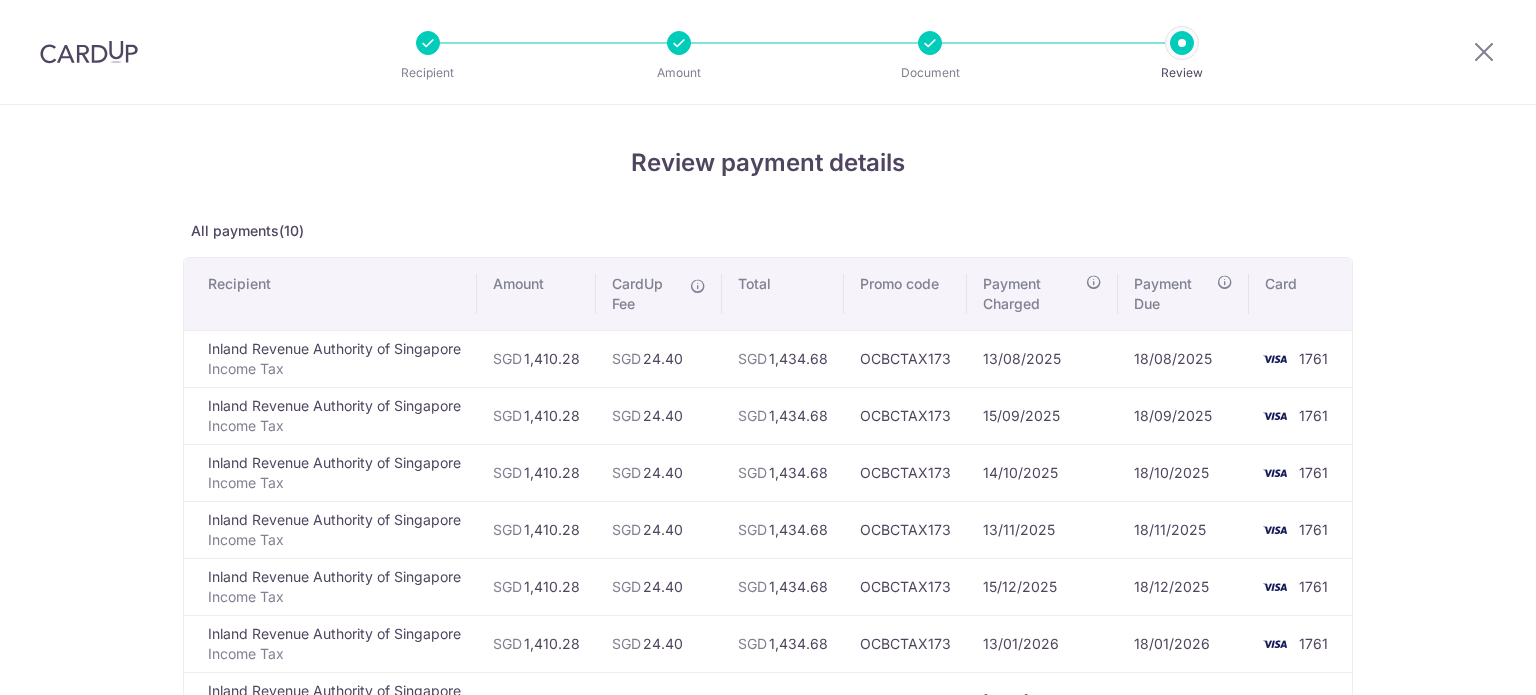 scroll, scrollTop: 0, scrollLeft: 0, axis: both 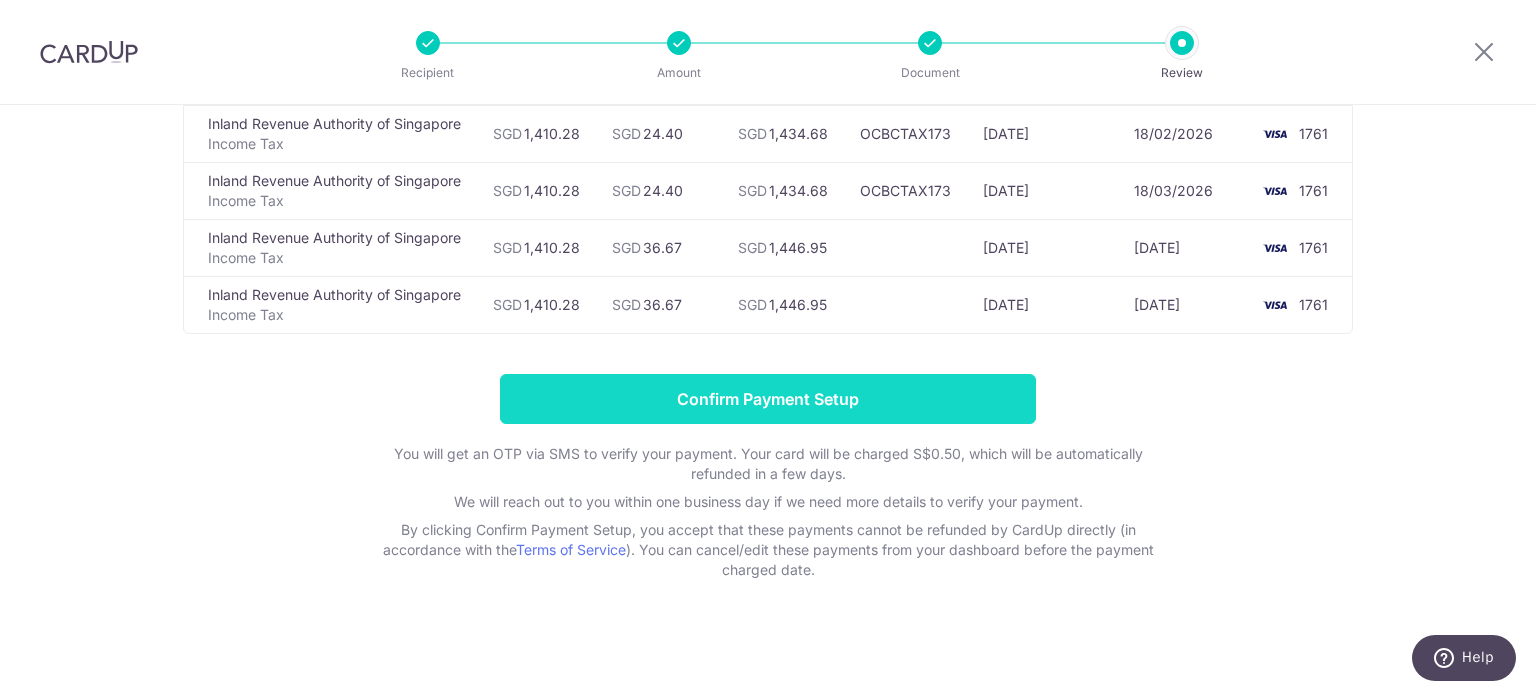 click on "Confirm Payment Setup" at bounding box center [768, 399] 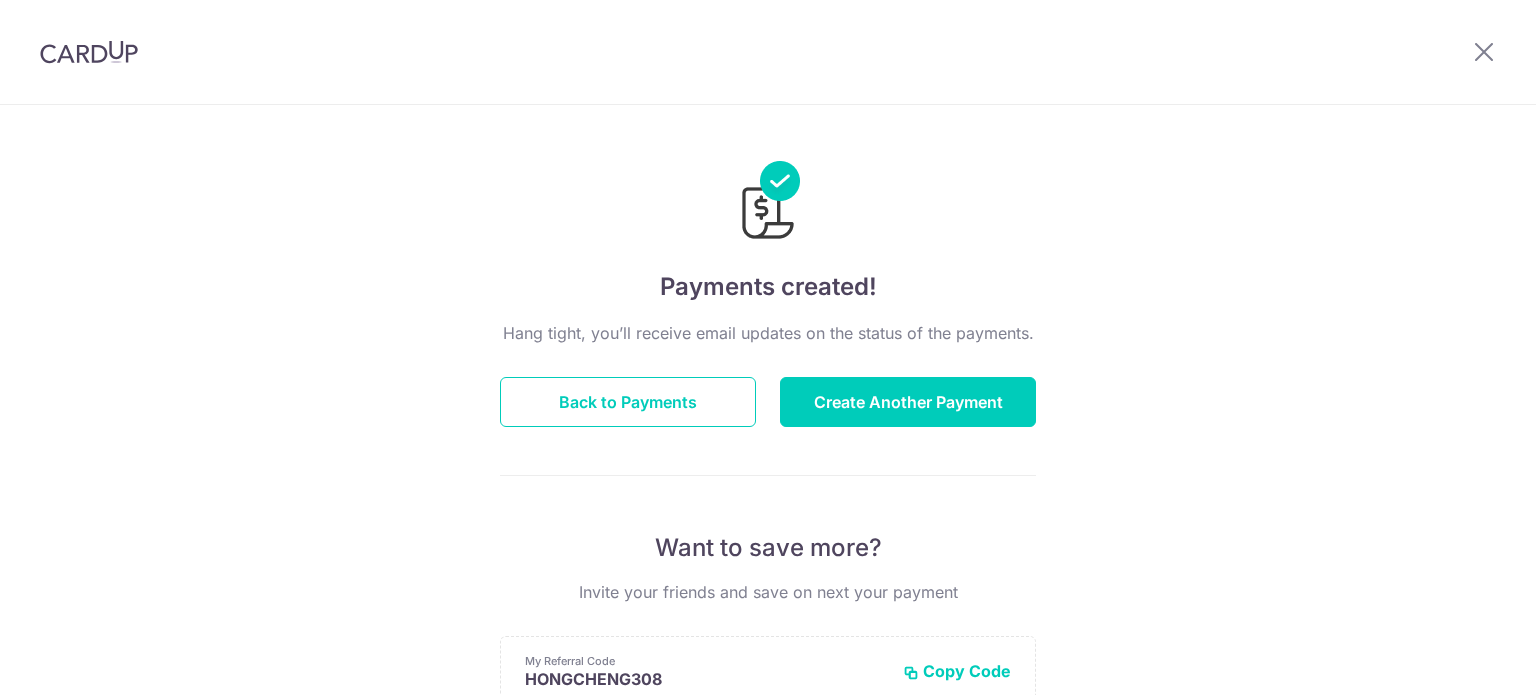 scroll, scrollTop: 0, scrollLeft: 0, axis: both 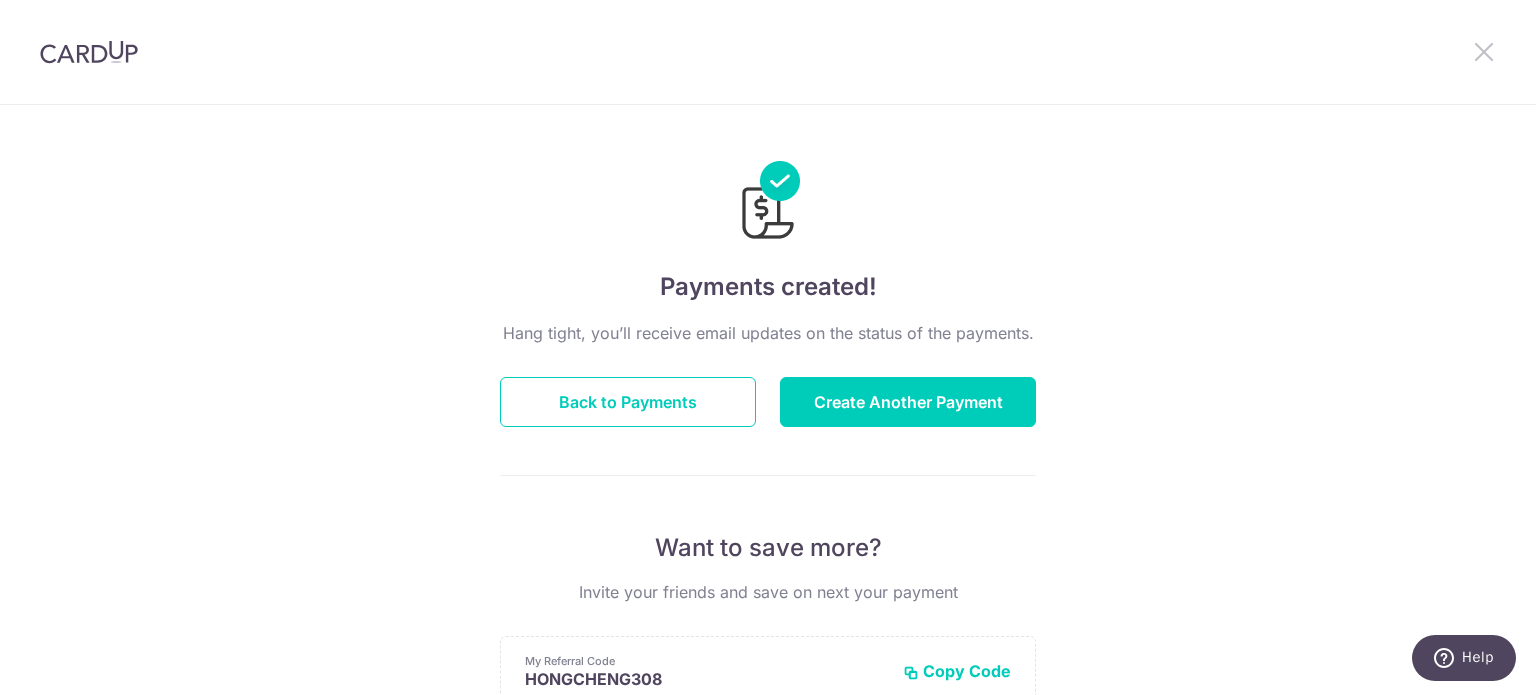 click at bounding box center (1484, 51) 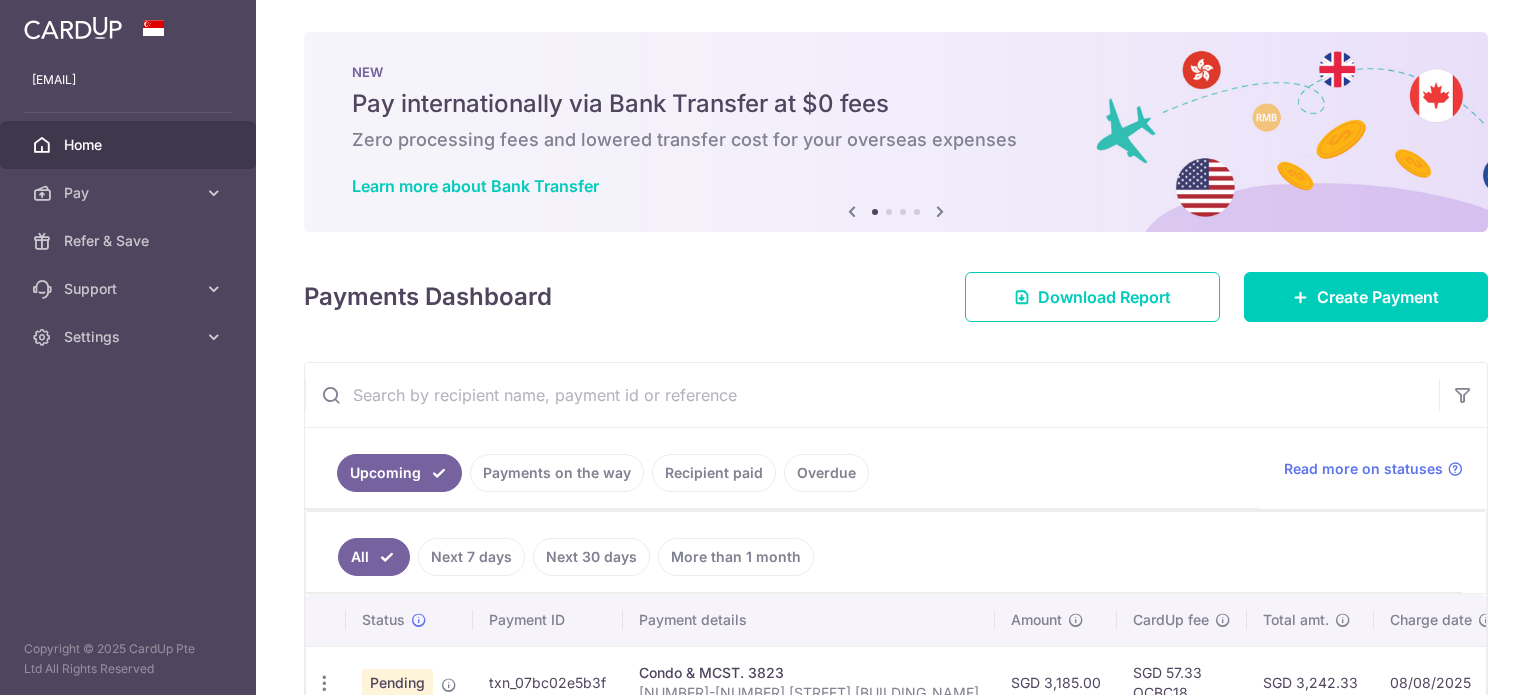 scroll, scrollTop: 0, scrollLeft: 0, axis: both 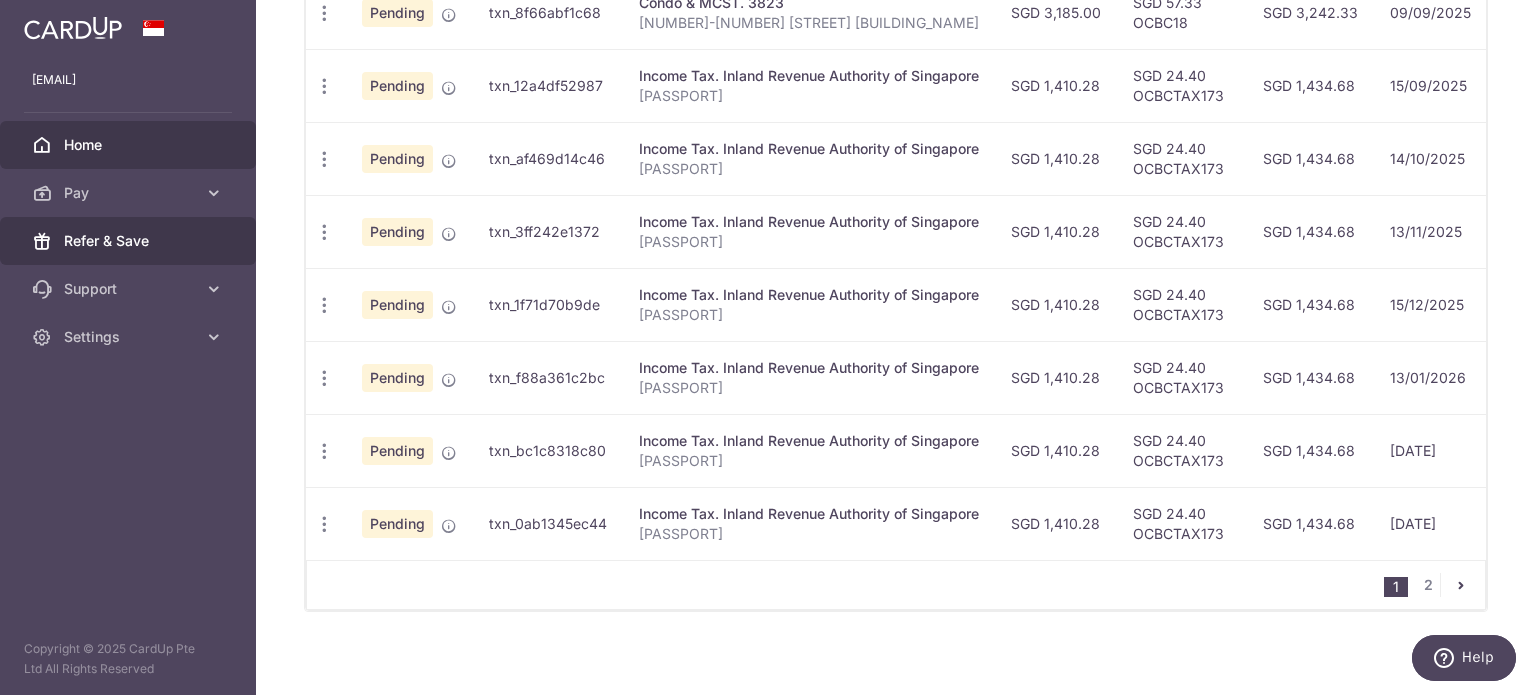 click on "Refer & Save" at bounding box center (130, 241) 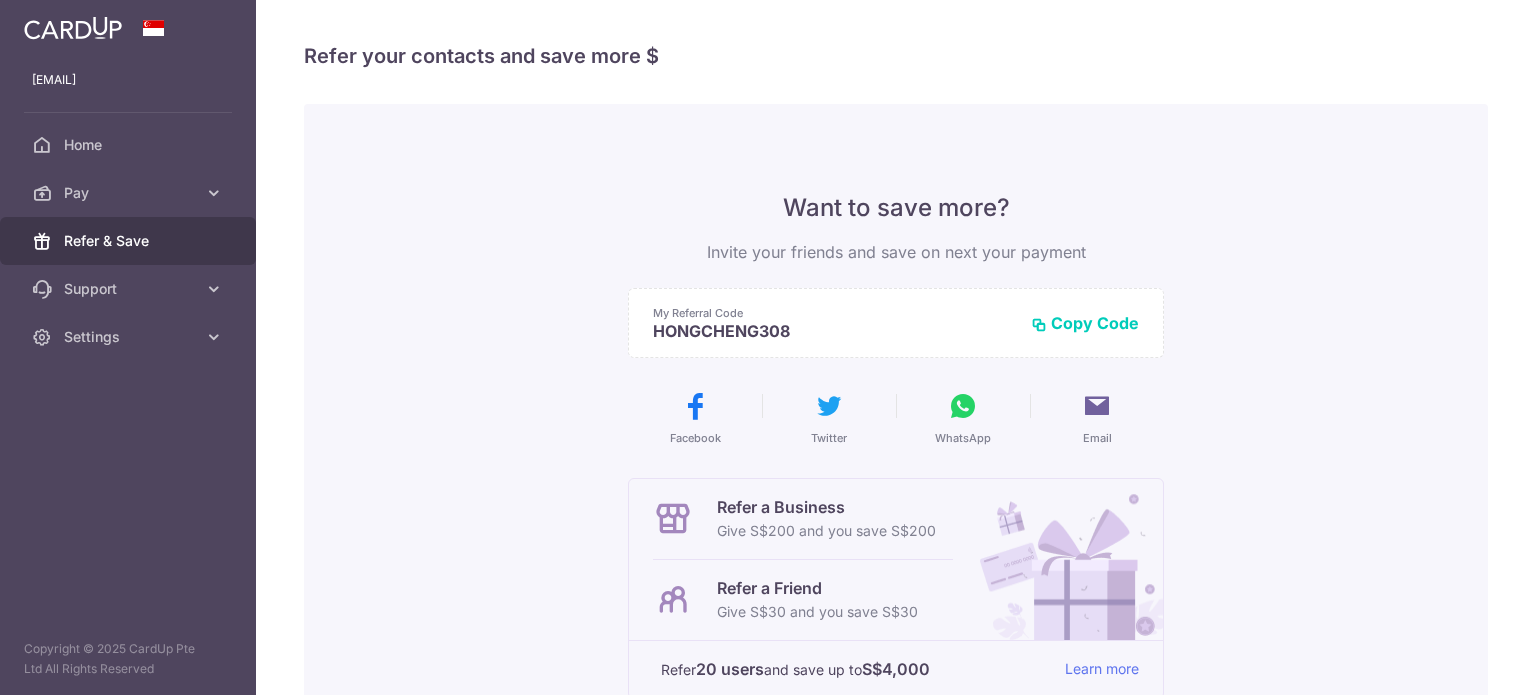 scroll, scrollTop: 0, scrollLeft: 0, axis: both 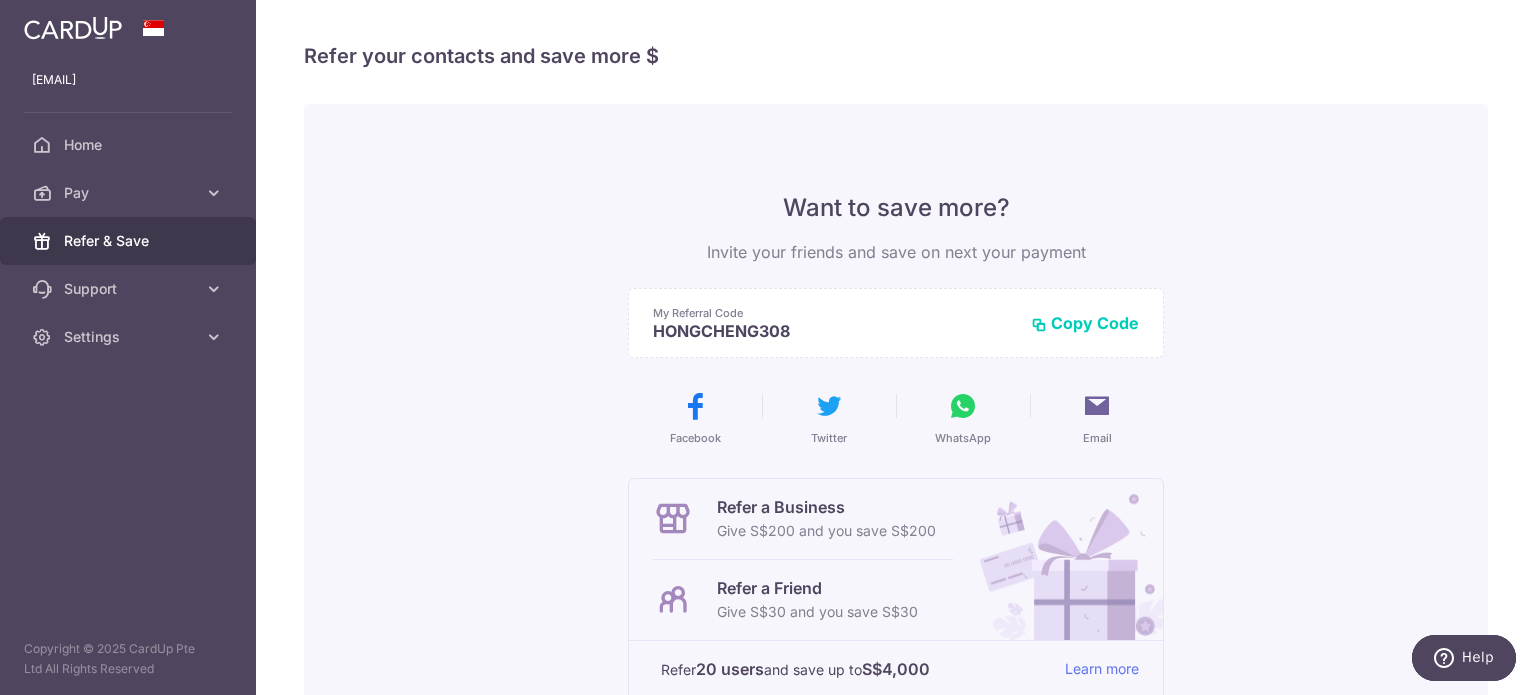 click on "Copy Code" at bounding box center [1085, 323] 